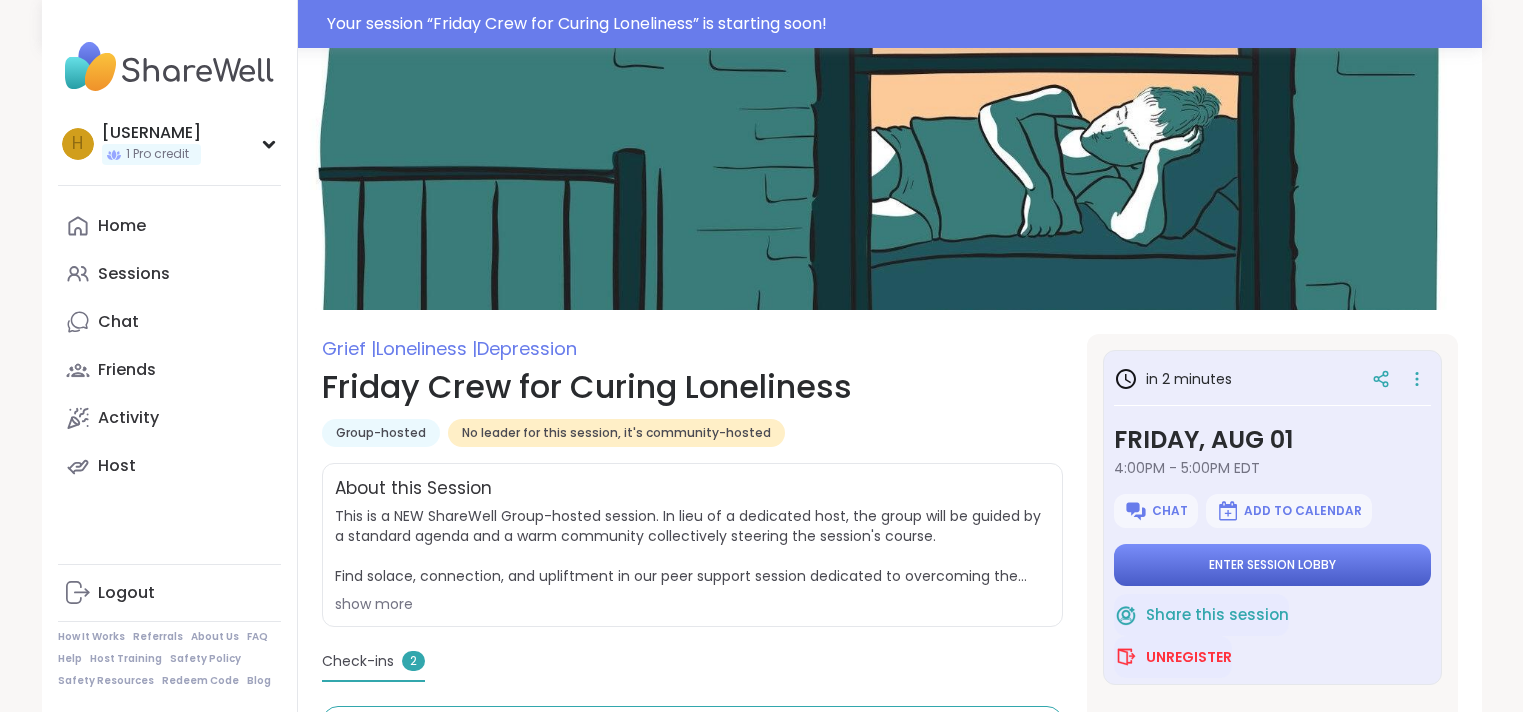 scroll, scrollTop: 0, scrollLeft: 0, axis: both 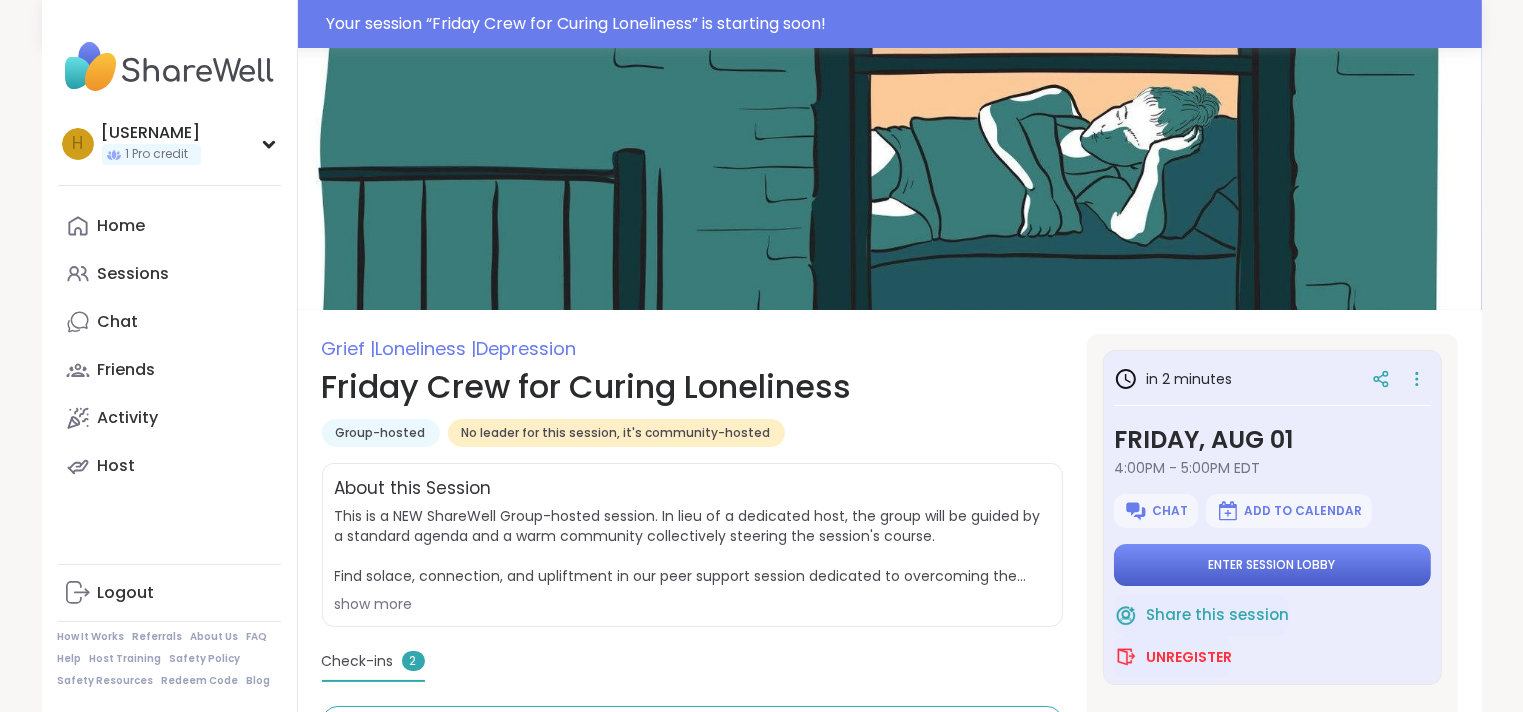 click on "Enter session lobby" at bounding box center [1272, 565] 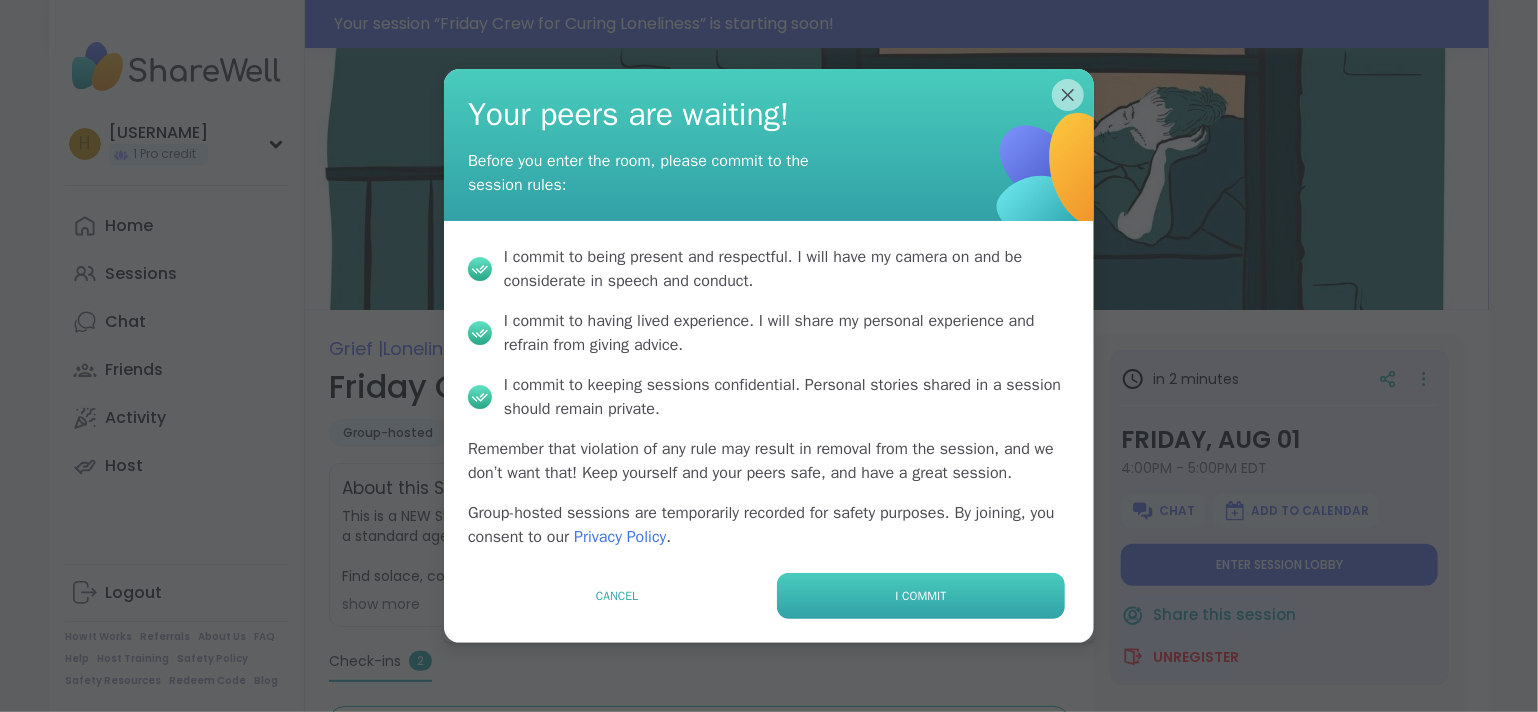 click on "I commit" at bounding box center [921, 596] 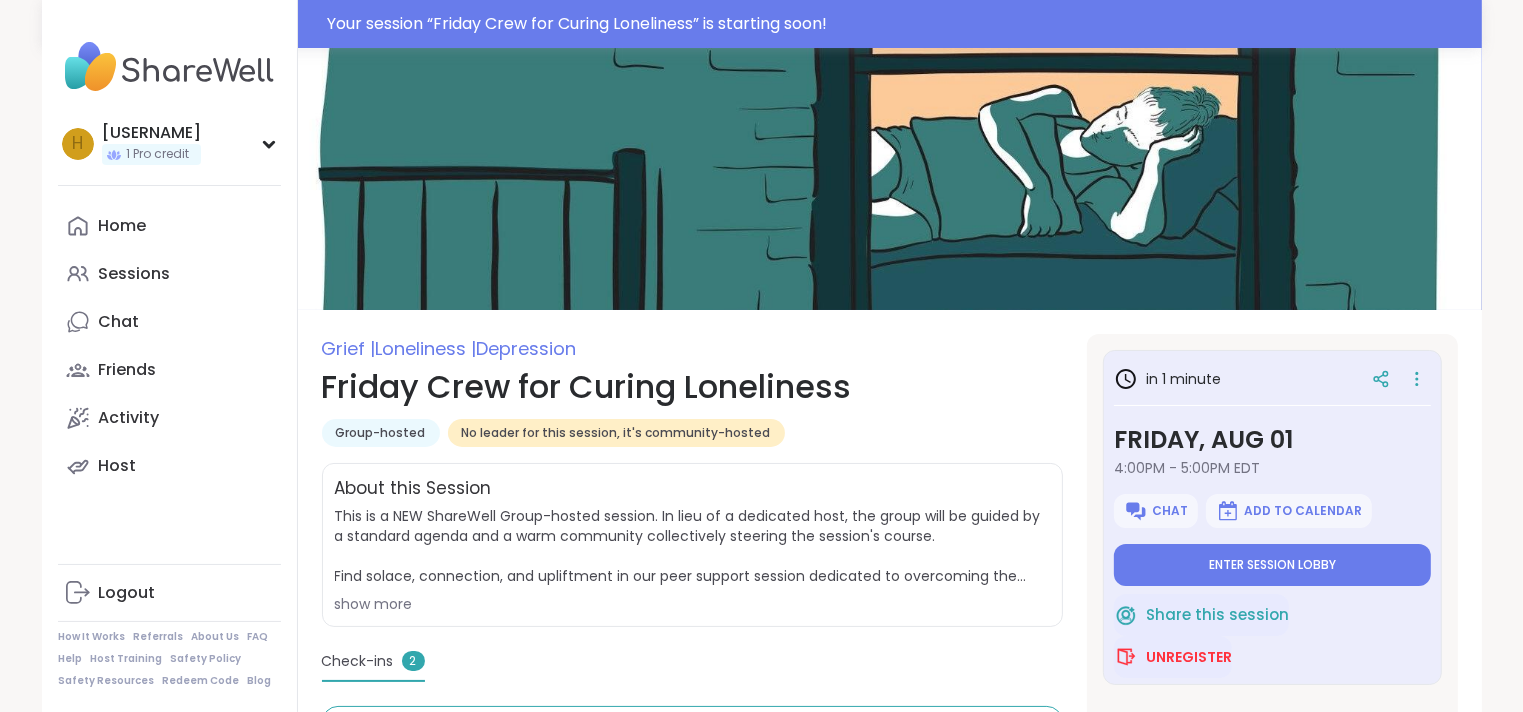type on "*" 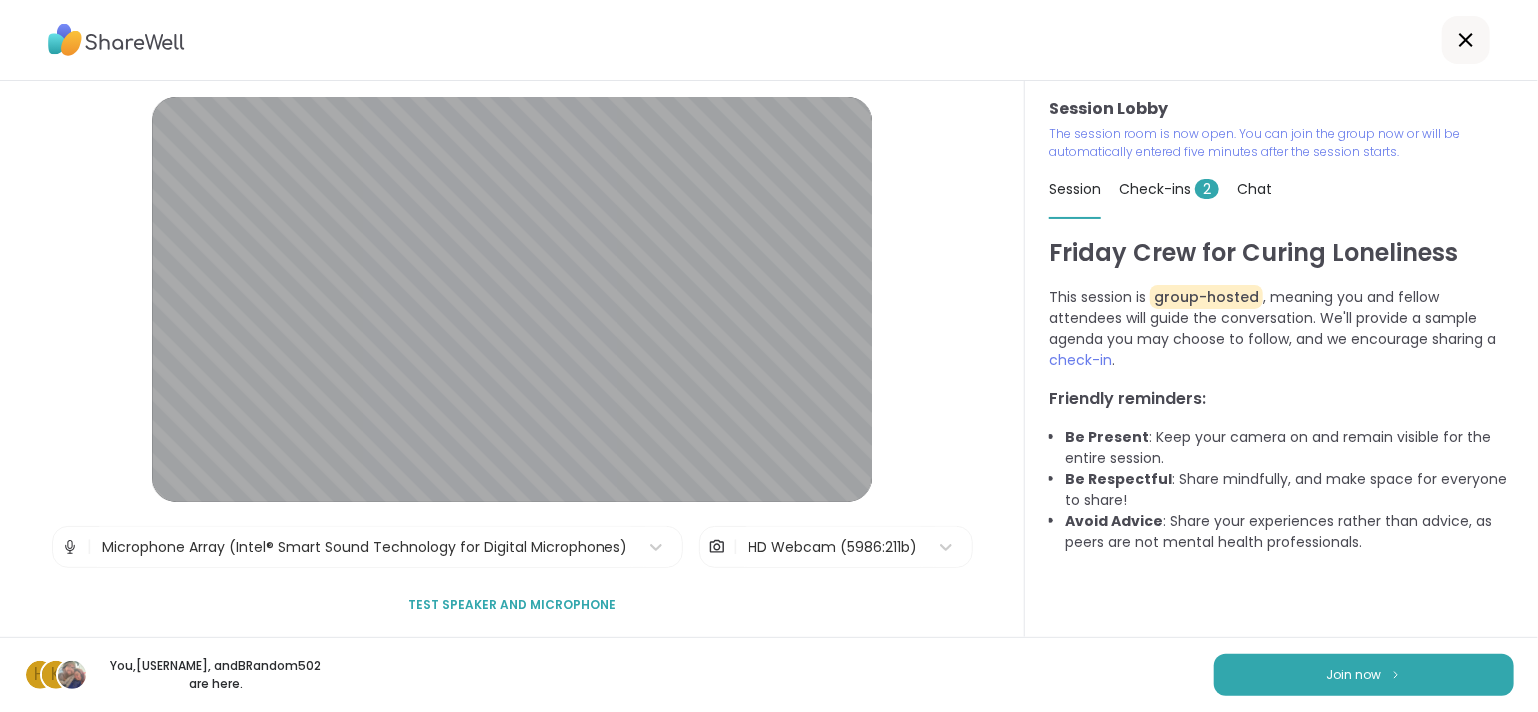 click on "Friday Crew for Curing Loneliness" at bounding box center (1281, 253) 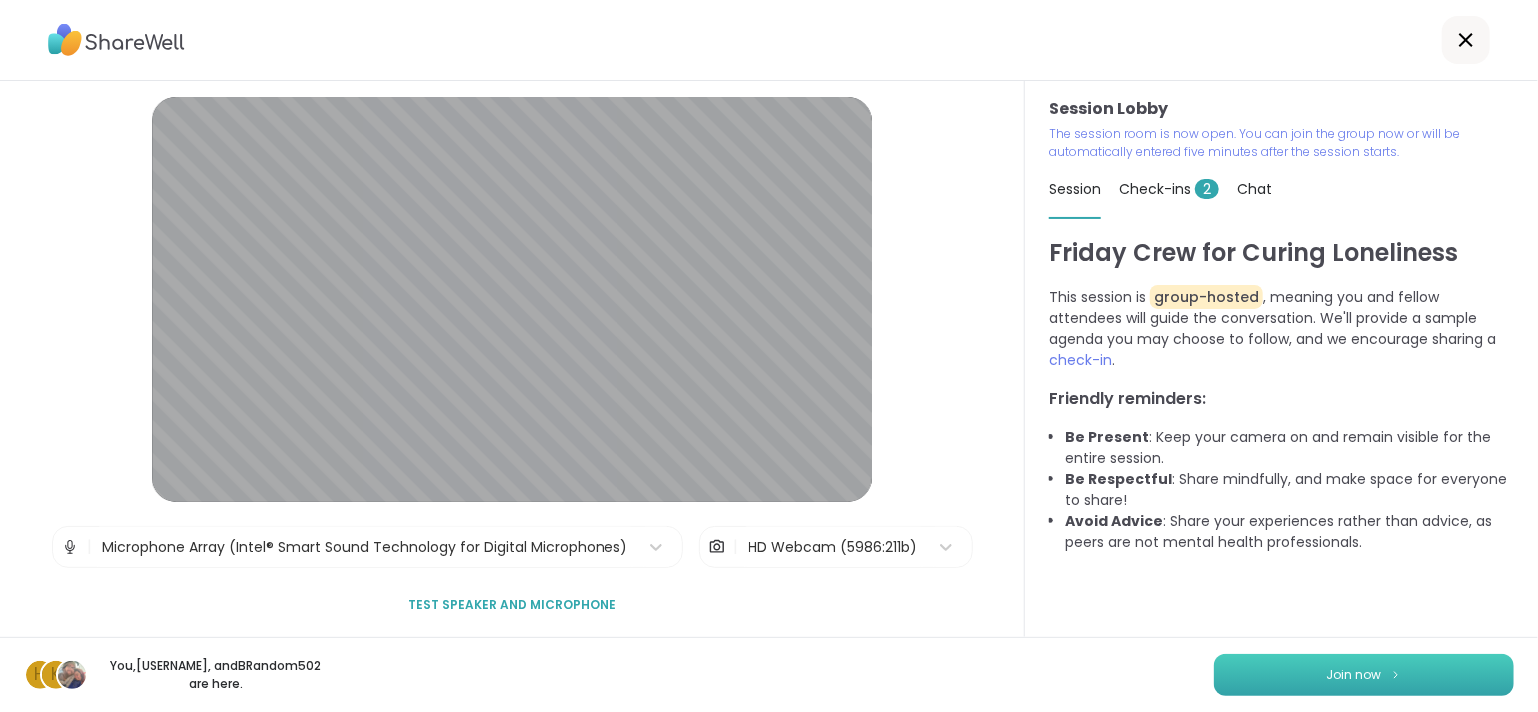 click on "Join now" at bounding box center [1364, 675] 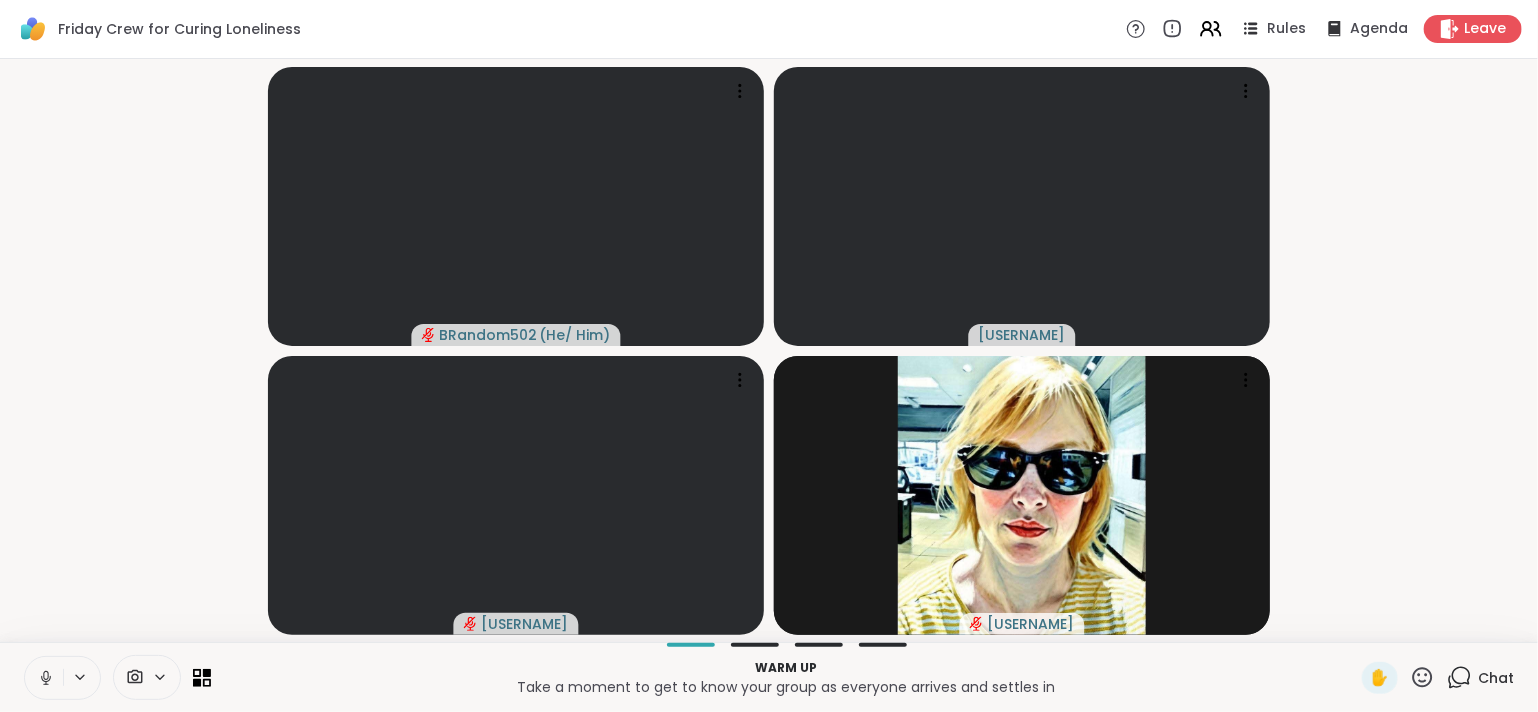 click 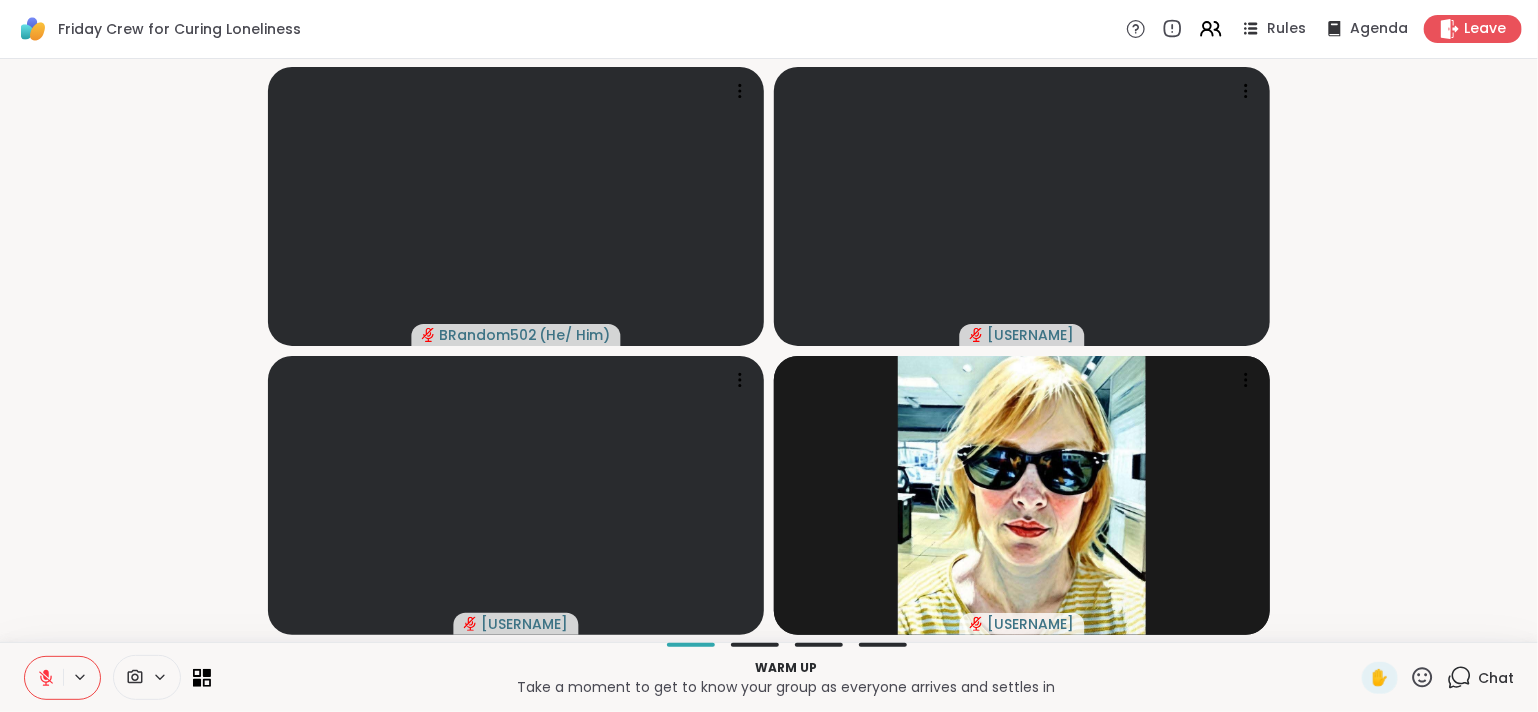 click on "Chat" at bounding box center [1496, 678] 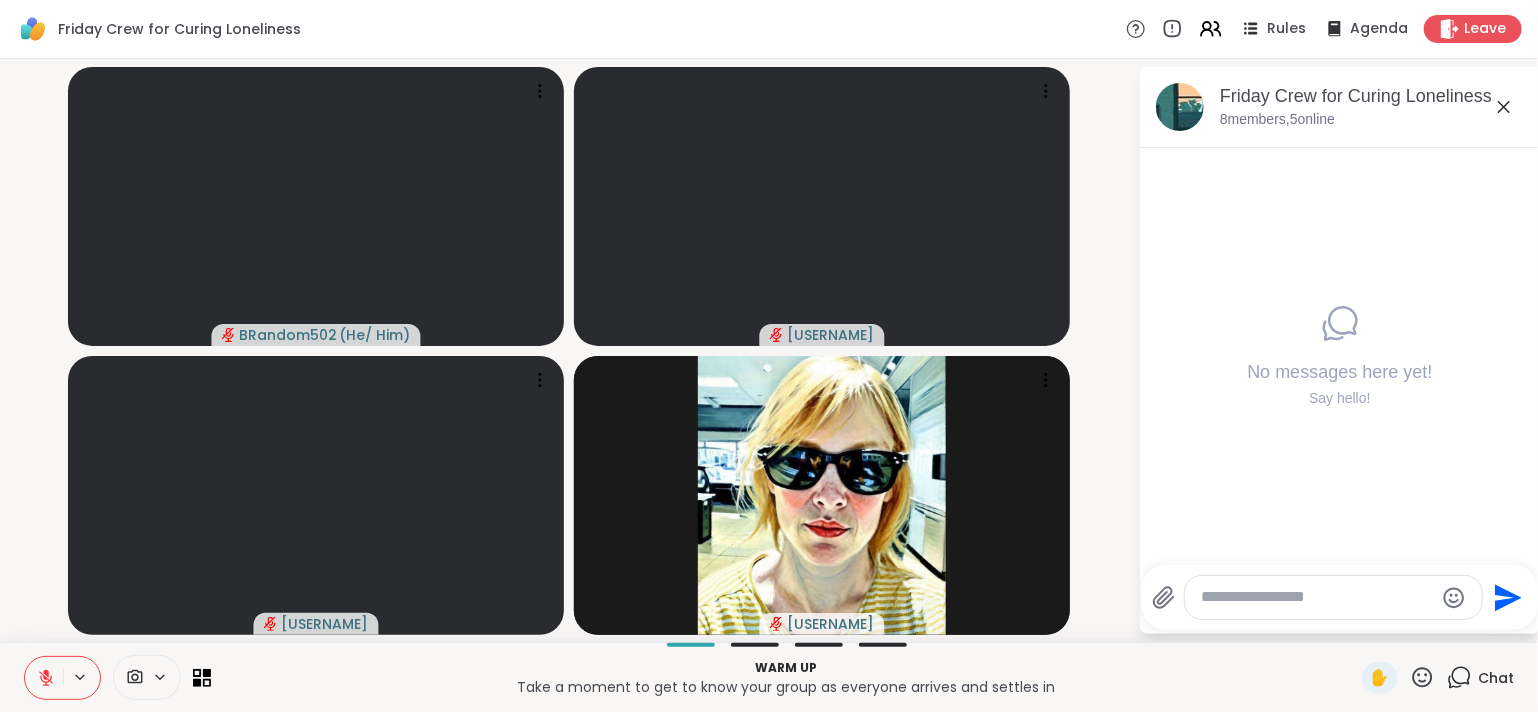 click on "Warm up Take a moment to get to know your group as everyone arrives and settles in ✋ Chat" at bounding box center [769, 677] 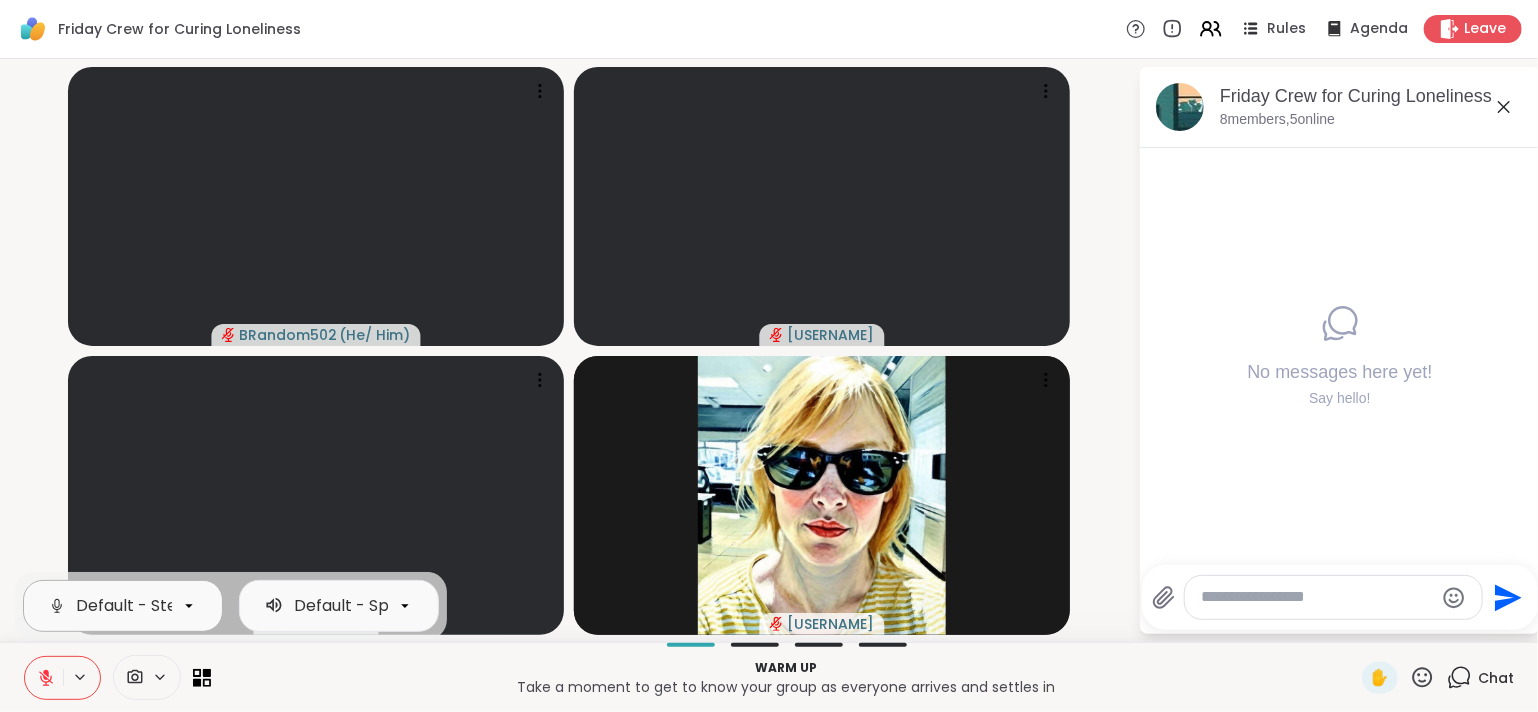scroll, scrollTop: 0, scrollLeft: 180, axis: horizontal 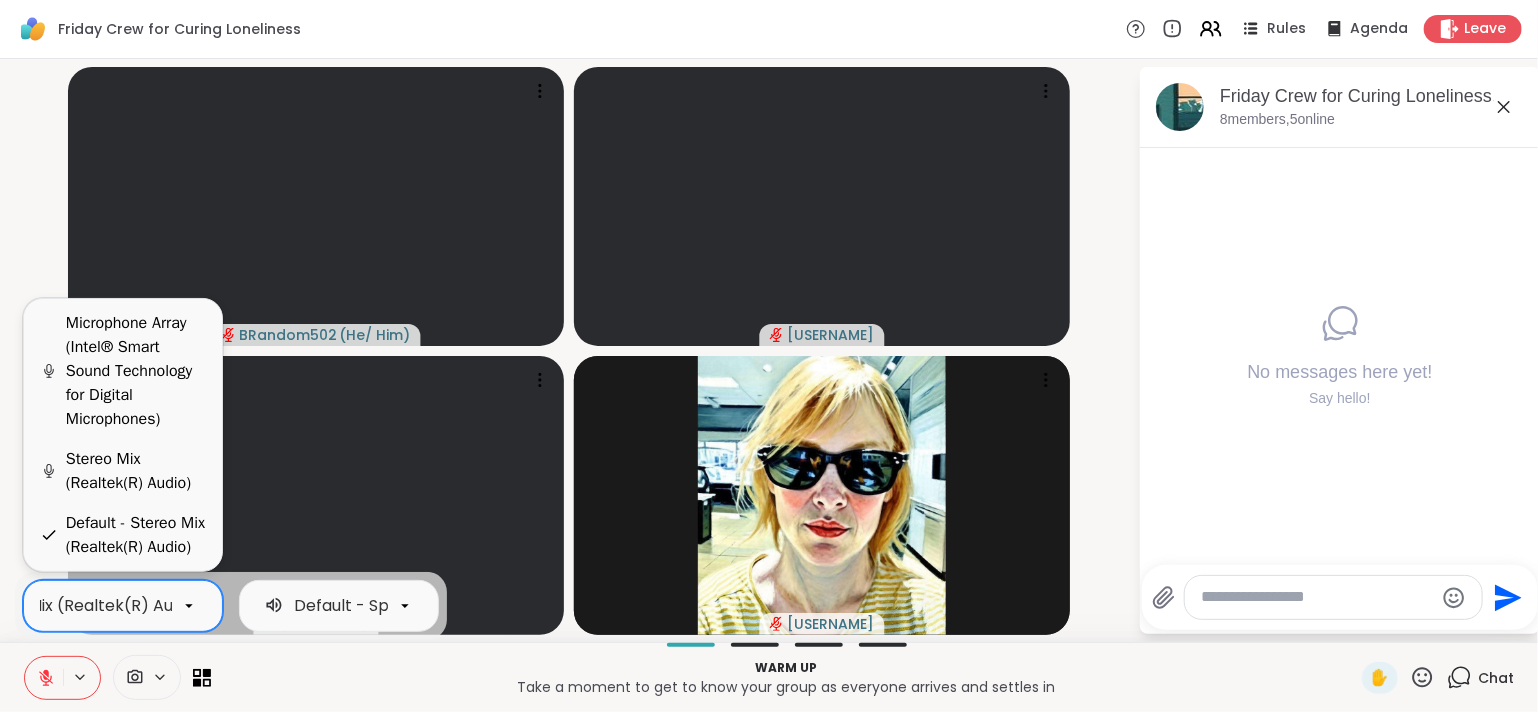 click on "Default - Stereo Mix (Realtek(R) Audio)" at bounding box center (50, 606) 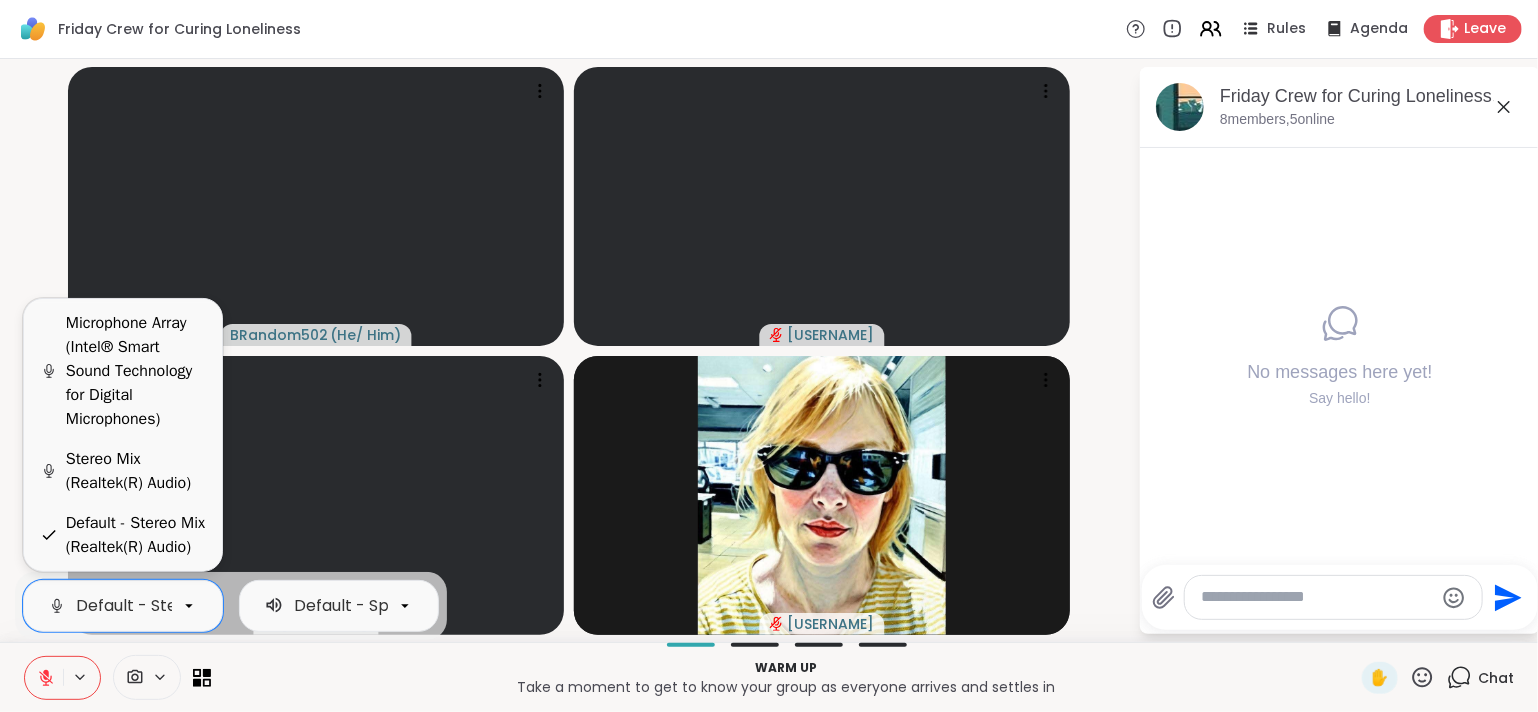 click 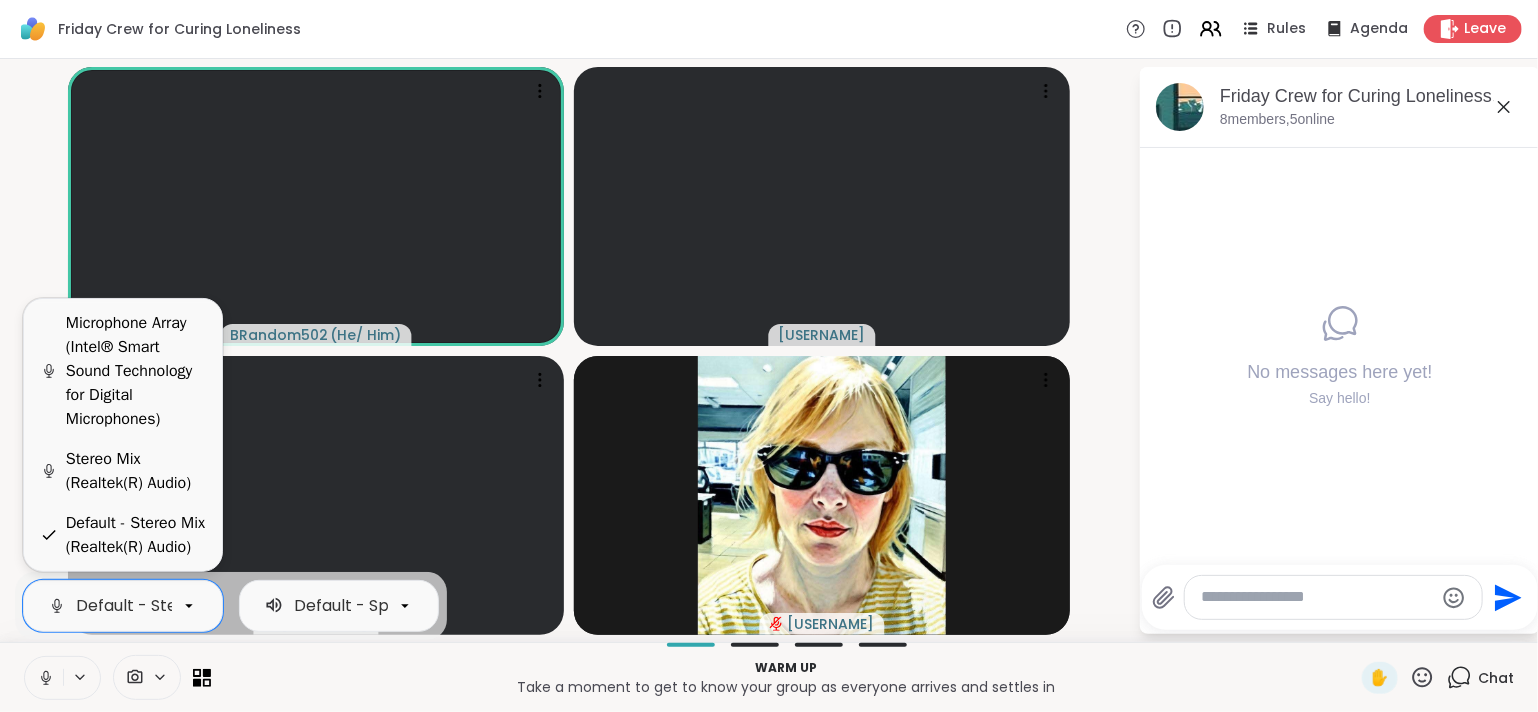 scroll, scrollTop: 0, scrollLeft: 180, axis: horizontal 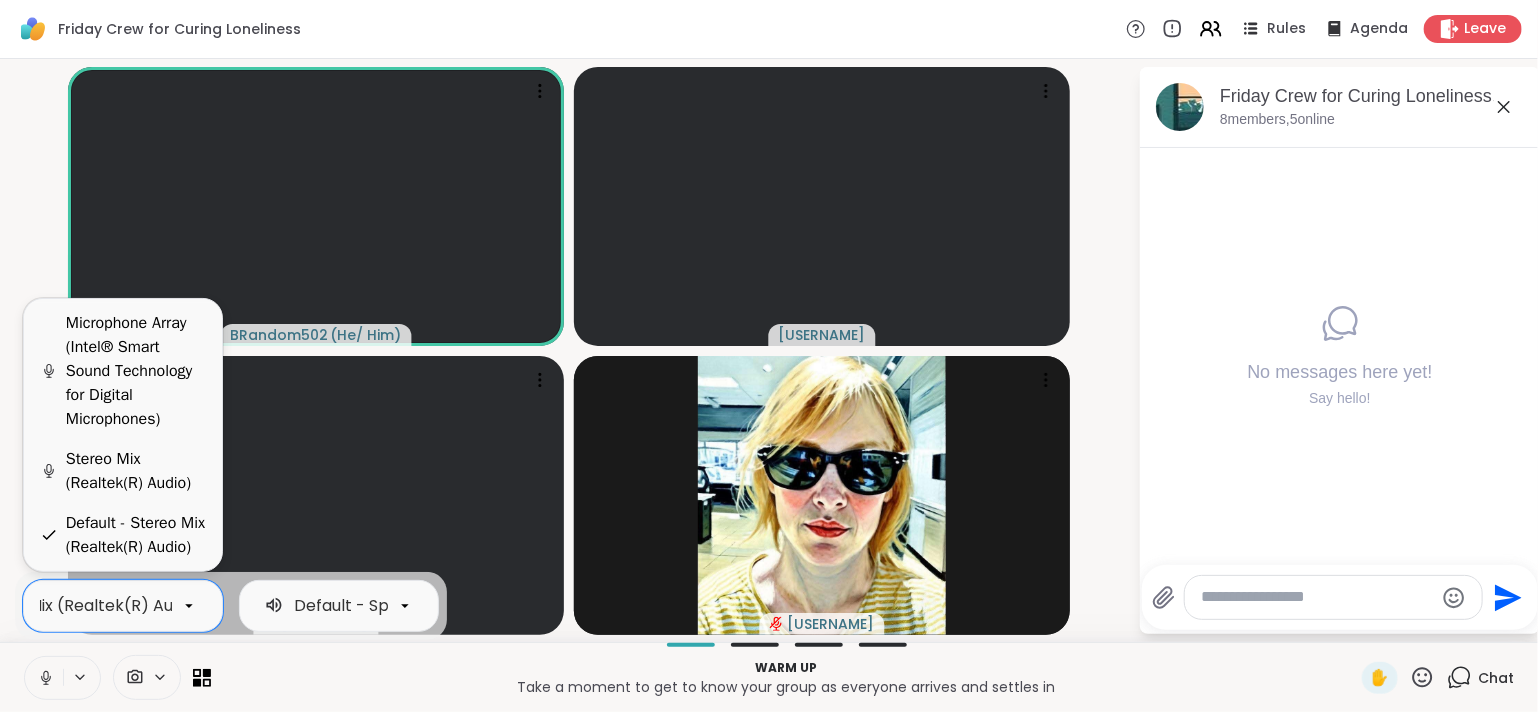 click on "Stereo Mix (Realtek(R) Audio)" at bounding box center (136, 471) 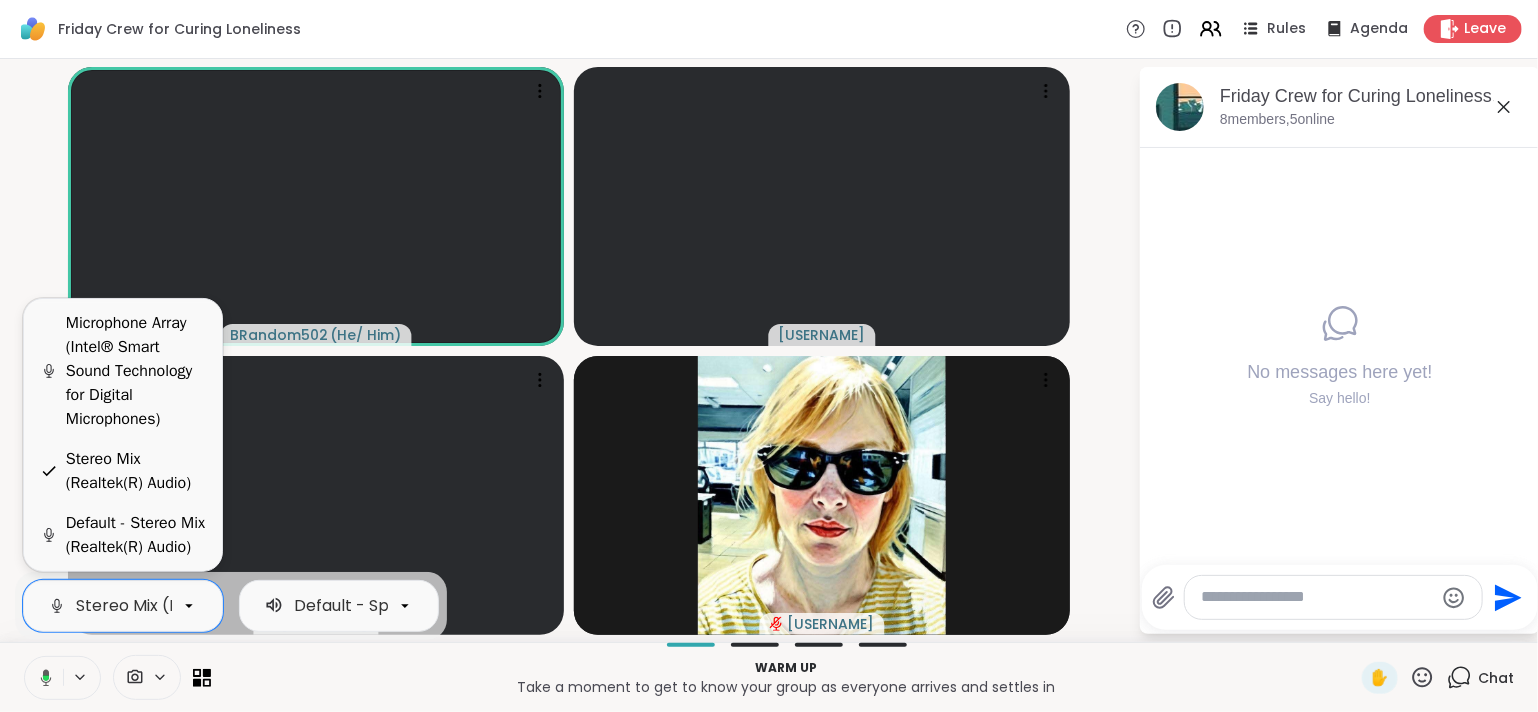 scroll, scrollTop: 0, scrollLeft: 0, axis: both 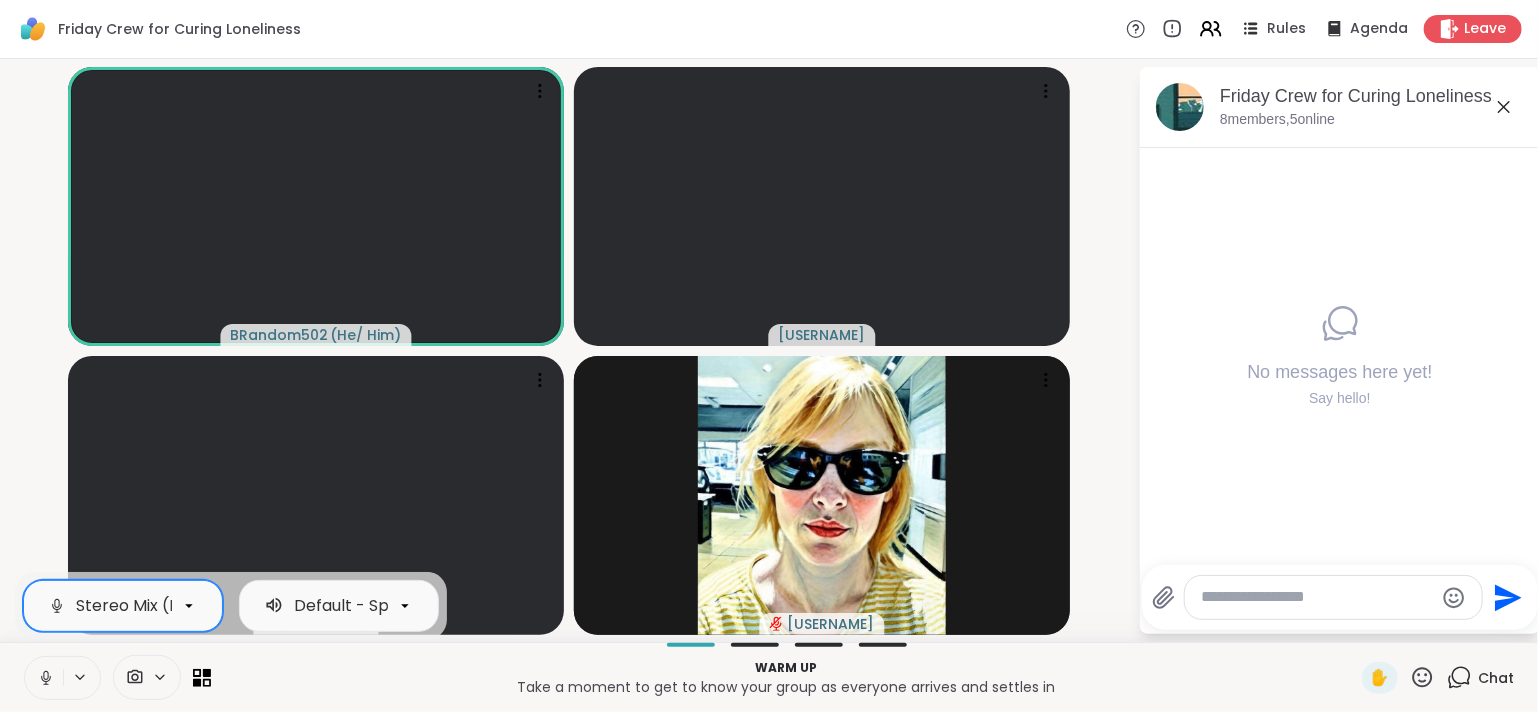 click 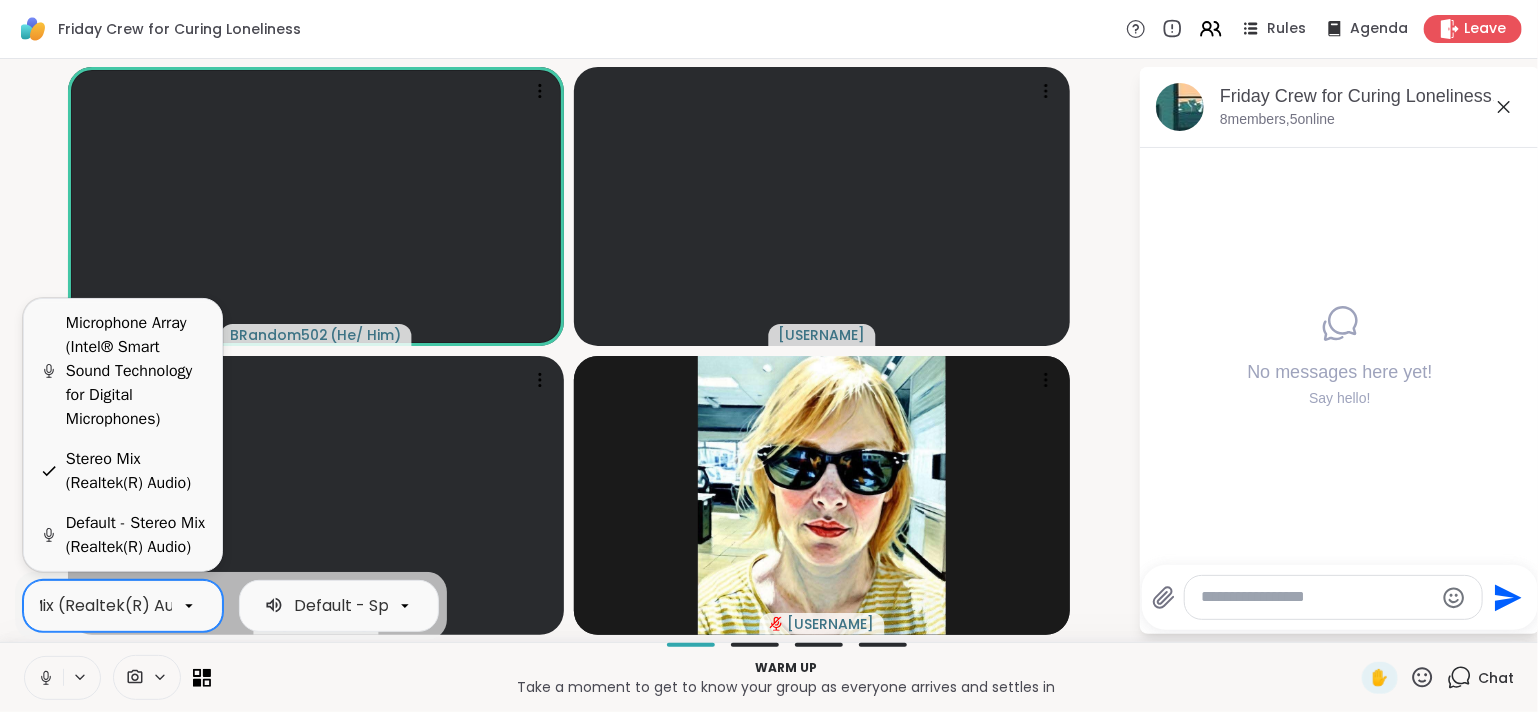 click on "Stereo Mix (Realtek(R) Audio)" at bounding box center [76, 606] 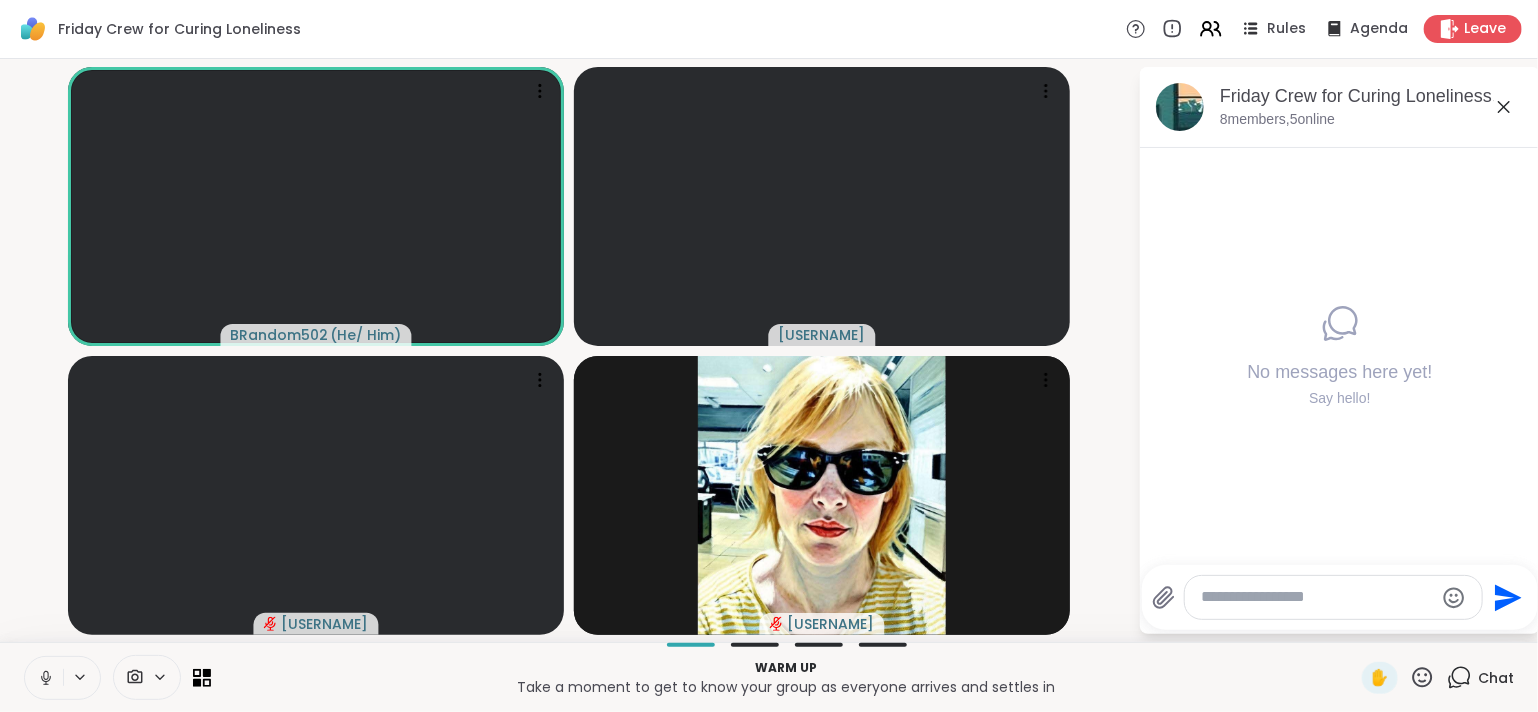 click on "[USERNAME] ( He/ Him ) [USERNAME] [USERNAME] [USERNAME]" at bounding box center [569, 350] 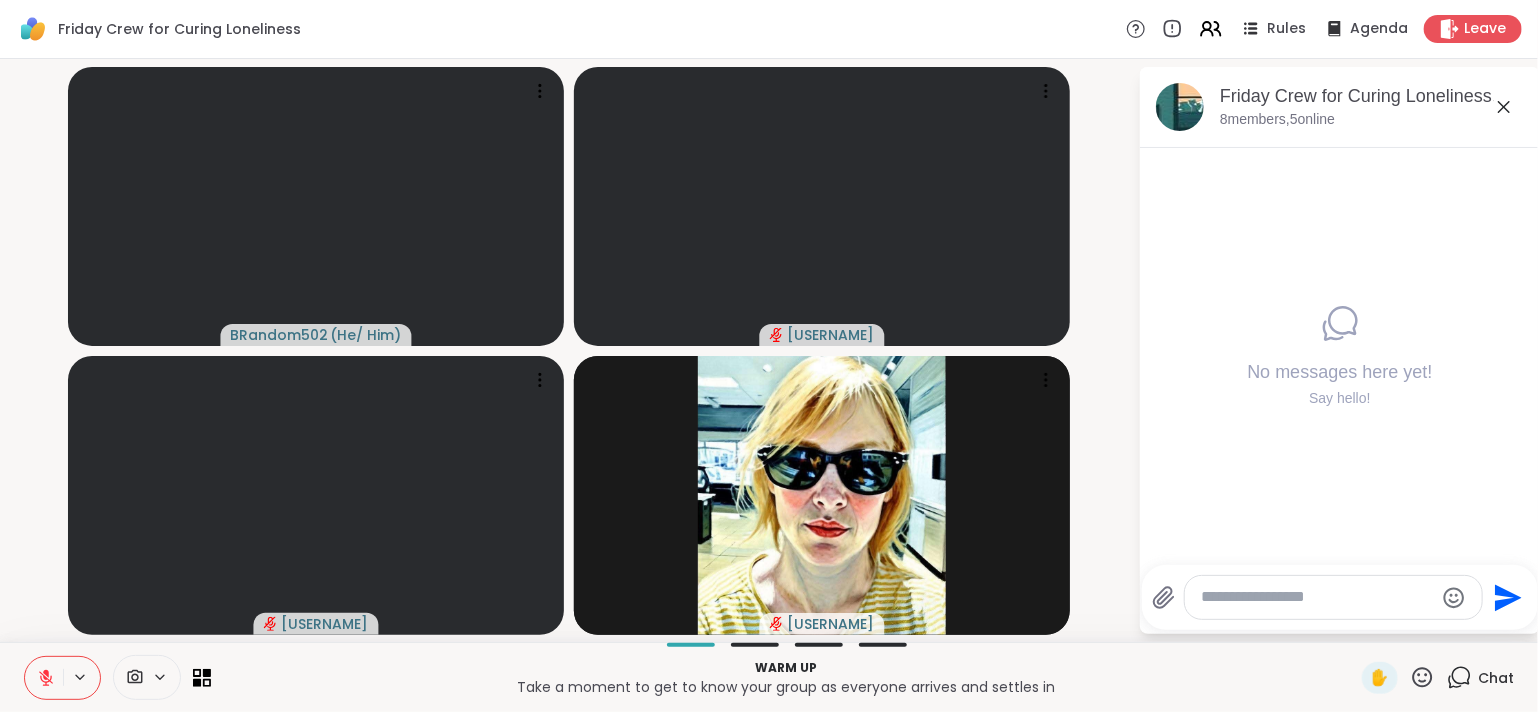 click 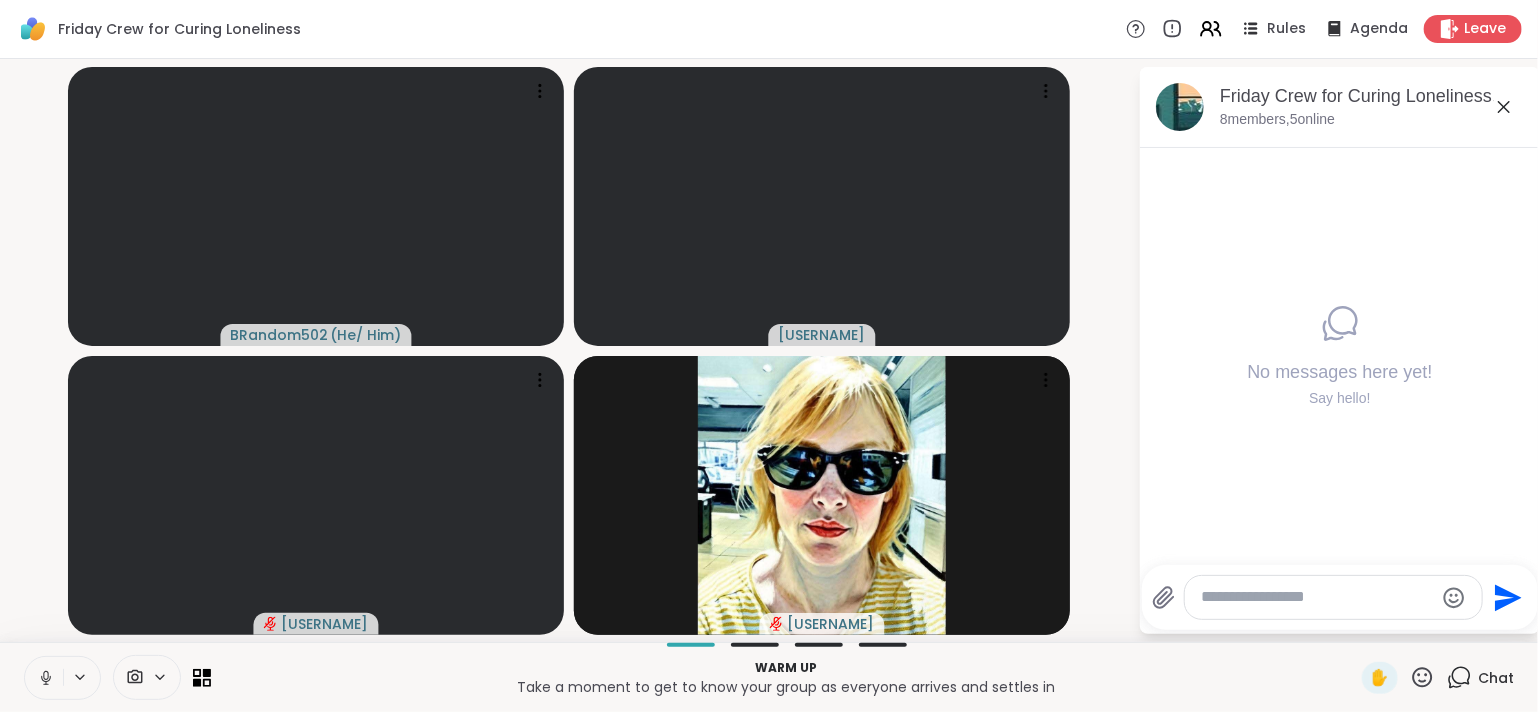 click at bounding box center [44, 678] 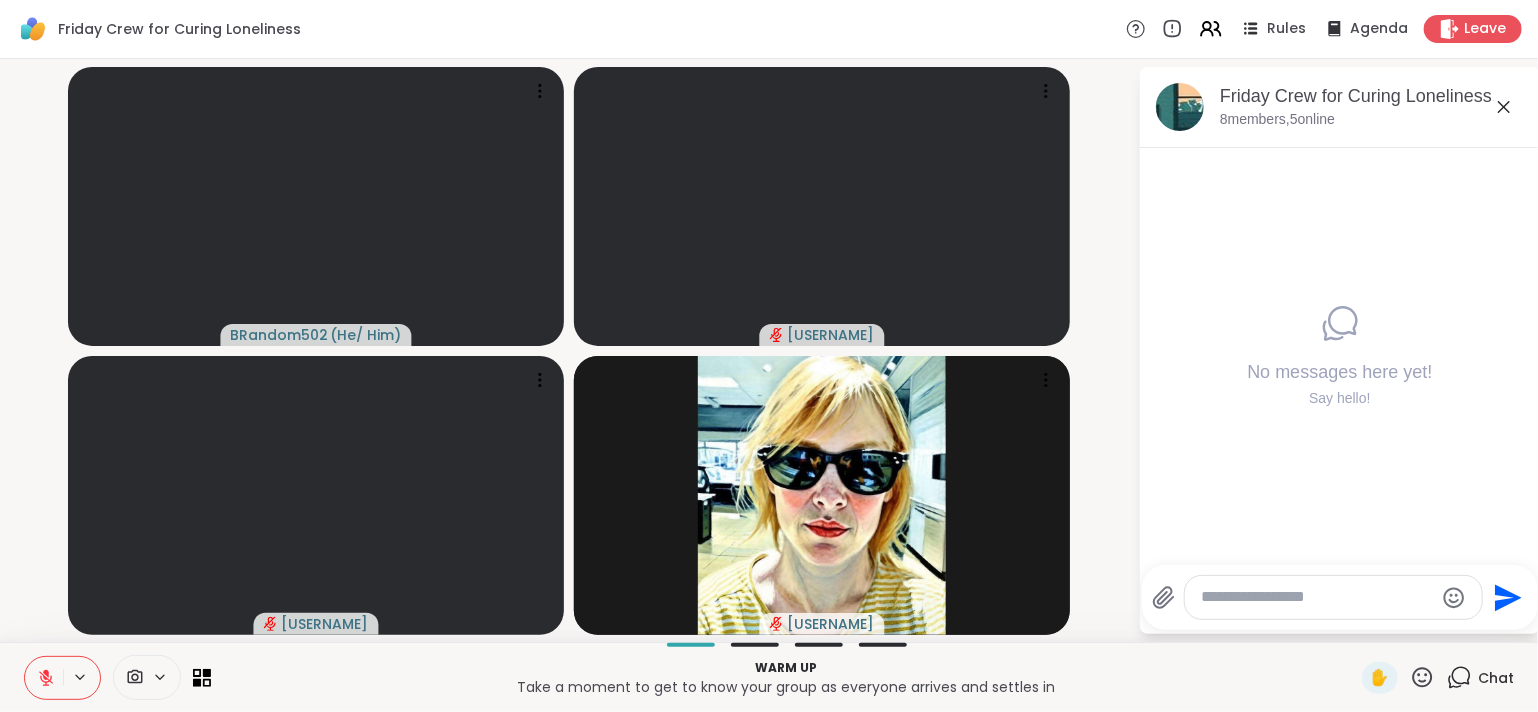 click 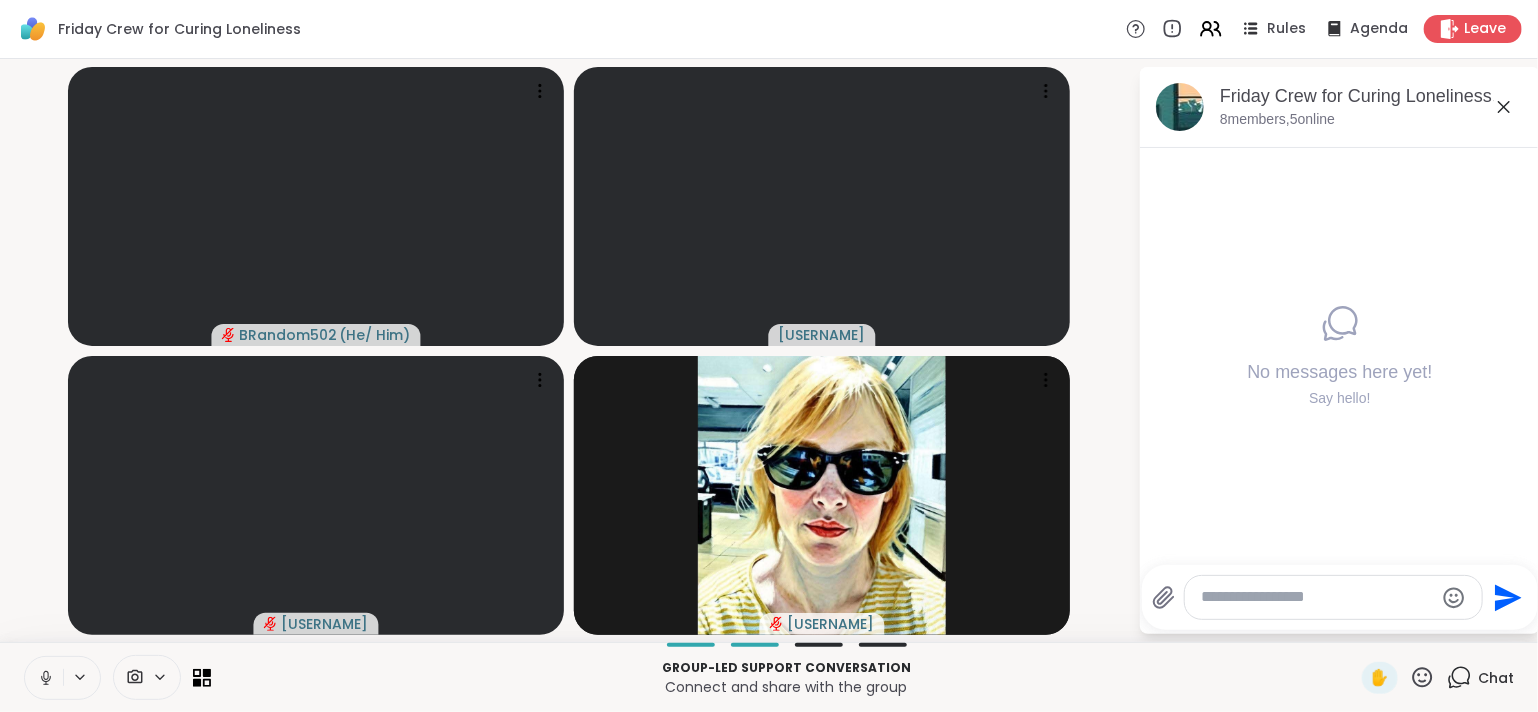 click 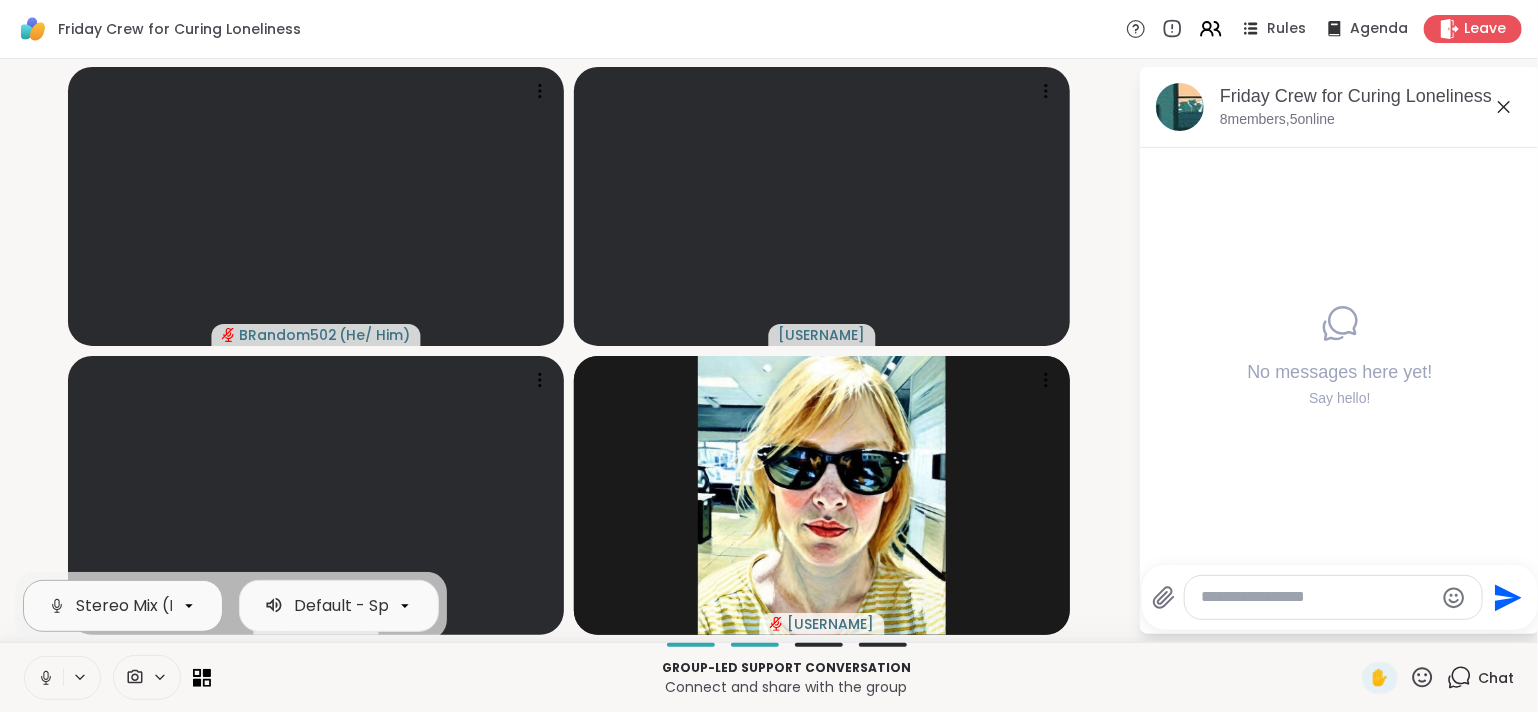 scroll, scrollTop: 0, scrollLeft: 104, axis: horizontal 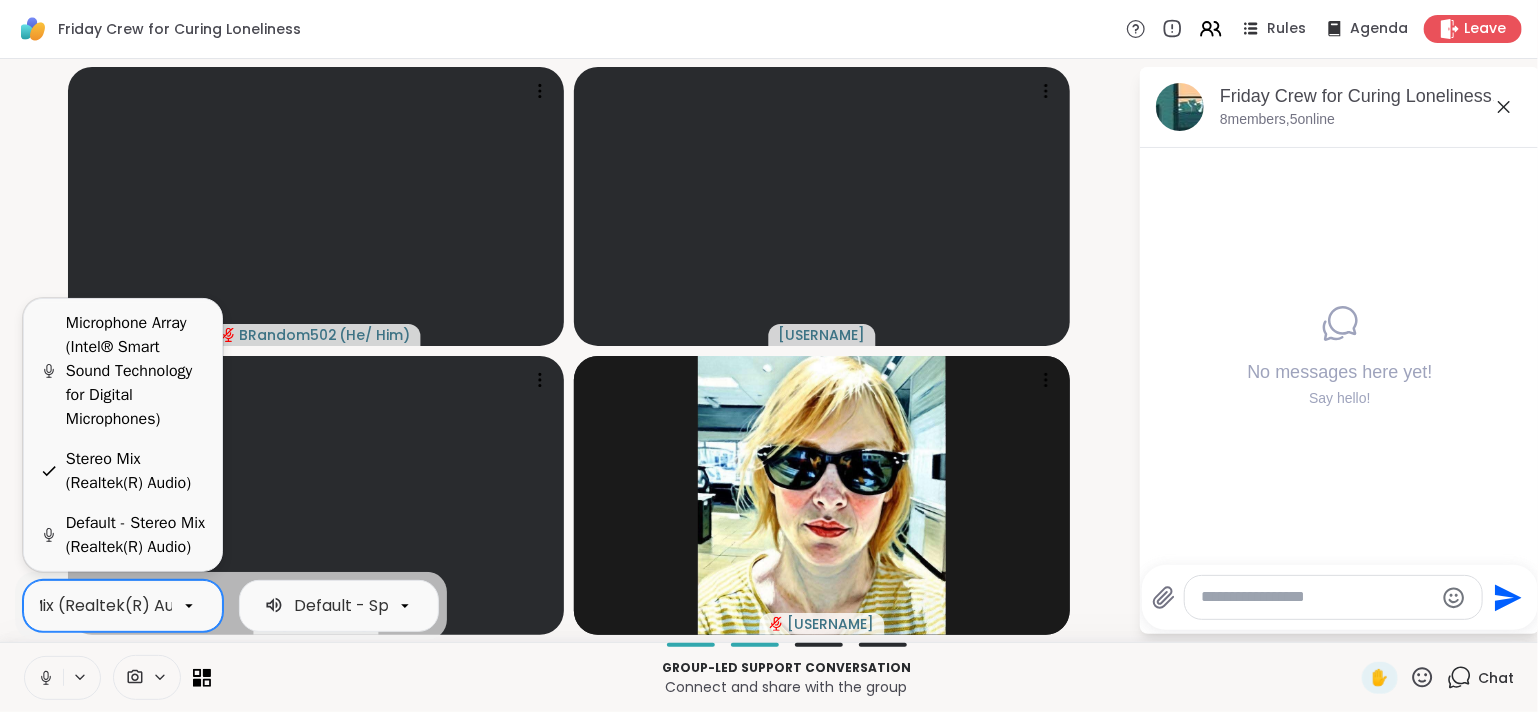 click 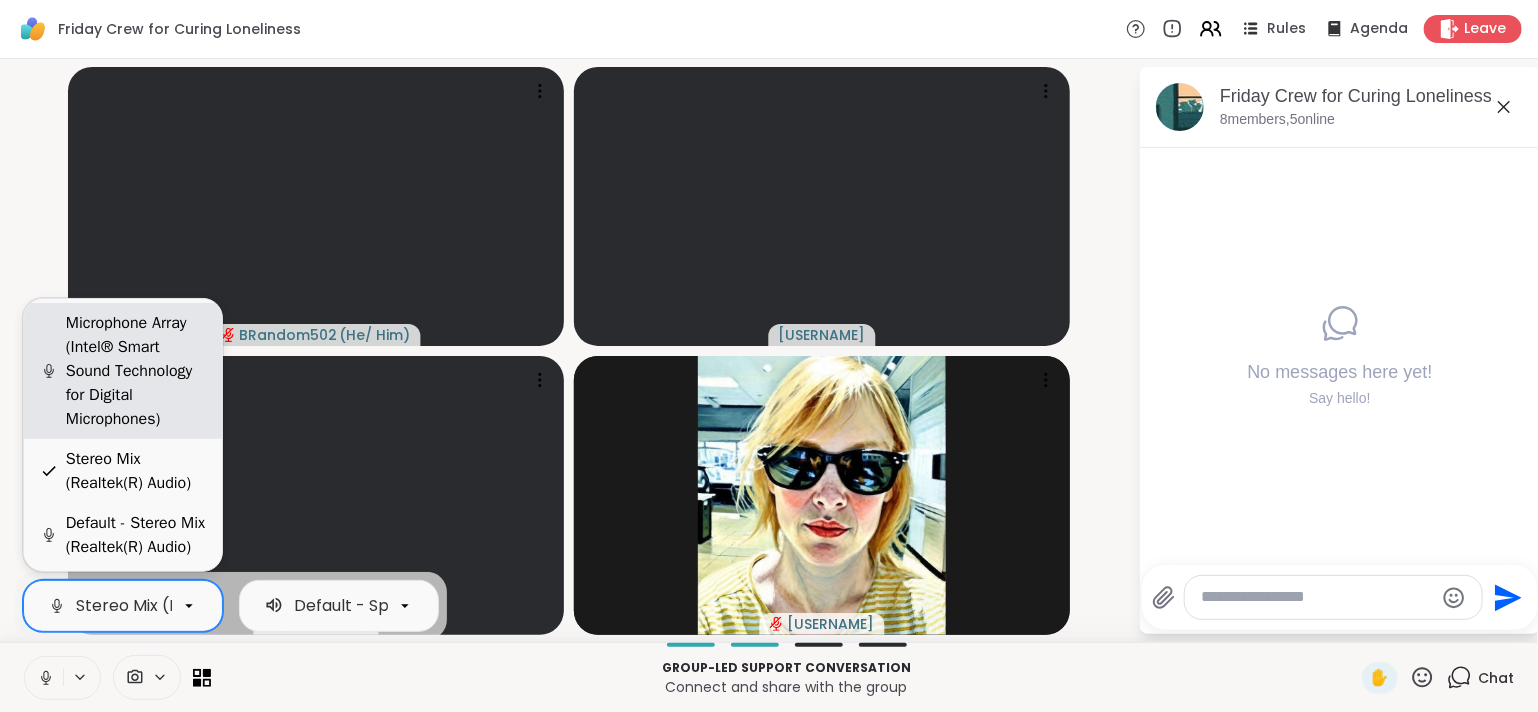 scroll, scrollTop: 0, scrollLeft: 104, axis: horizontal 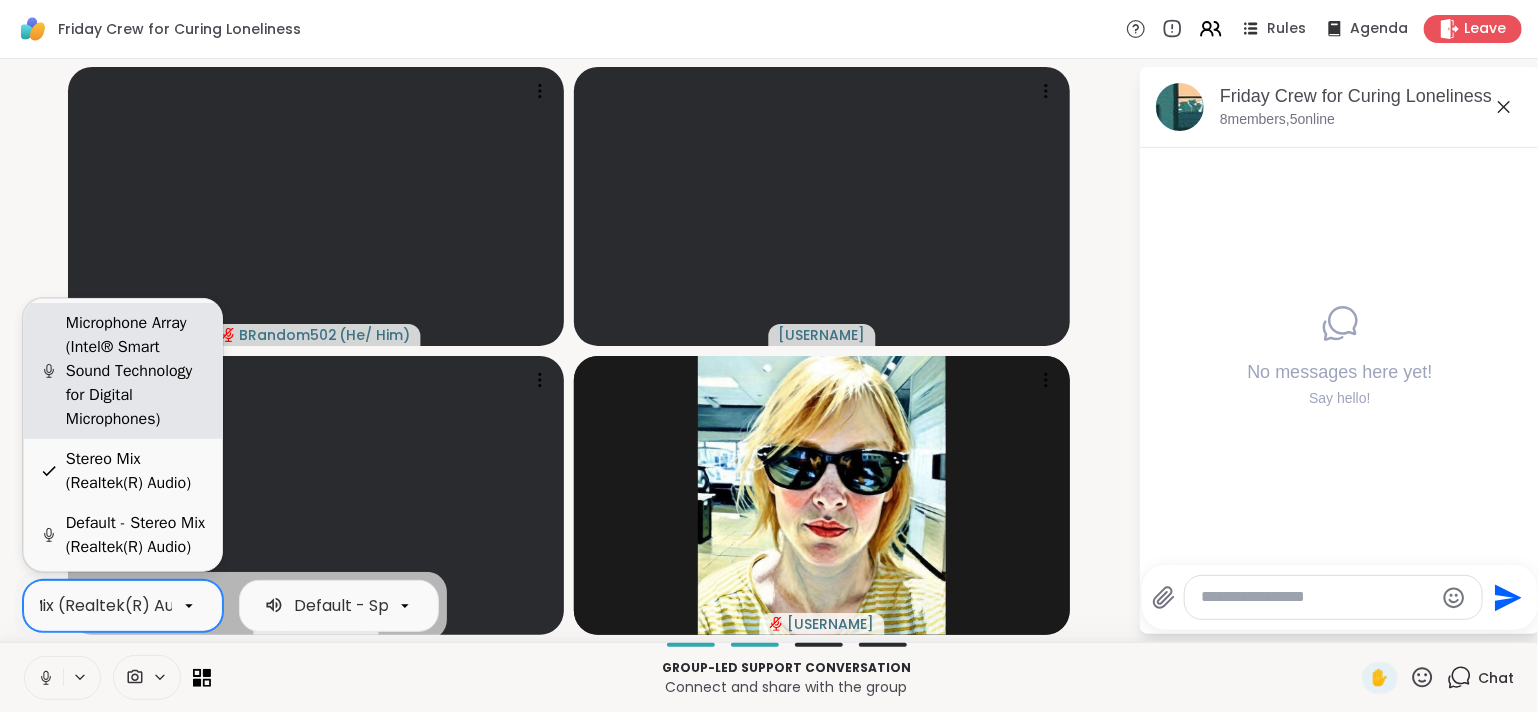 click on "Microphone Array (Intel® Smart Sound Technology for Digital Microphones)" at bounding box center (136, 371) 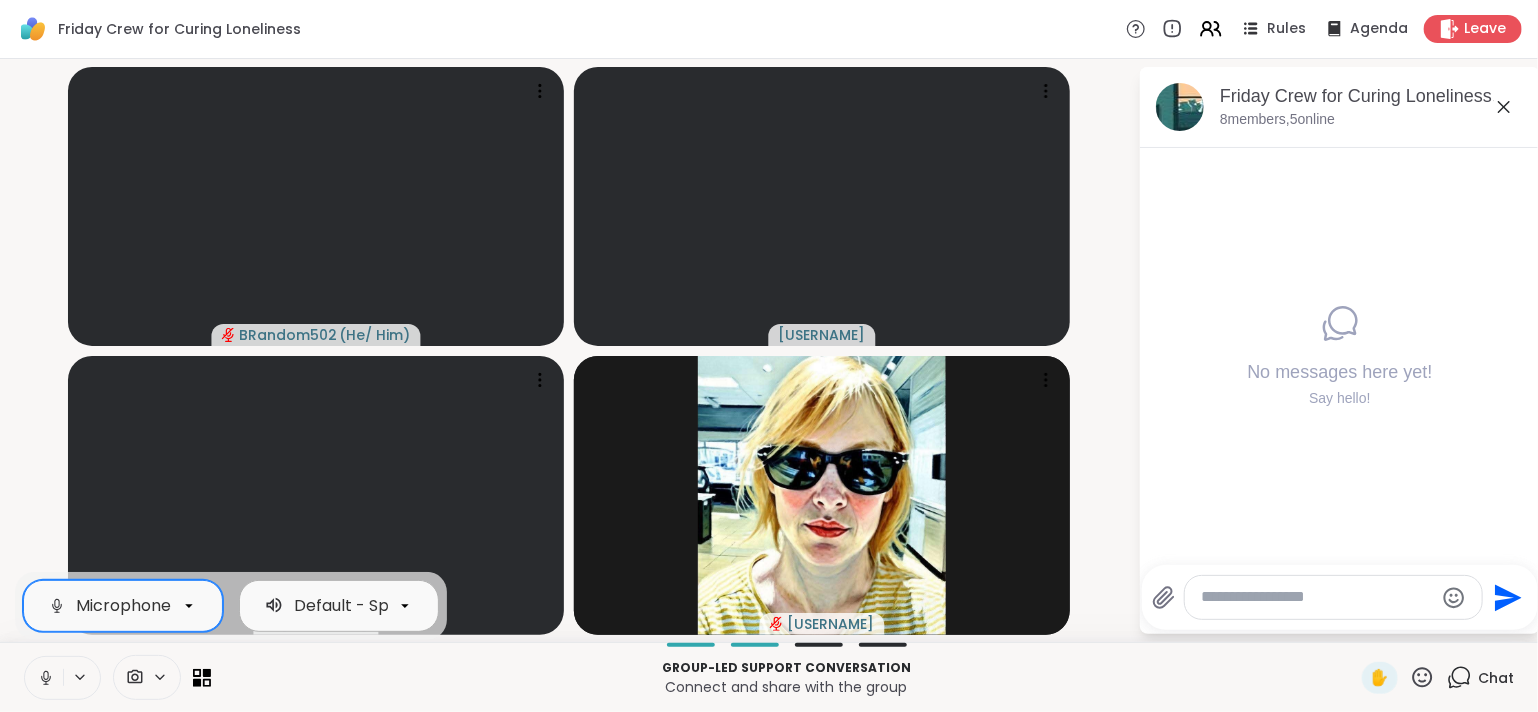 scroll, scrollTop: 0, scrollLeft: 174, axis: horizontal 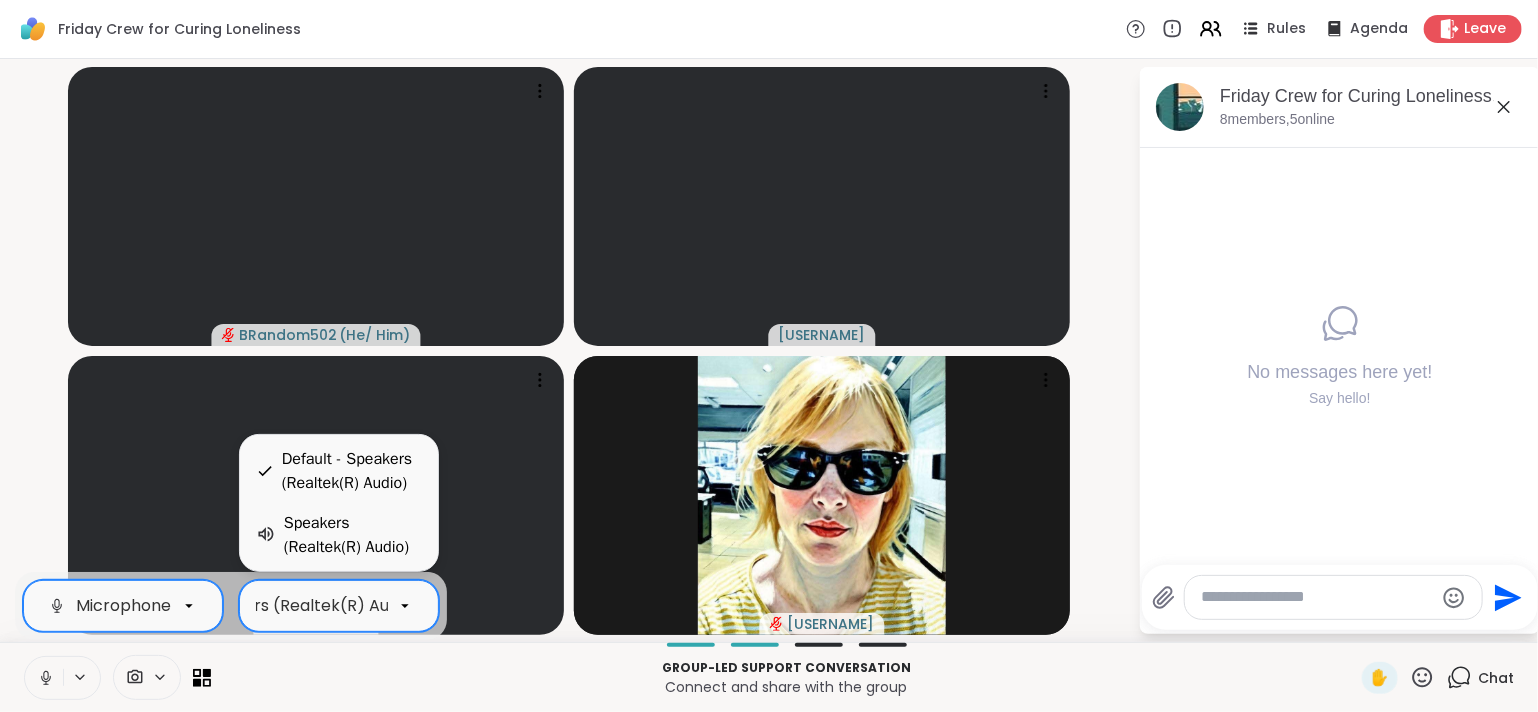 click at bounding box center (405, 606) 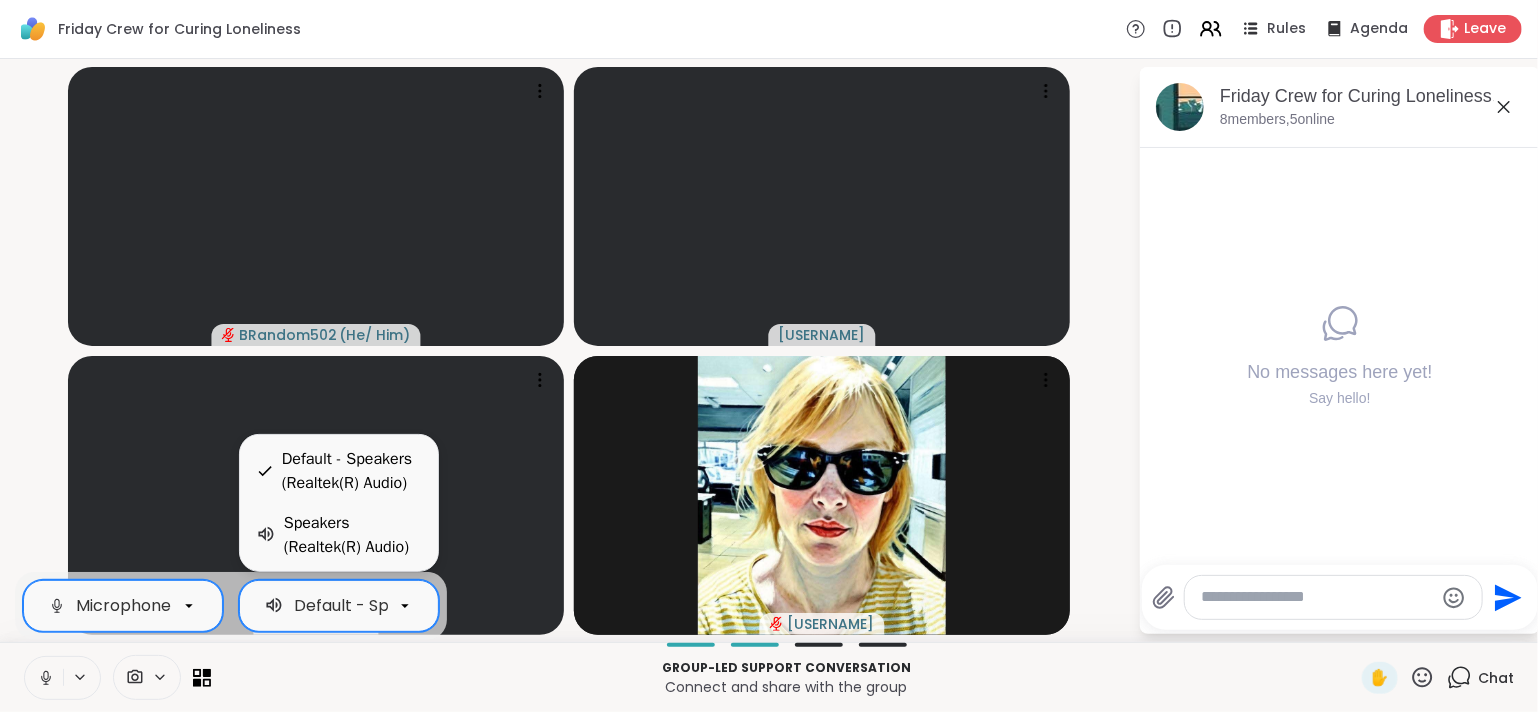 scroll, scrollTop: 0, scrollLeft: 174, axis: horizontal 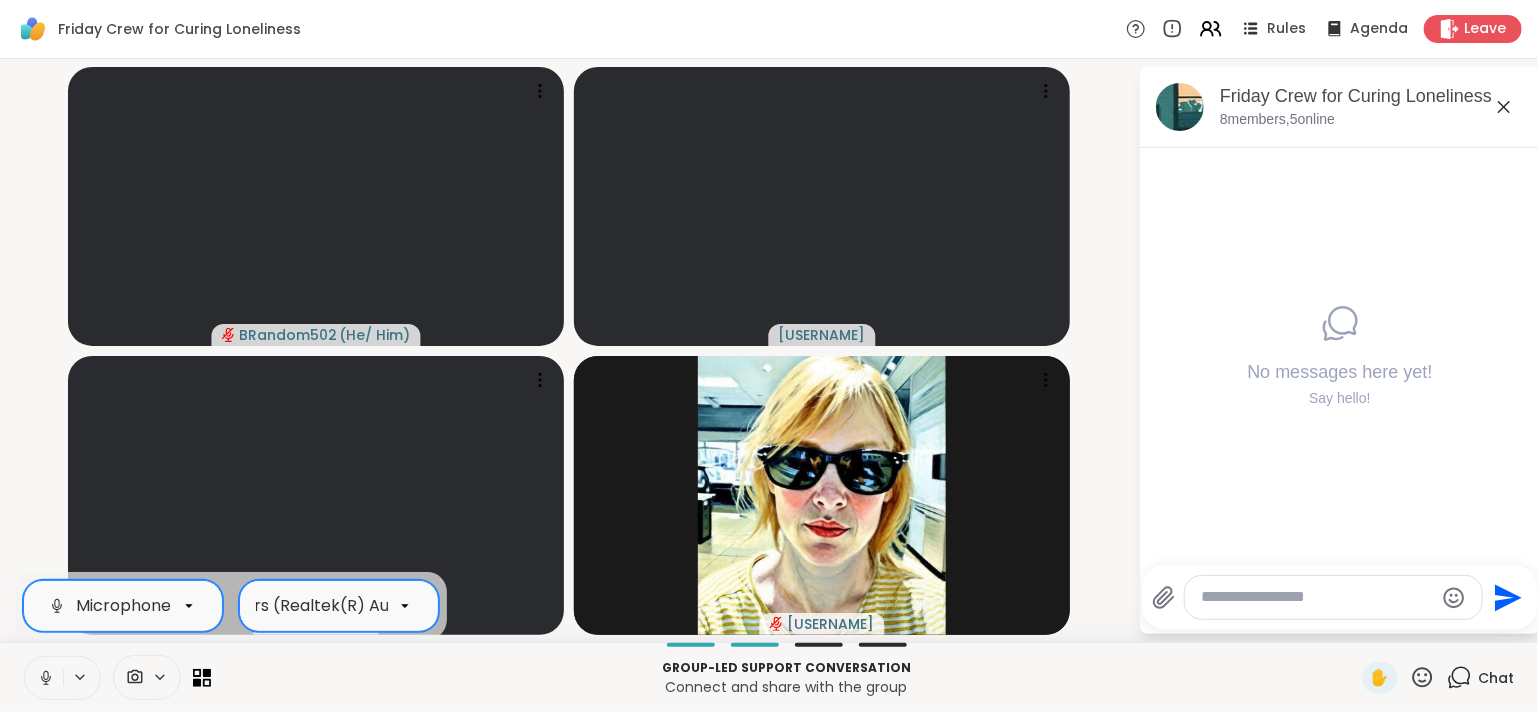 click at bounding box center (405, 606) 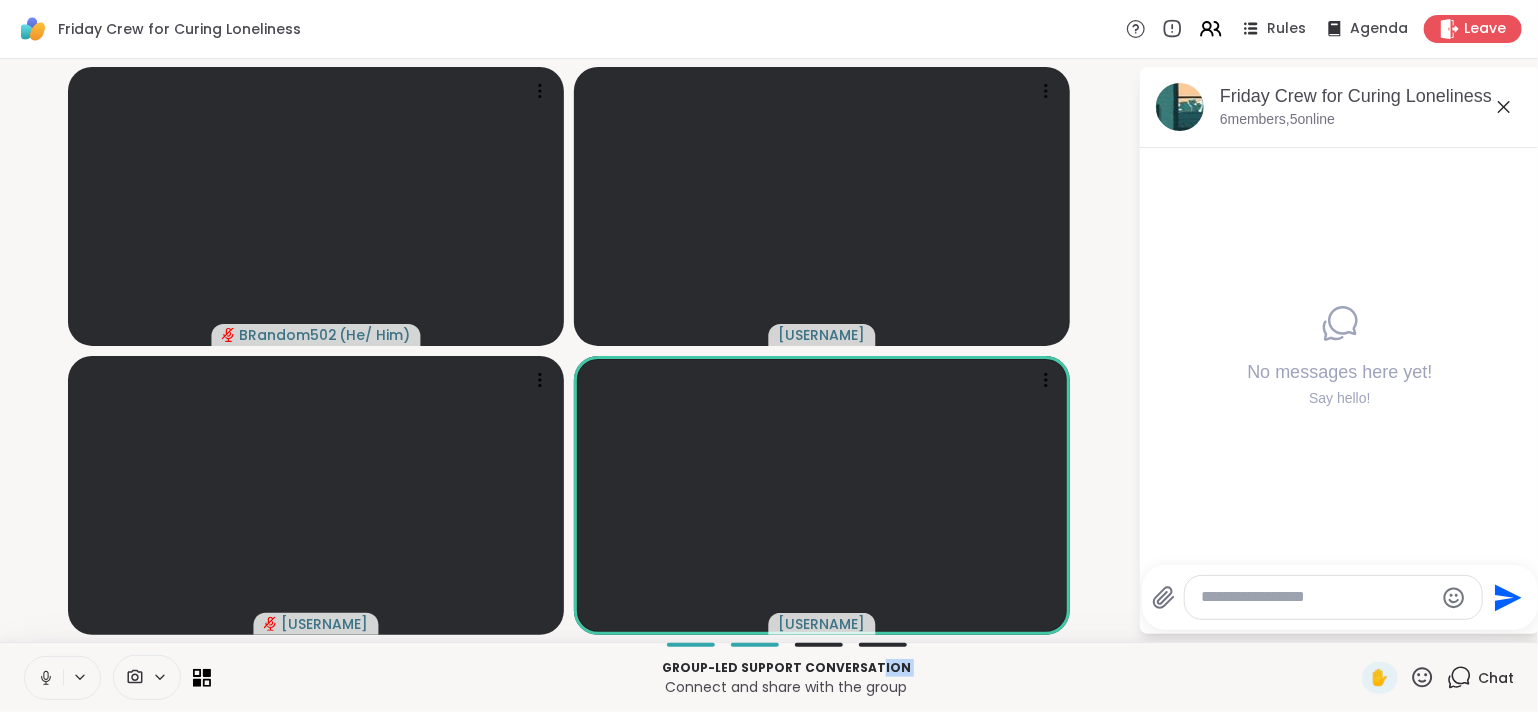 drag, startPoint x: 540, startPoint y: 702, endPoint x: 870, endPoint y: 668, distance: 331.7469 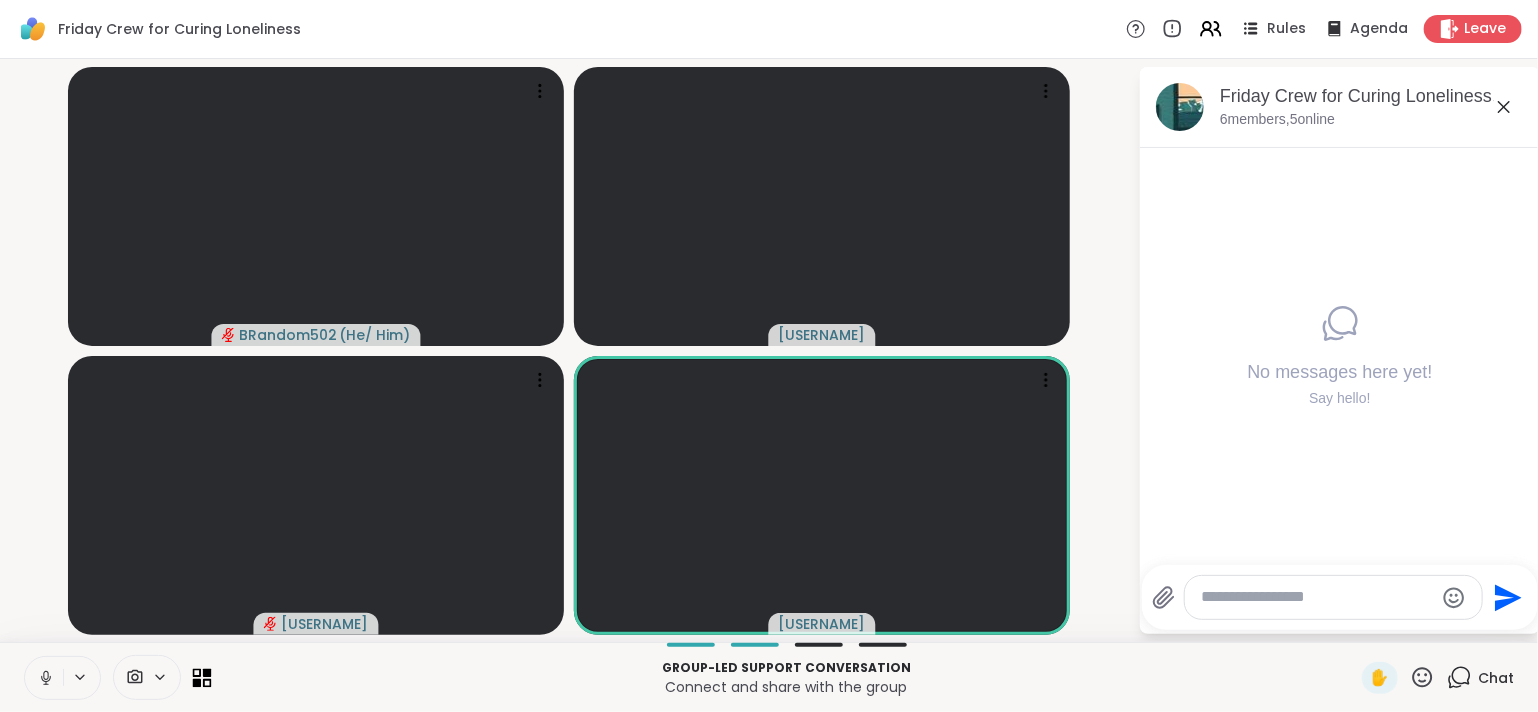 click 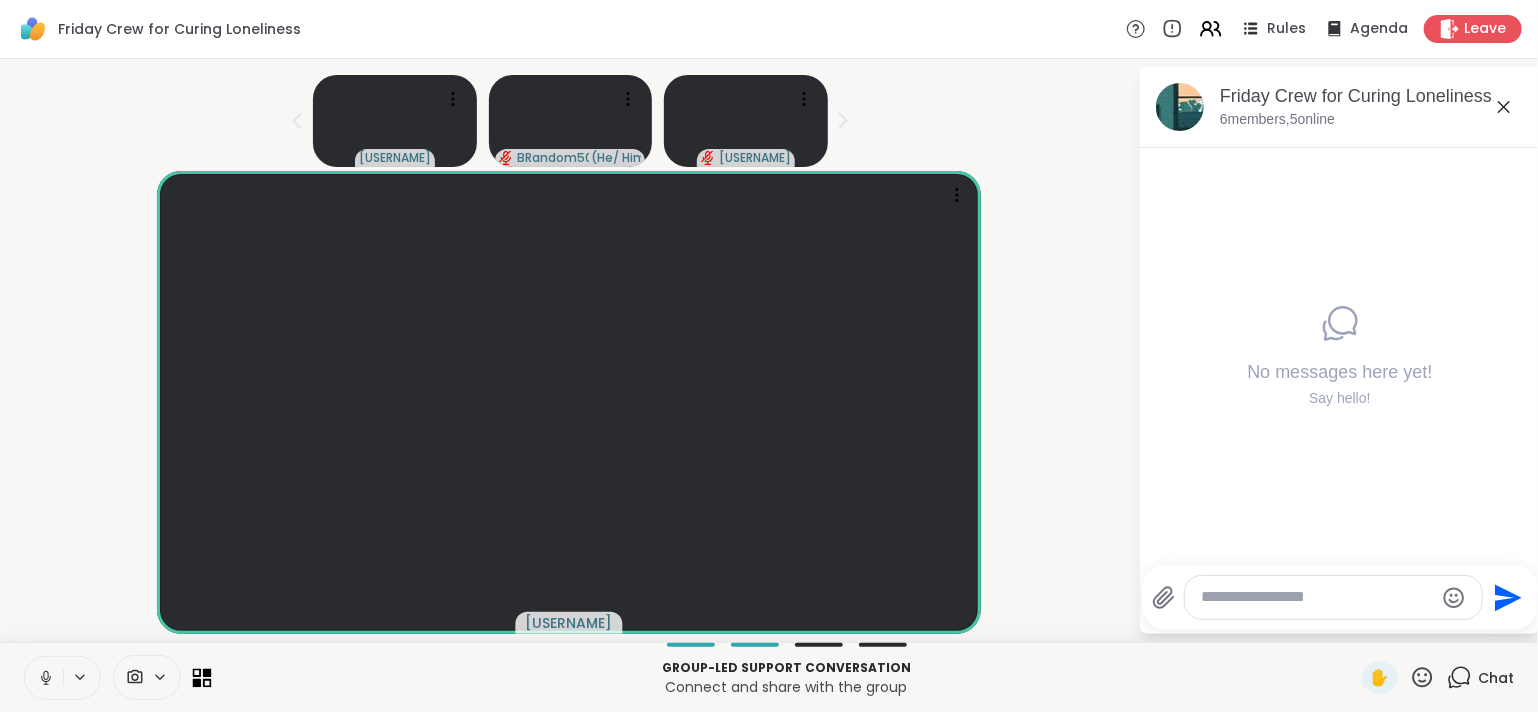 click 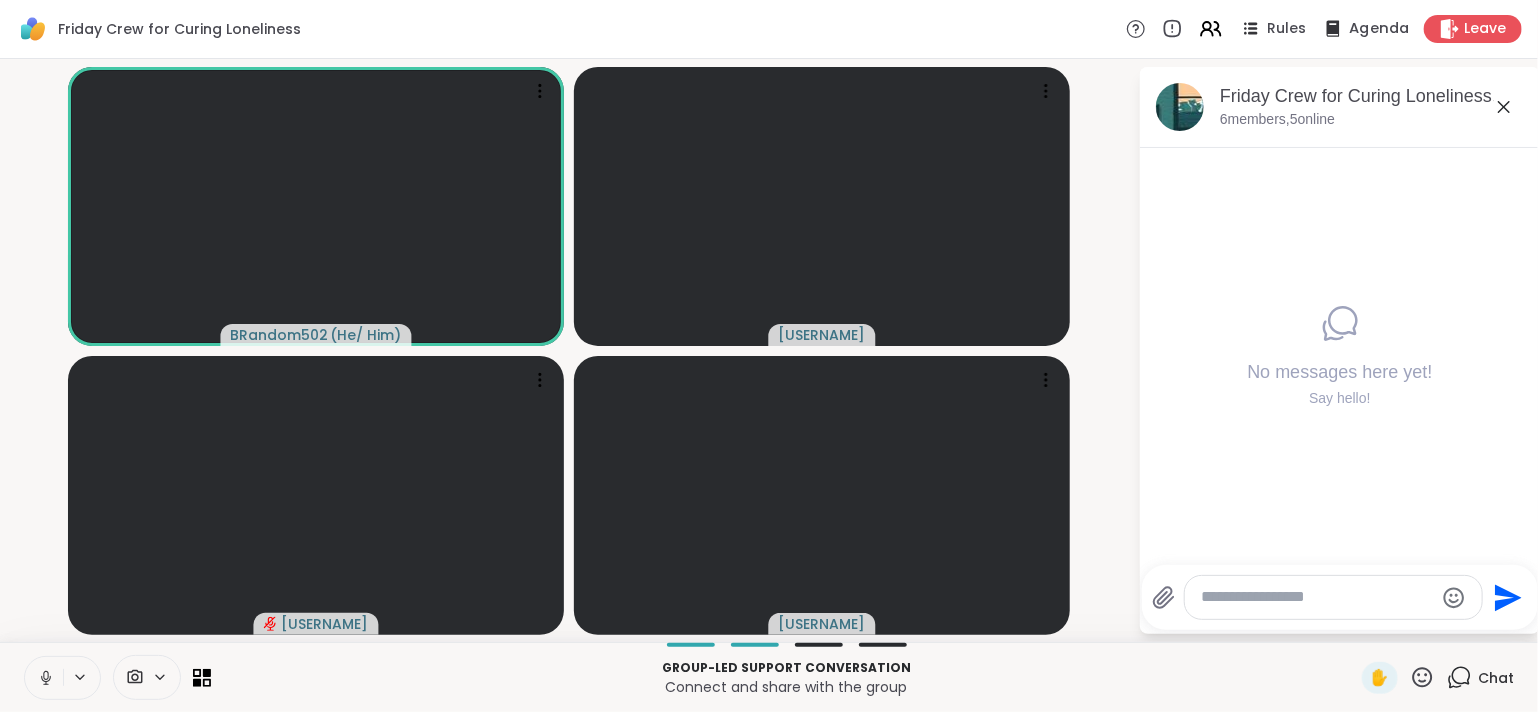 click on "Agenda" at bounding box center [1379, 29] 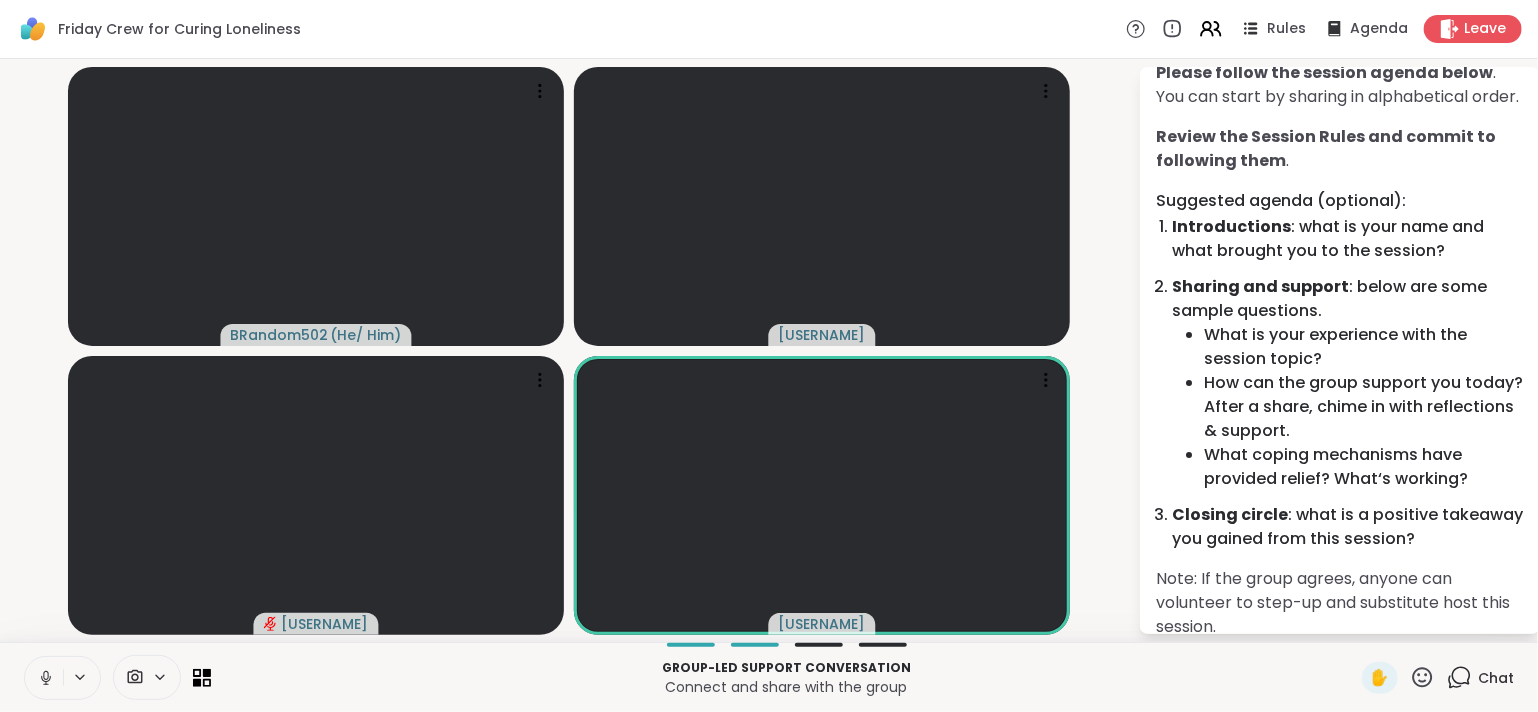 scroll, scrollTop: 183, scrollLeft: 0, axis: vertical 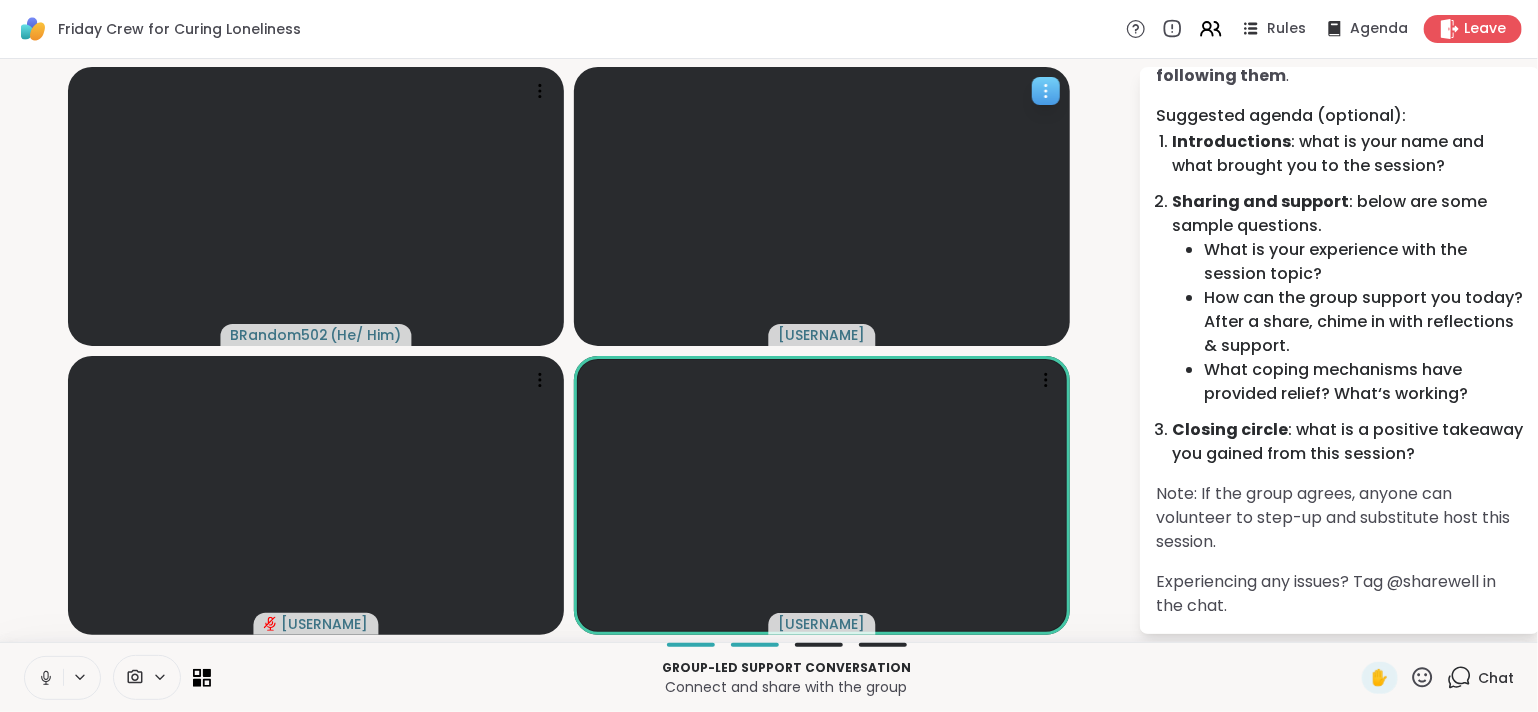 click at bounding box center (1046, 91) 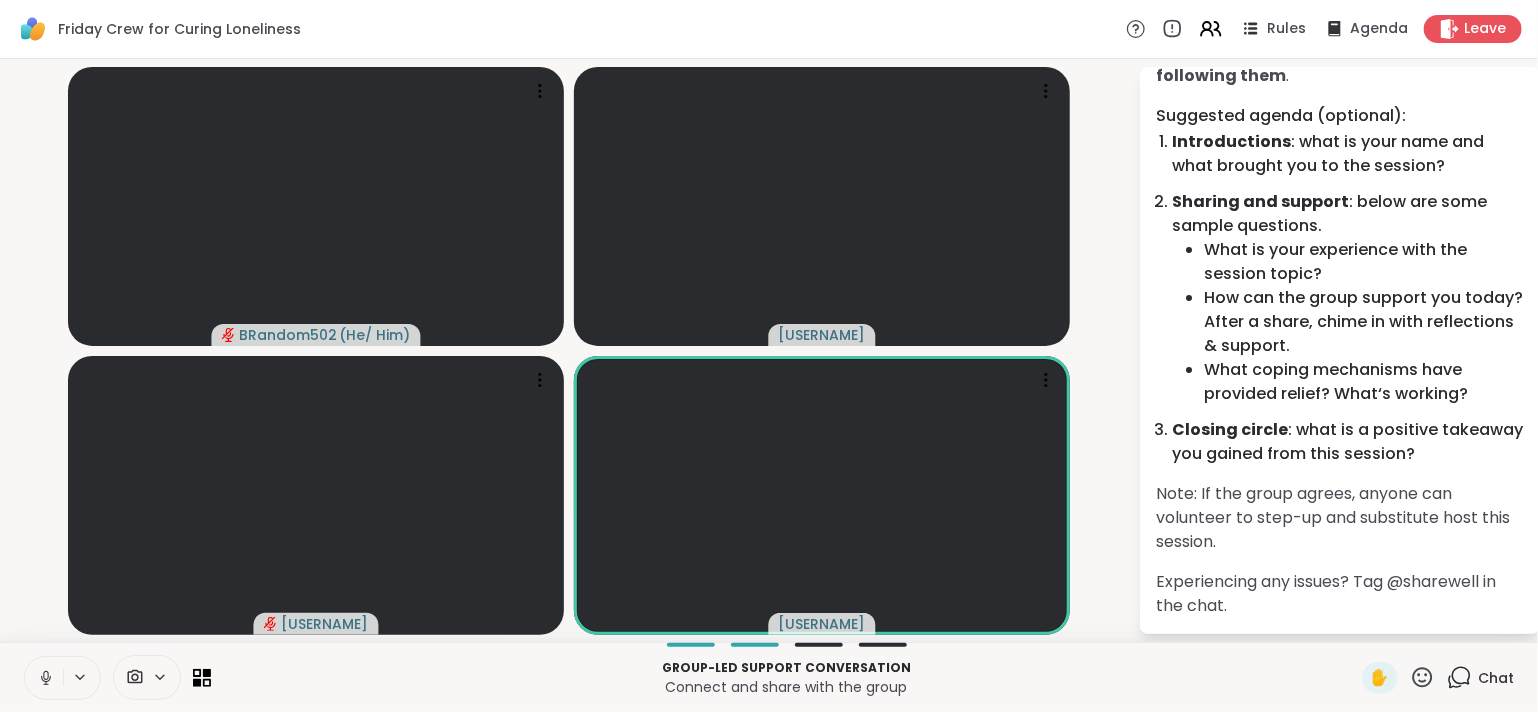 click on "[USERNAME] ( He/ Him ) [USERNAME] [USERNAME] [USERNAME]" at bounding box center [569, 350] 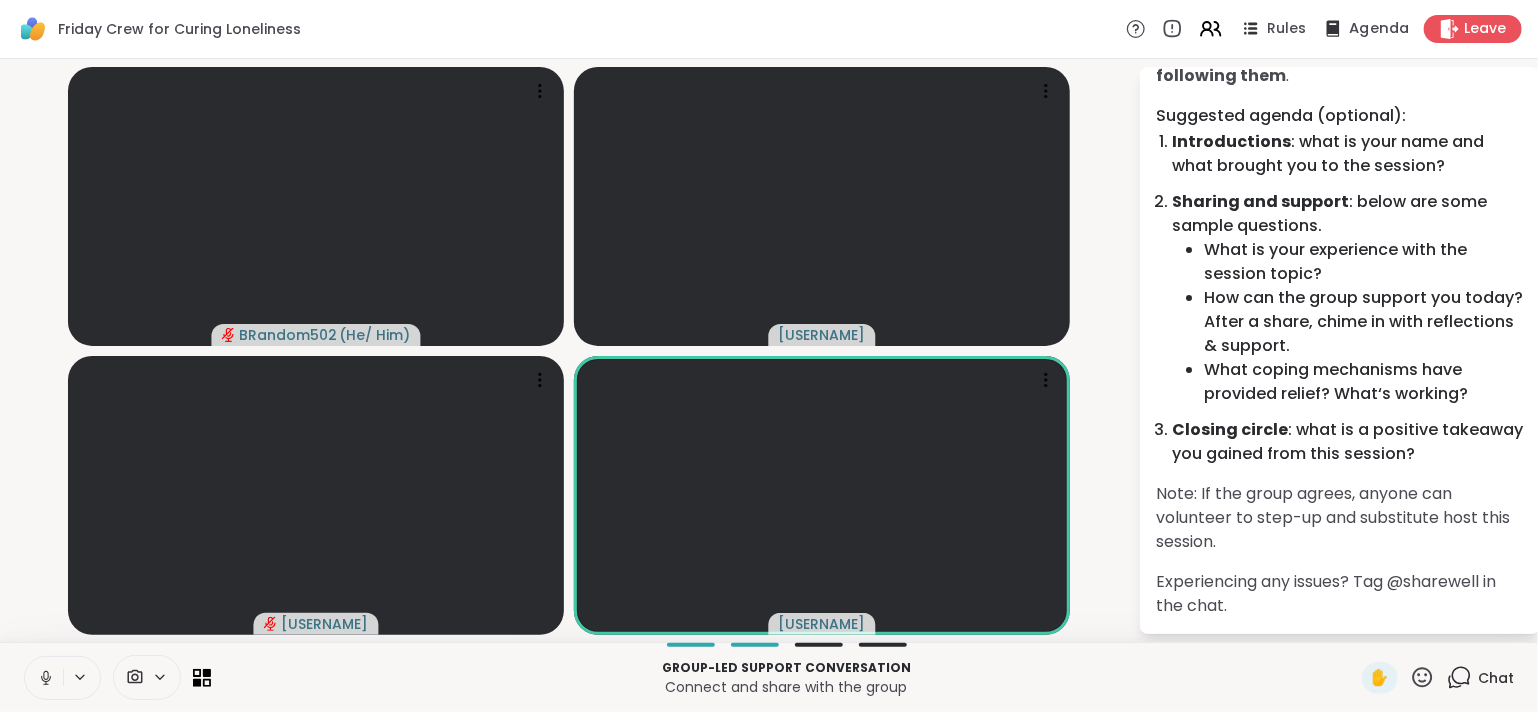 click on "Agenda" at bounding box center [1379, 29] 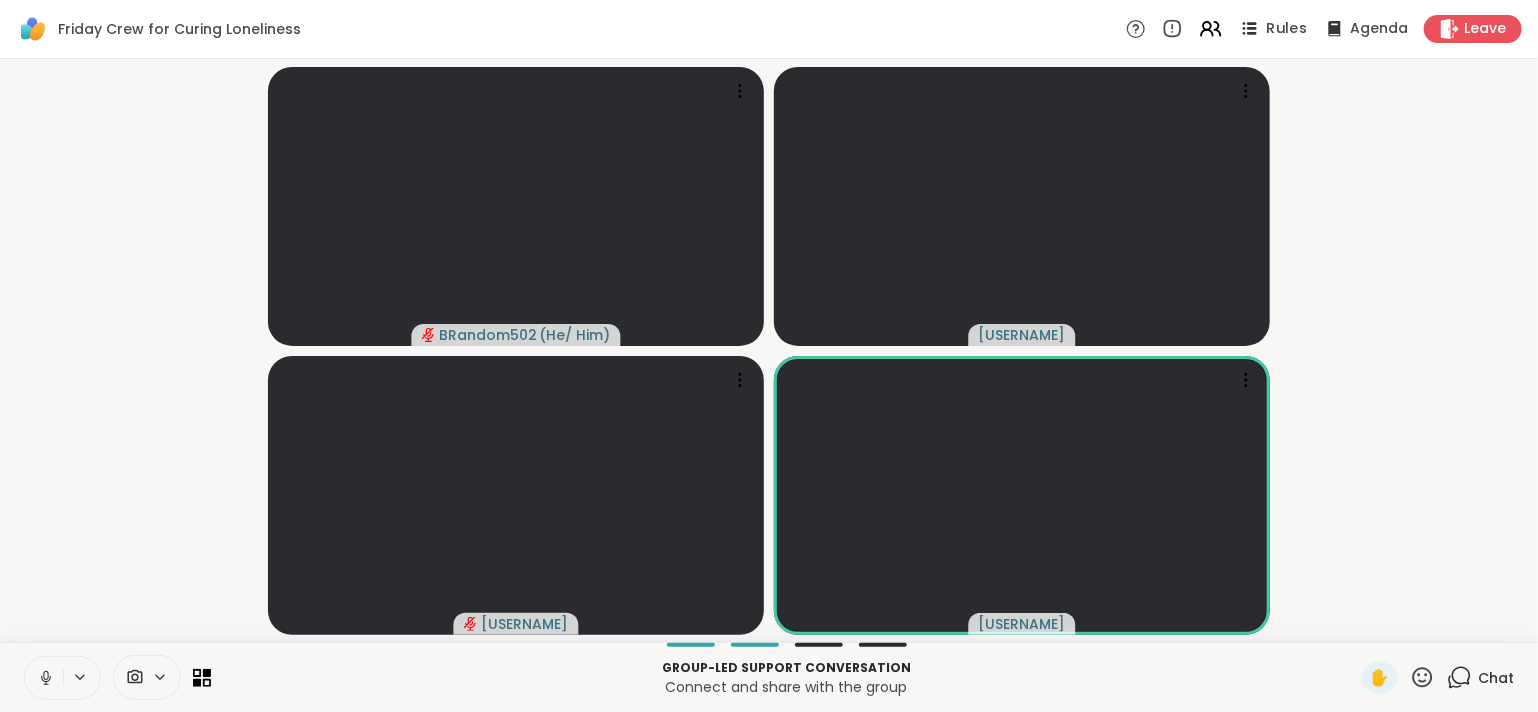 click on "Rules" at bounding box center (1287, 29) 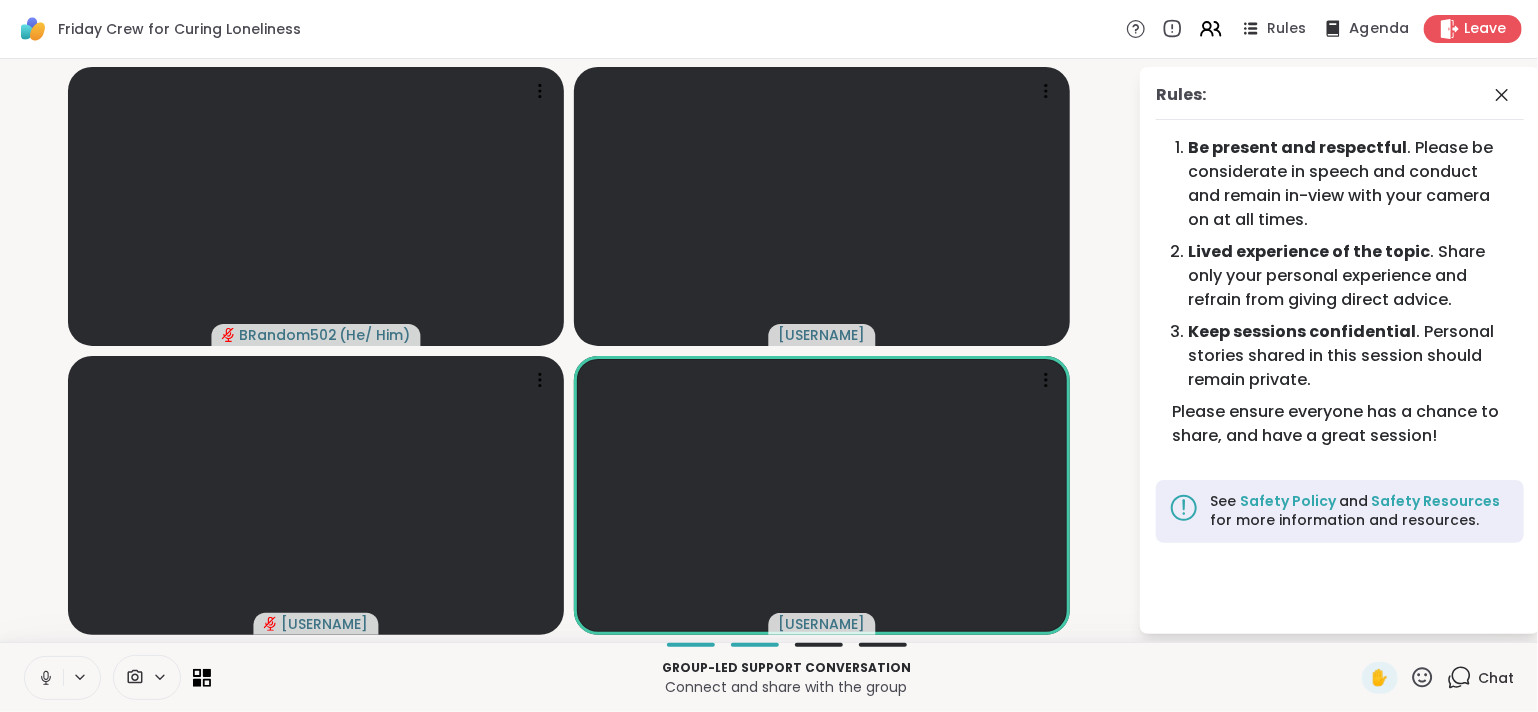 click 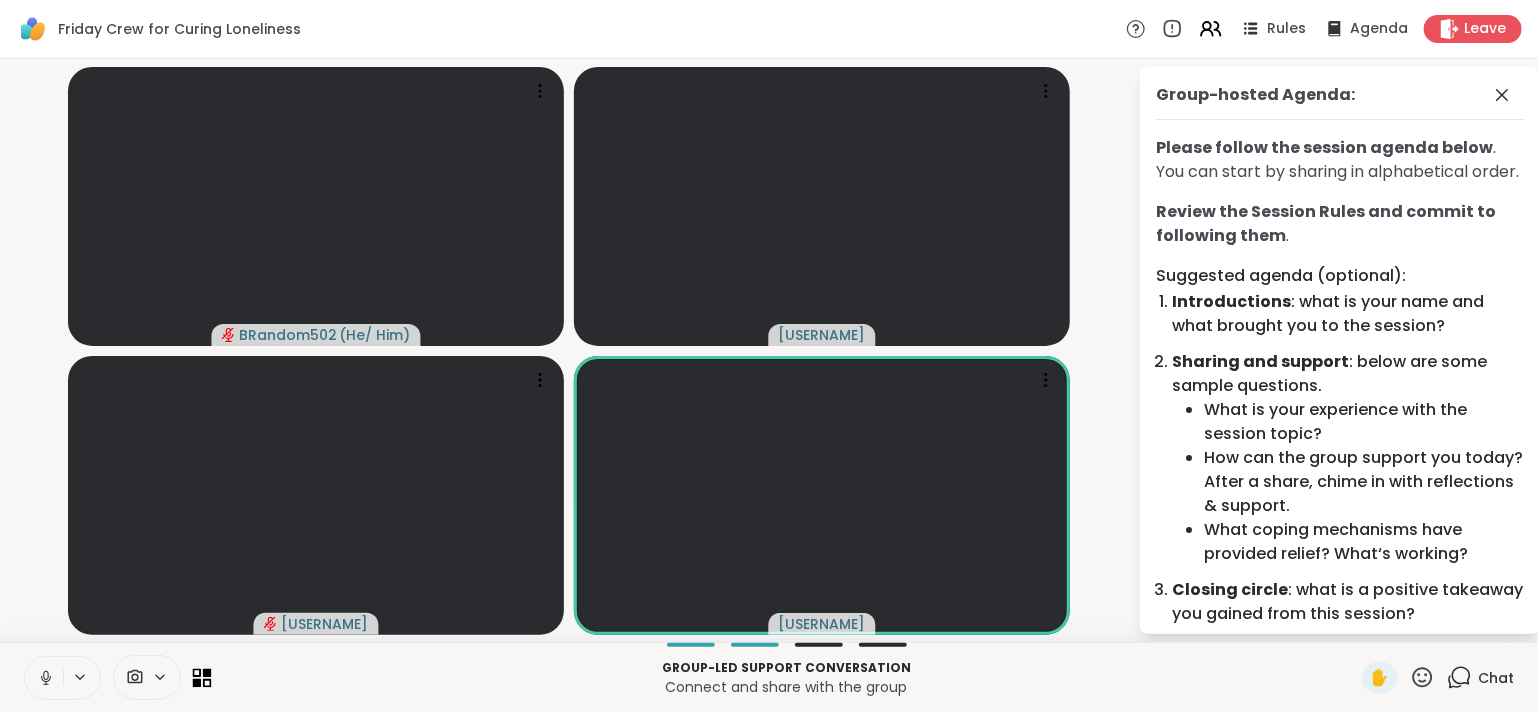 click 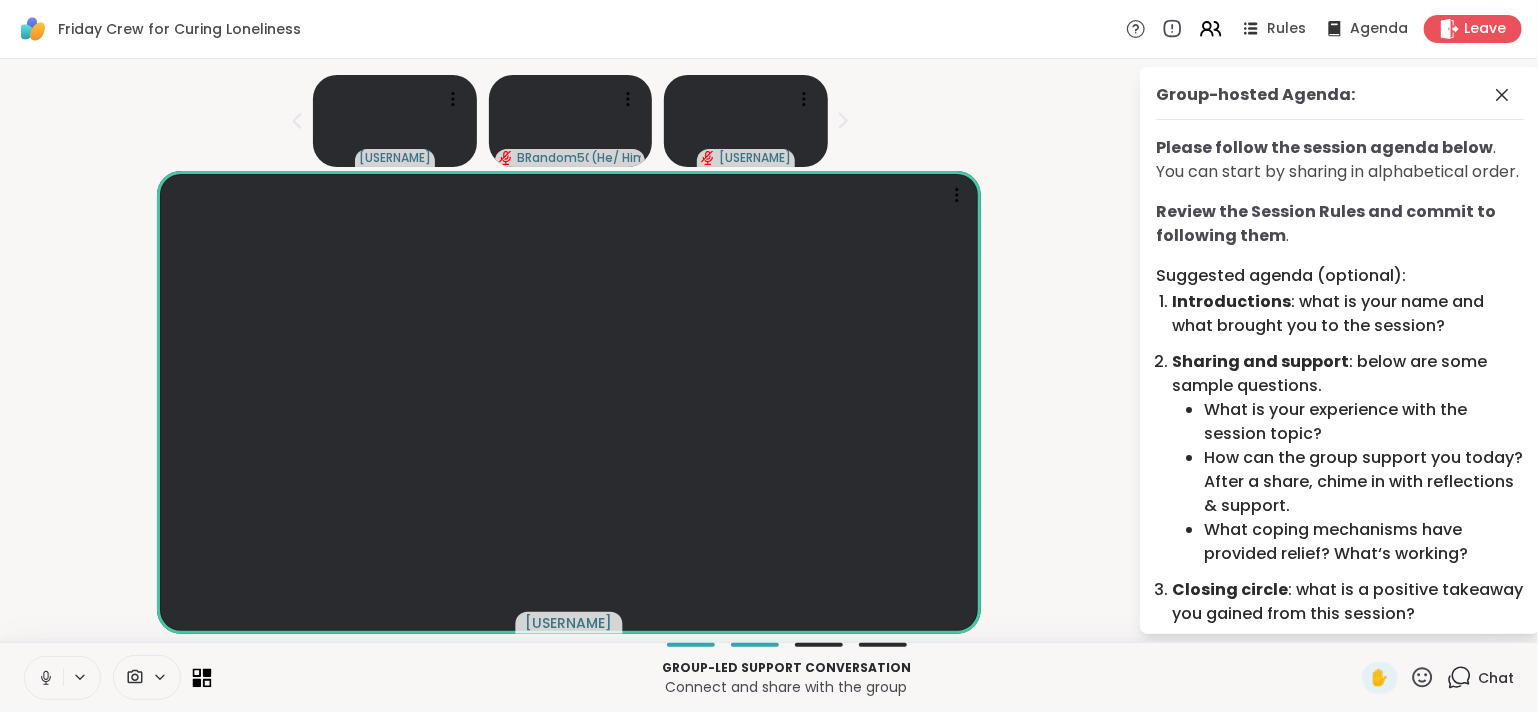 click 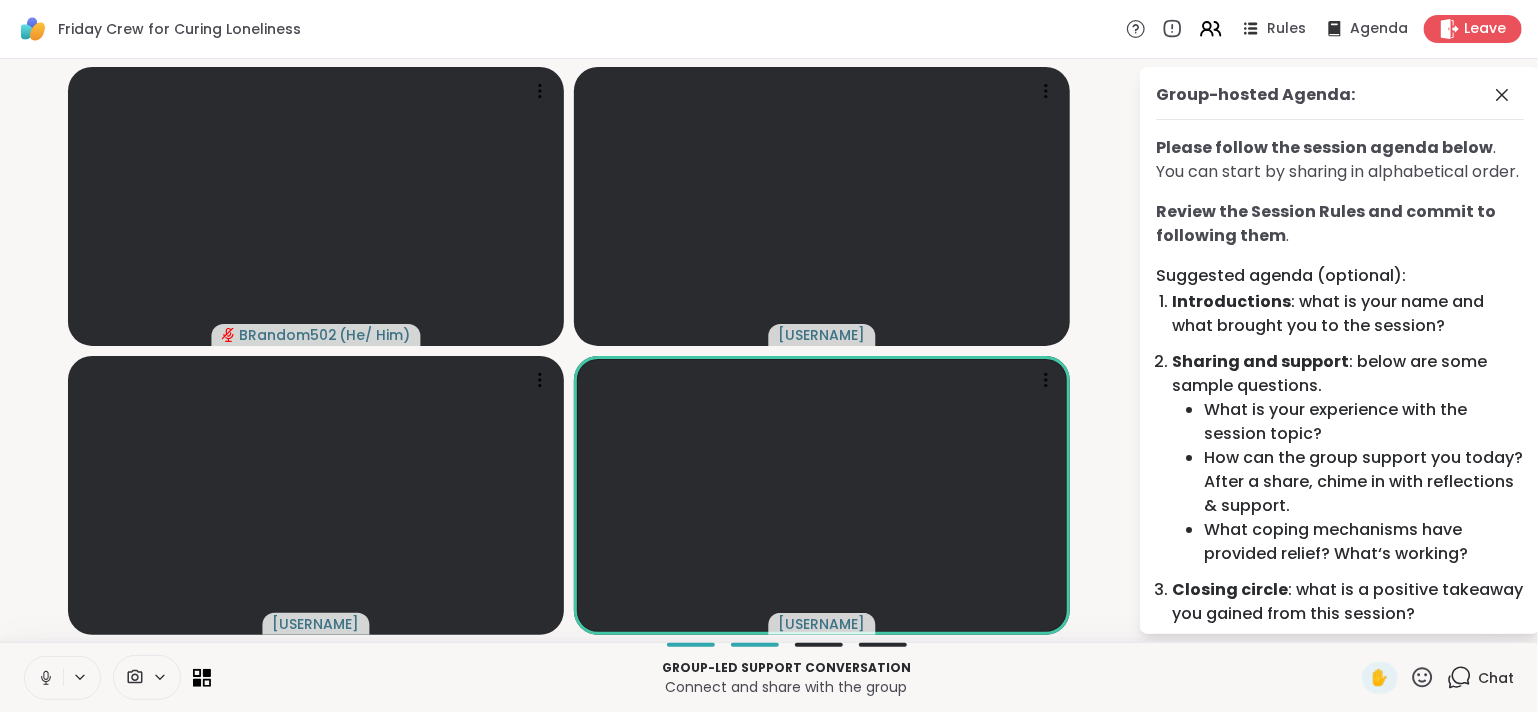 click 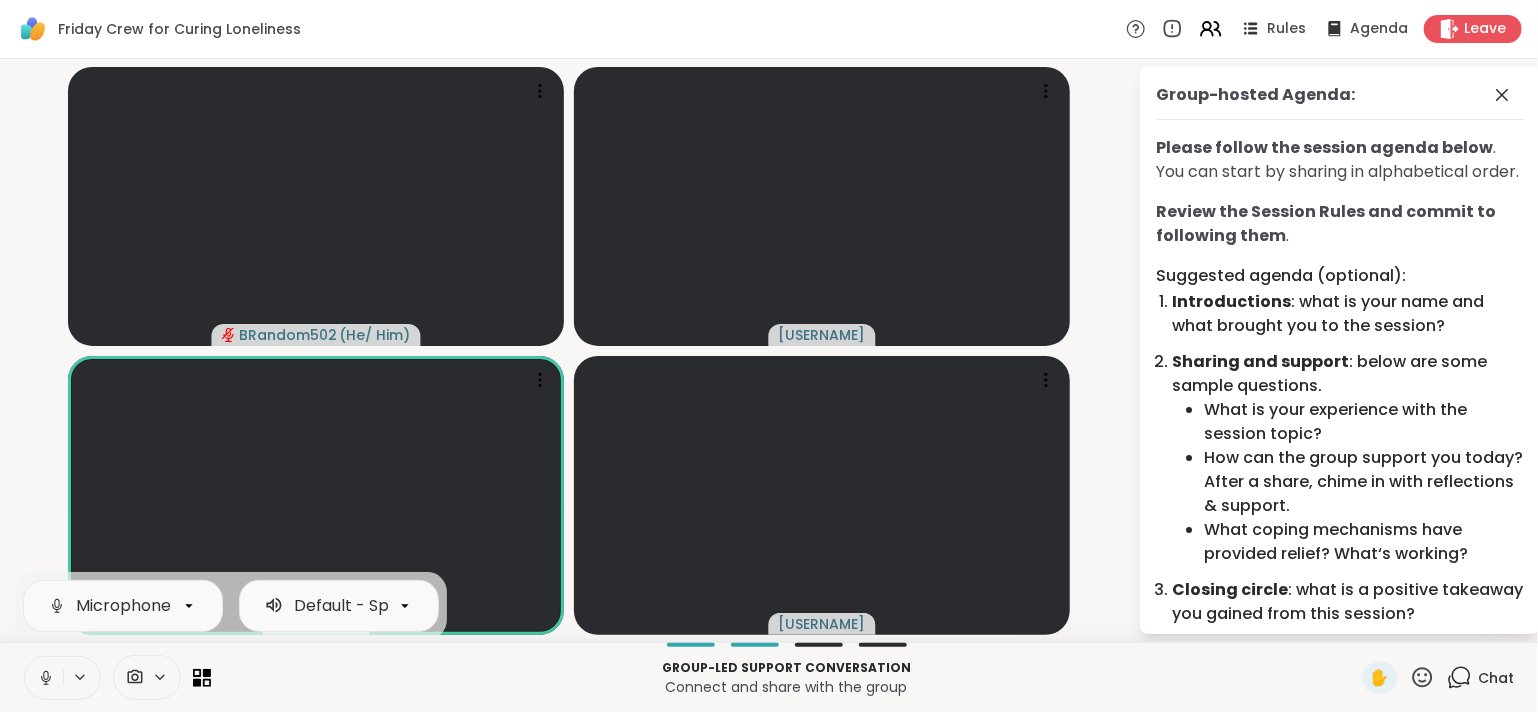 click 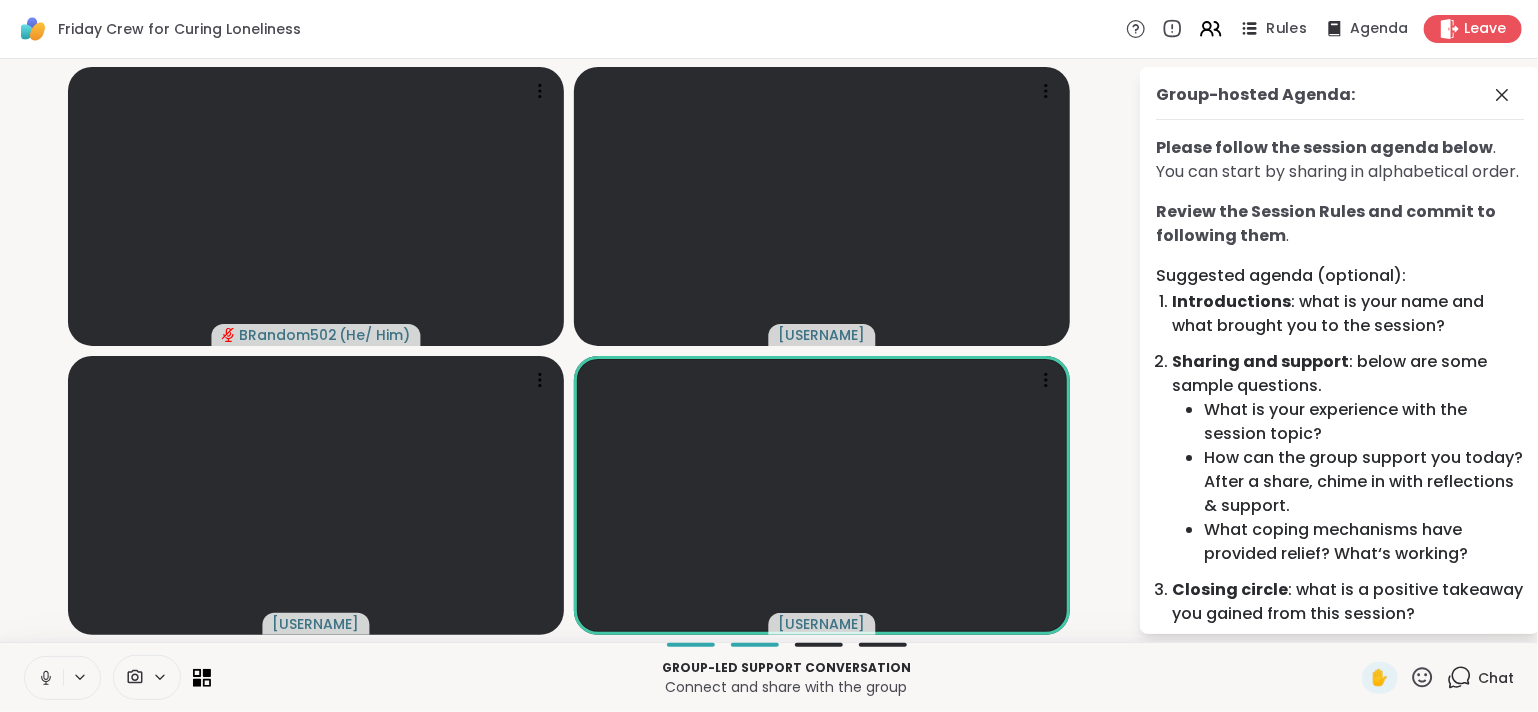 click on "Rules" at bounding box center (1287, 29) 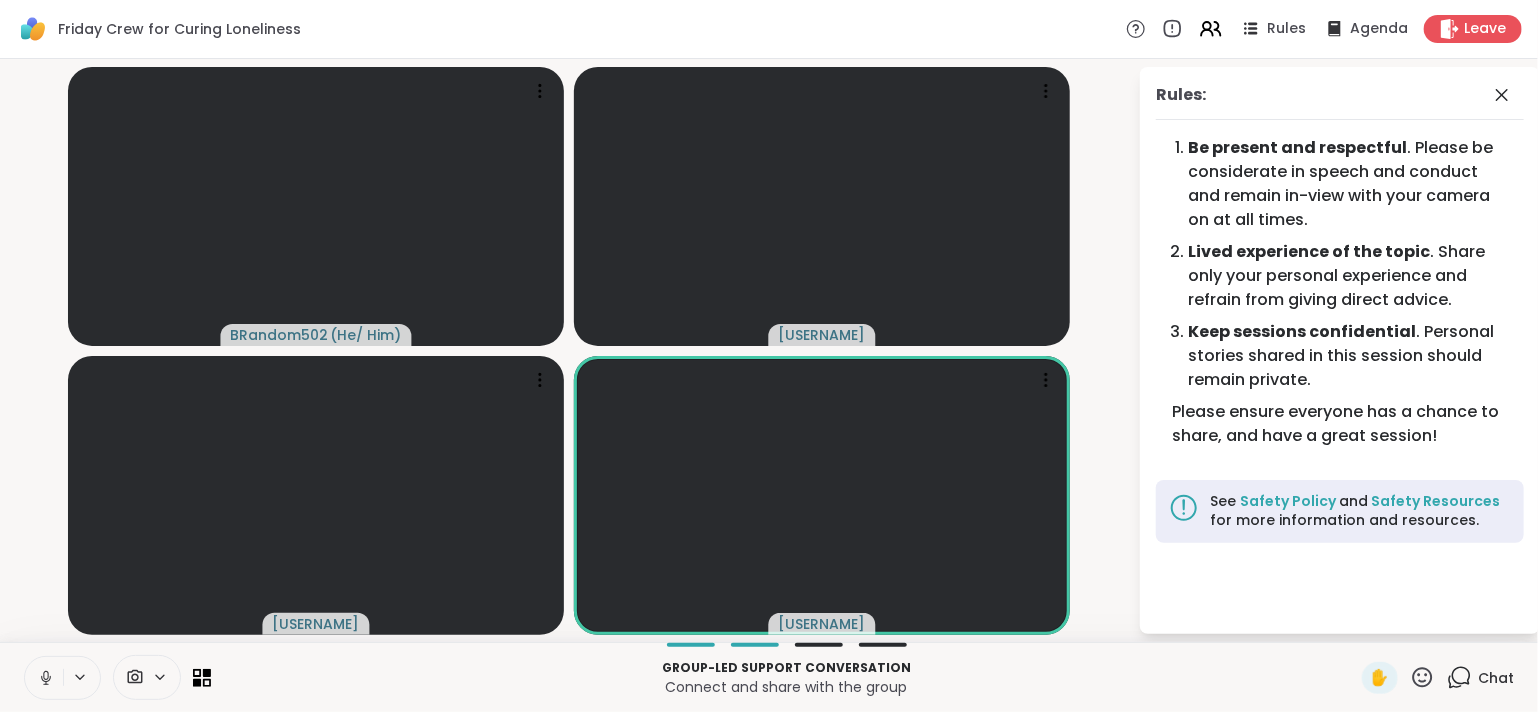 click on "Rules: Be present and respectful . Please be considerate in speech and conduct and remain in-view with your camera on at all times. Lived experience of the topic . Share only your personal experience and refrain from giving direct advice. Keep sessions confidential . Personal stories shared in this session should remain private. Please ensure everyone has a chance to share, and have a great session! See Safety Policy and Safety Resources for more information and resources." at bounding box center [1340, 350] 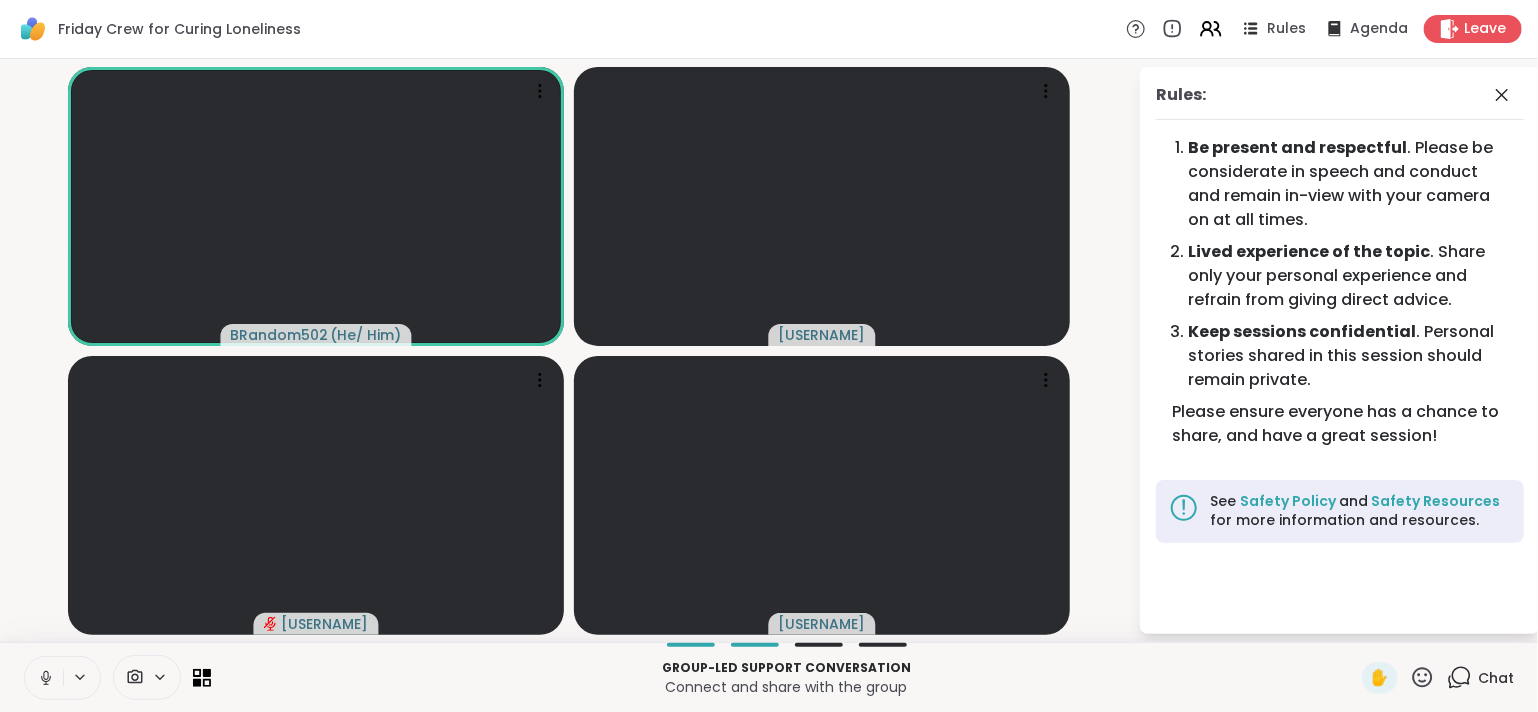 click on "Keep sessions confidential . Personal stories shared in this session should remain private." at bounding box center (1348, 356) 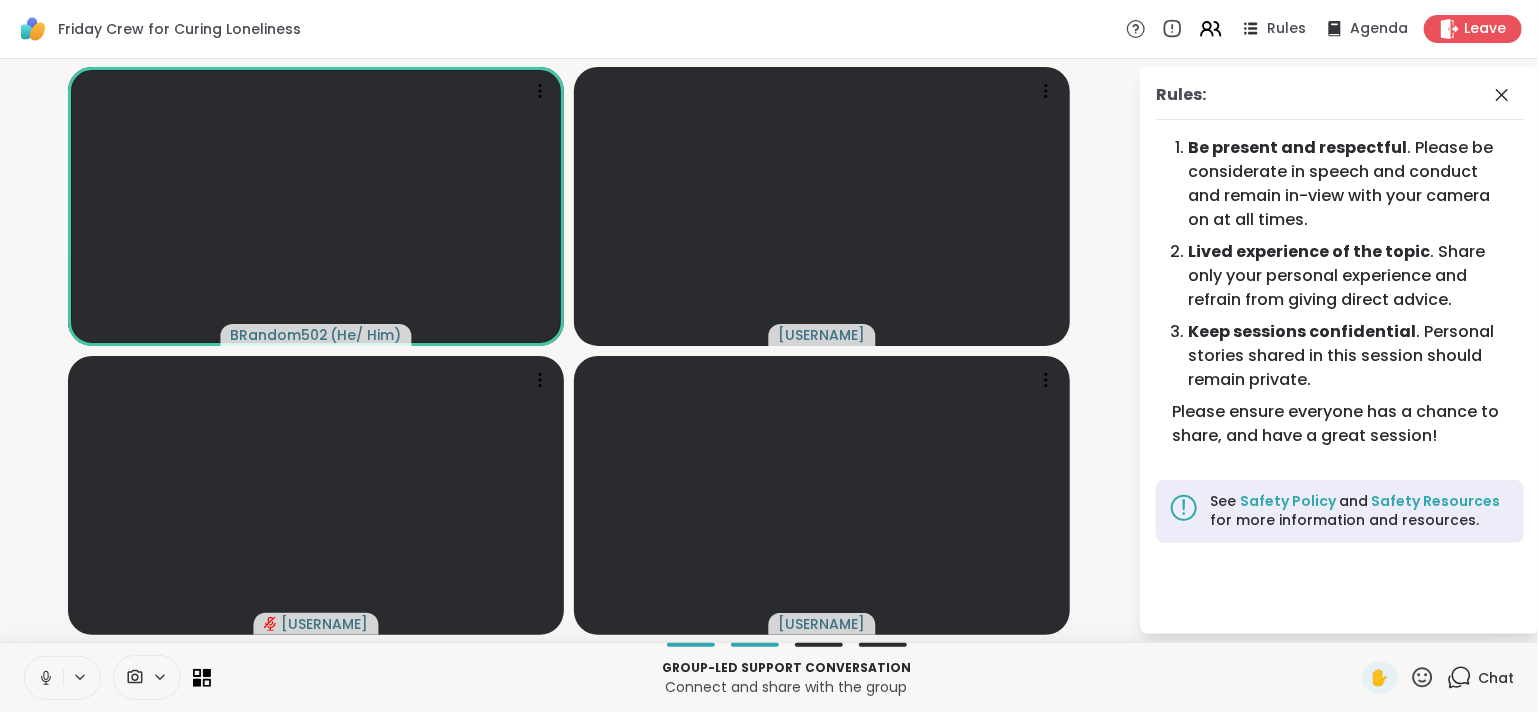 click 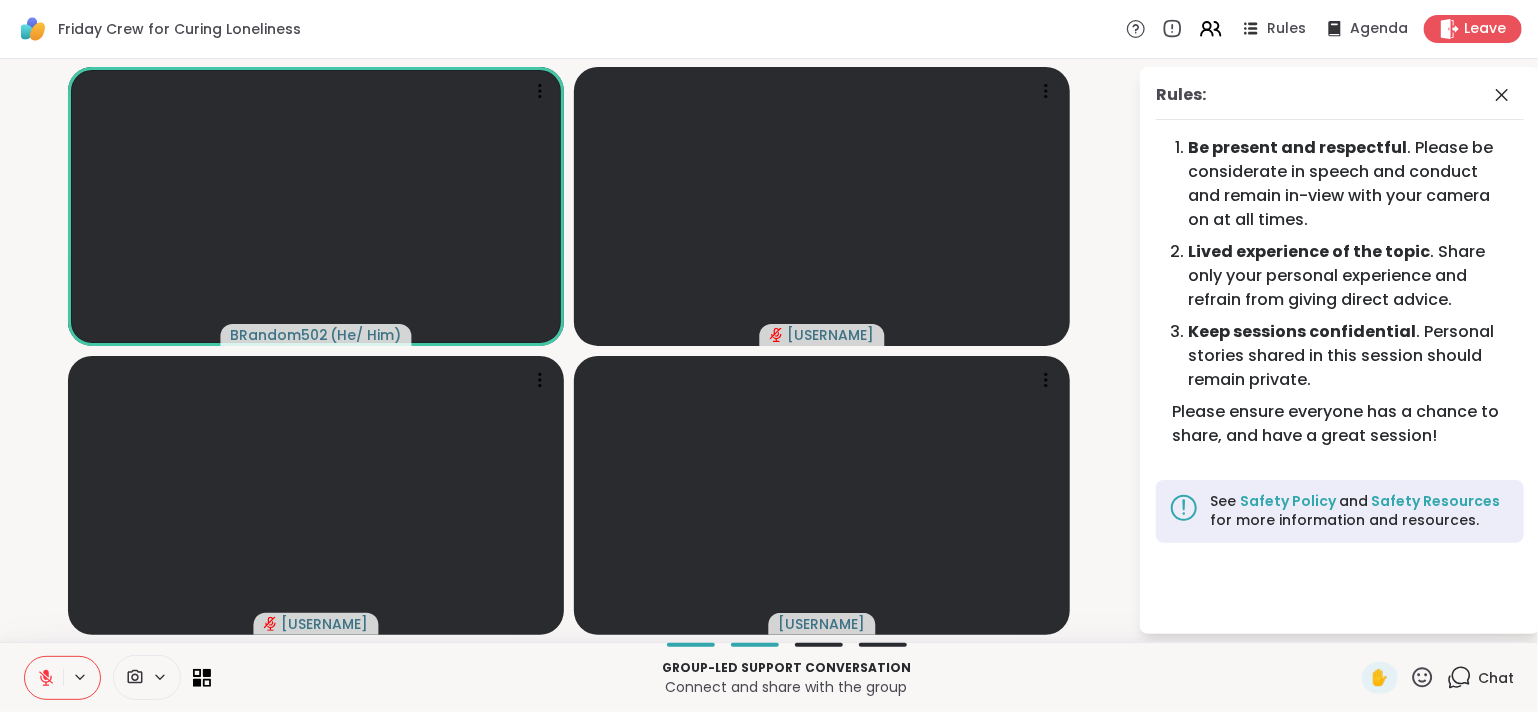 click 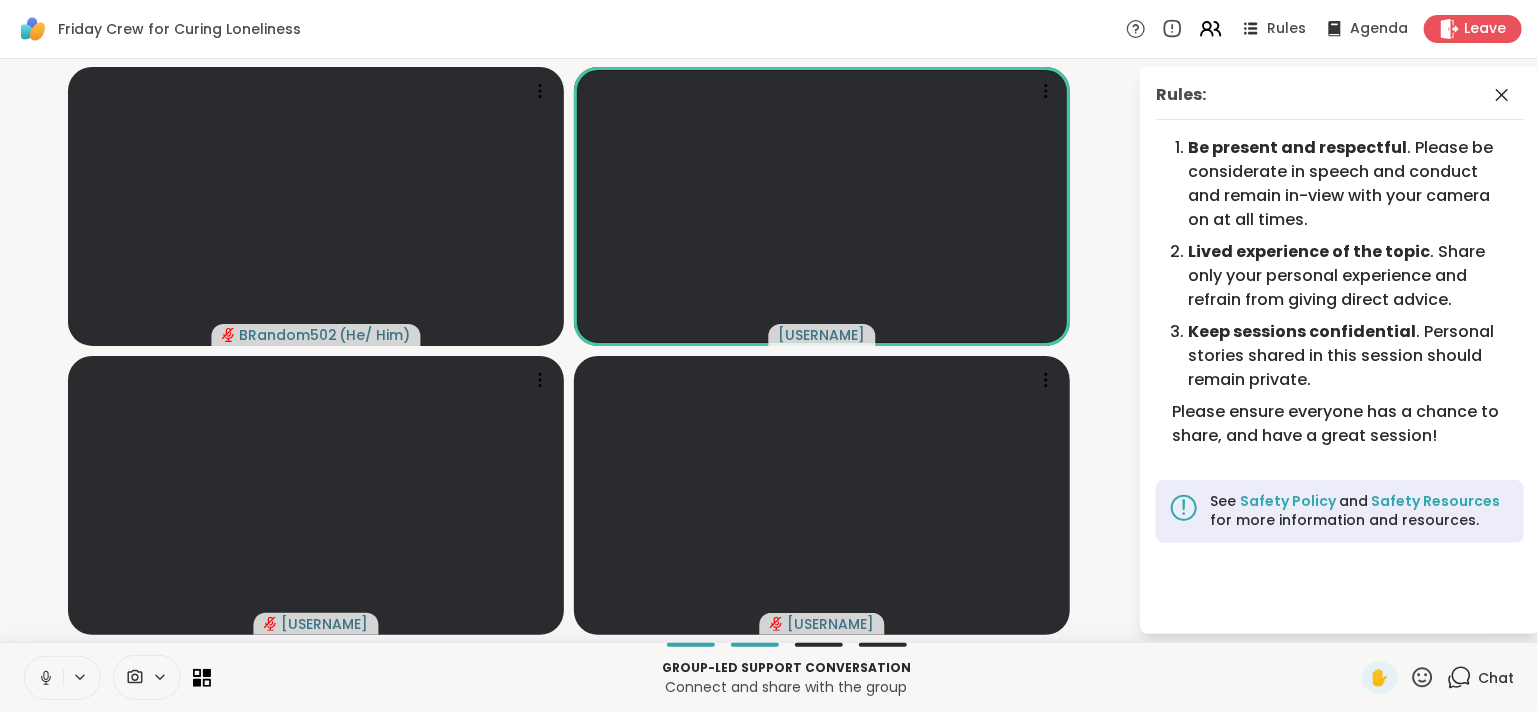 click 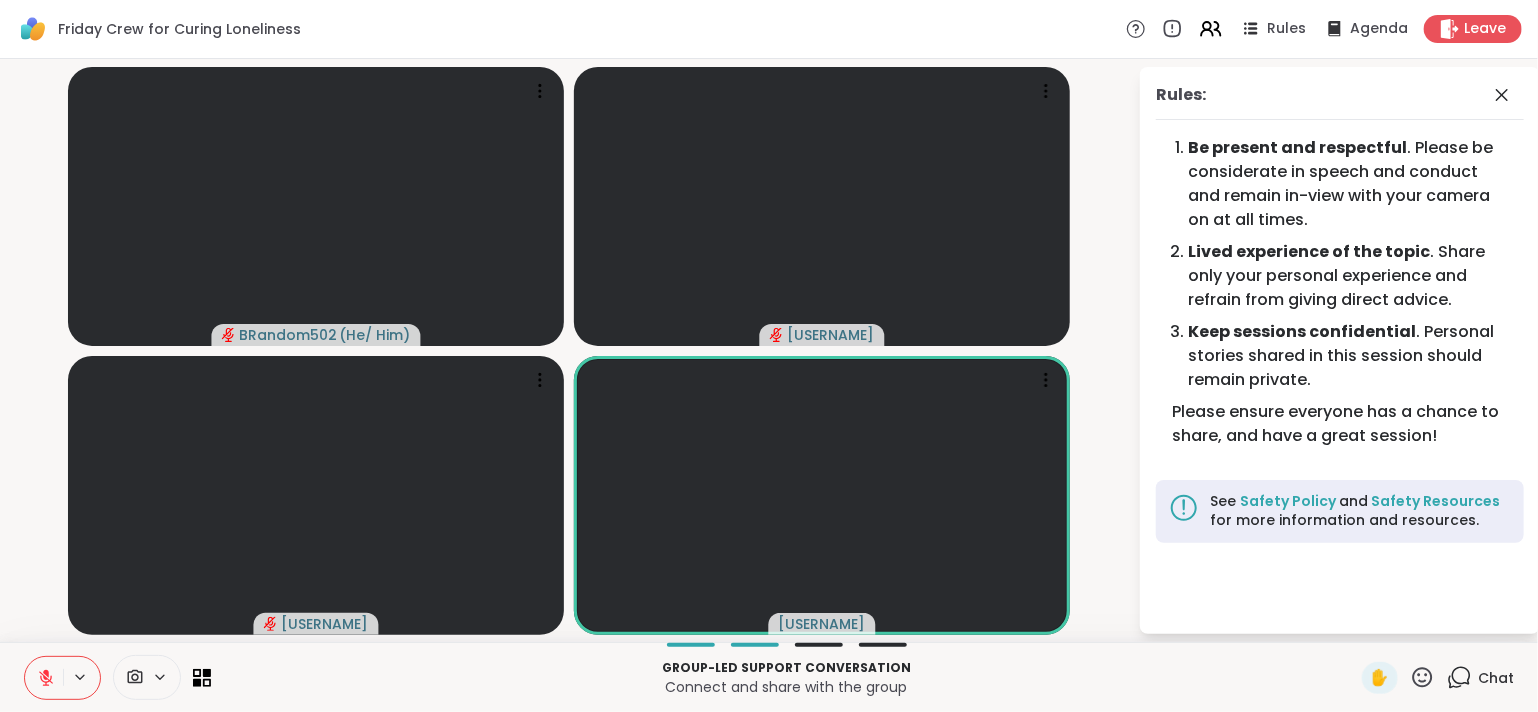 click at bounding box center (44, 678) 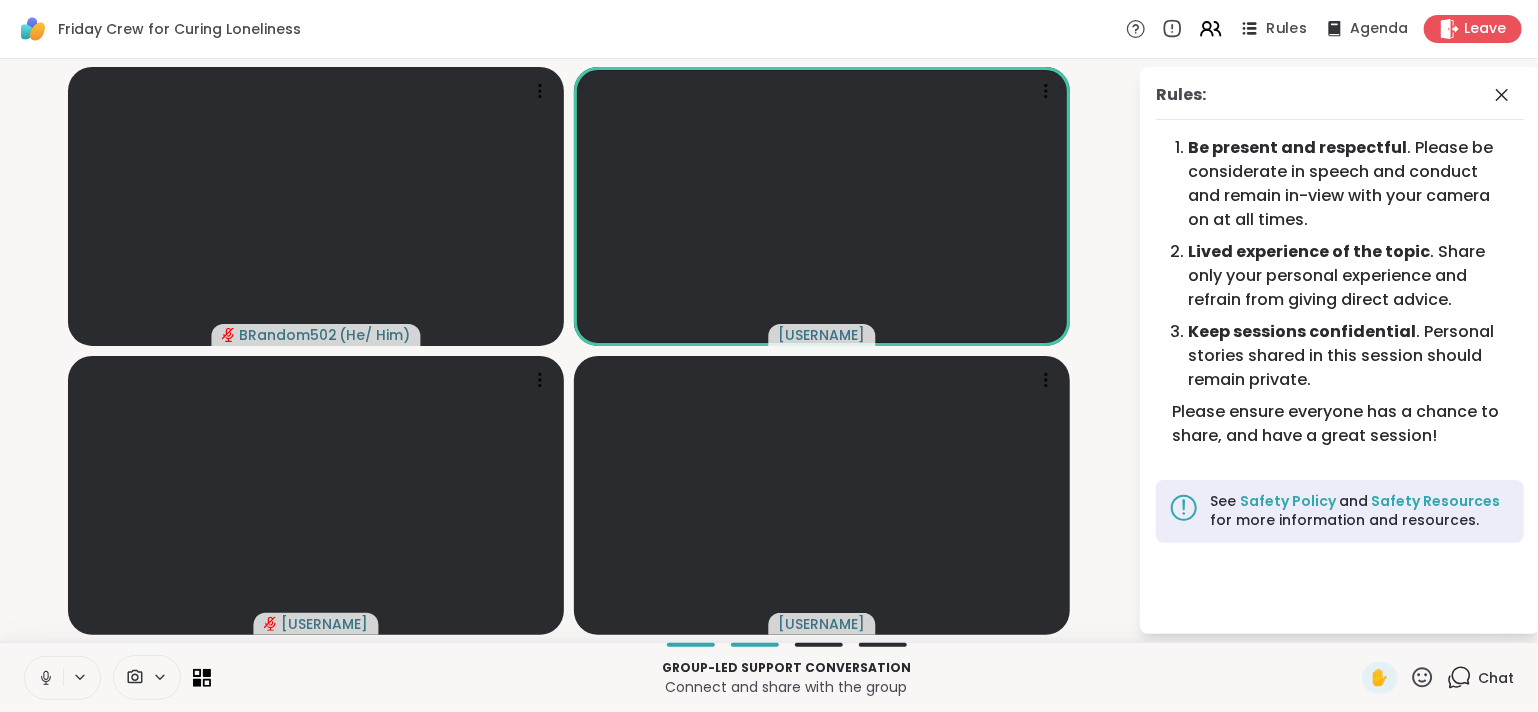 click on "Rules" at bounding box center (1287, 29) 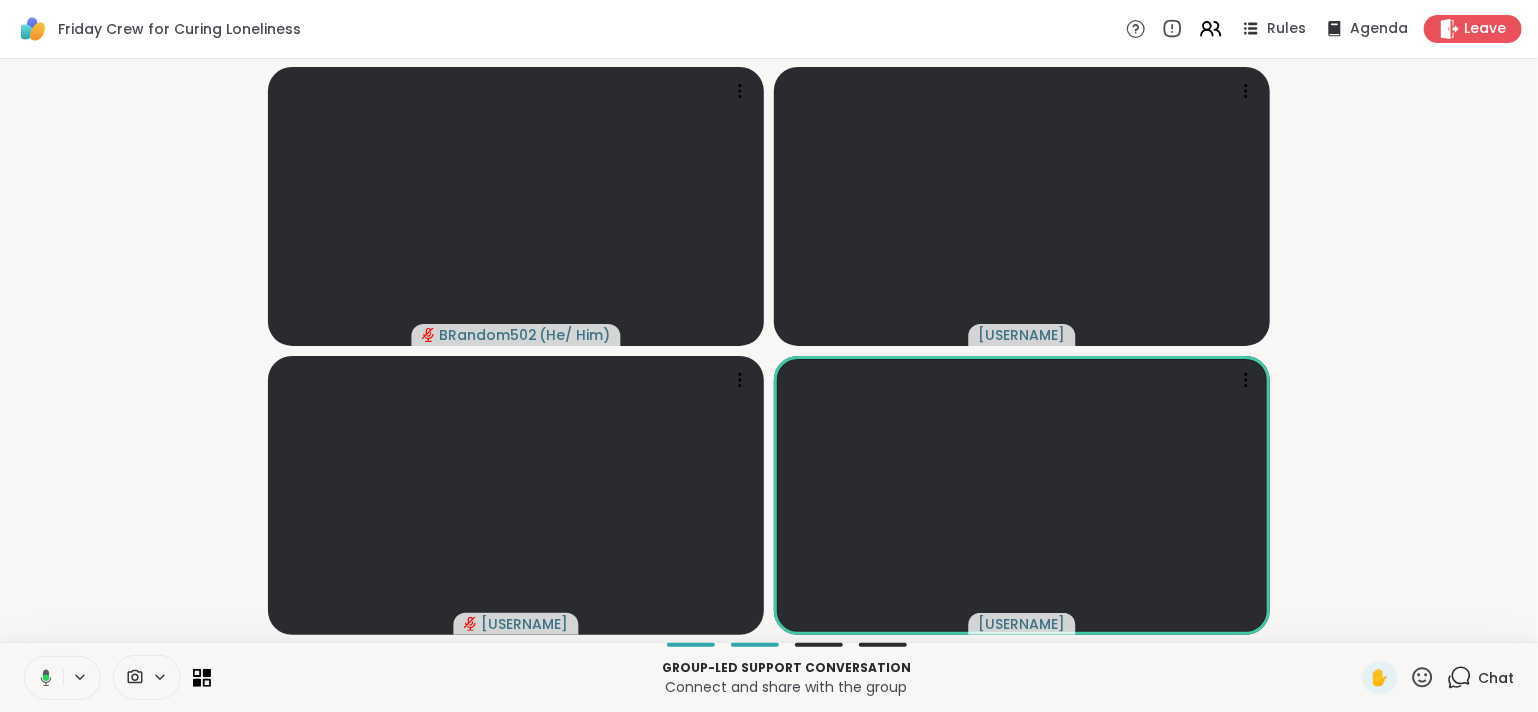 click on "Chat" at bounding box center [1496, 678] 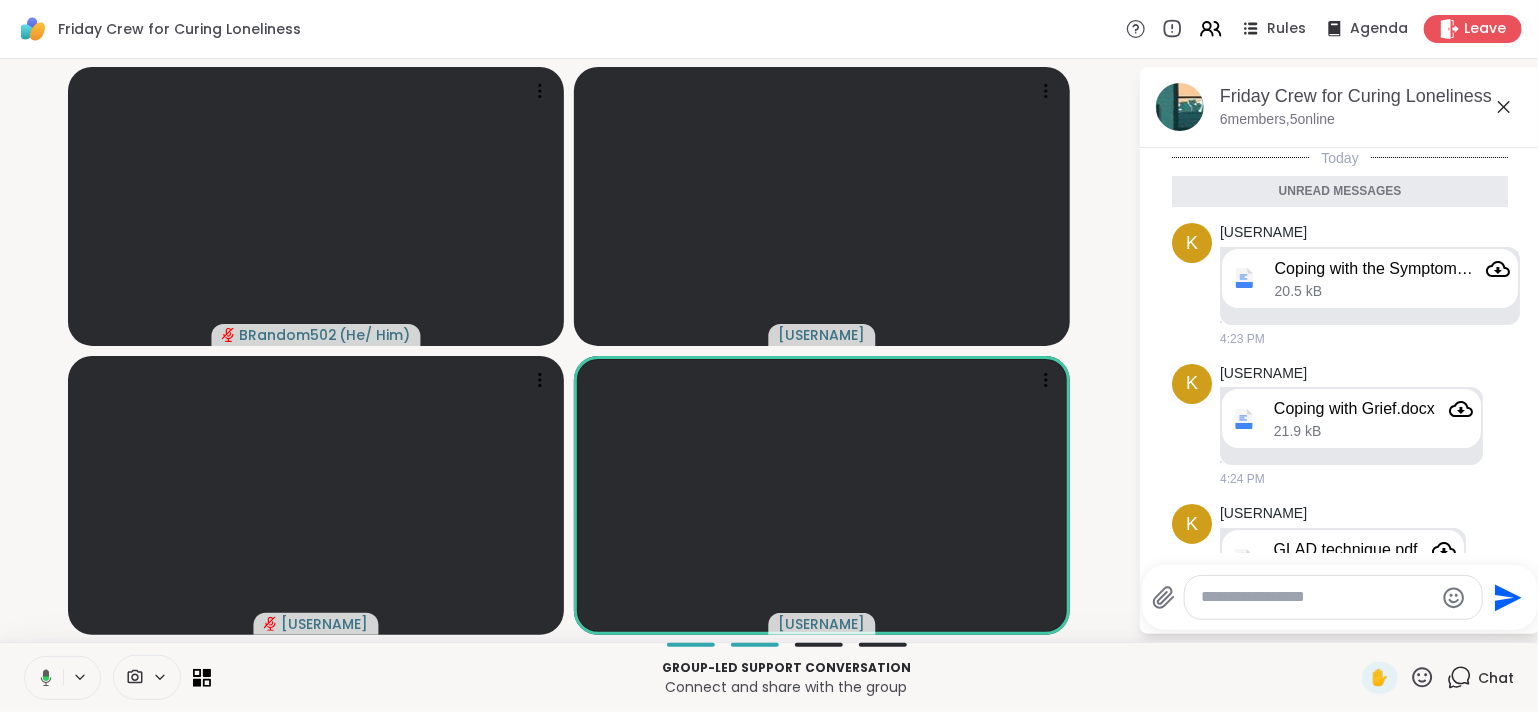 scroll, scrollTop: 81, scrollLeft: 0, axis: vertical 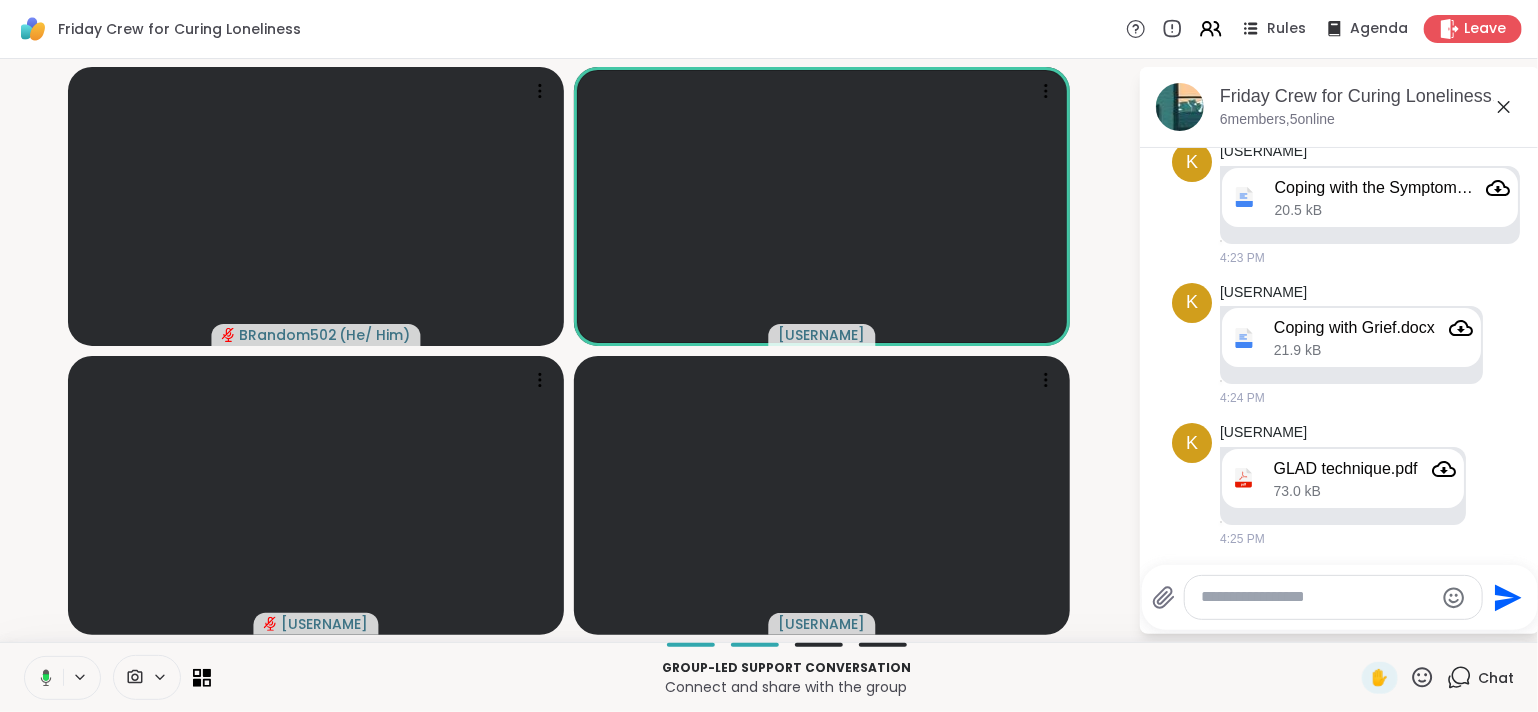 click at bounding box center [1317, 597] 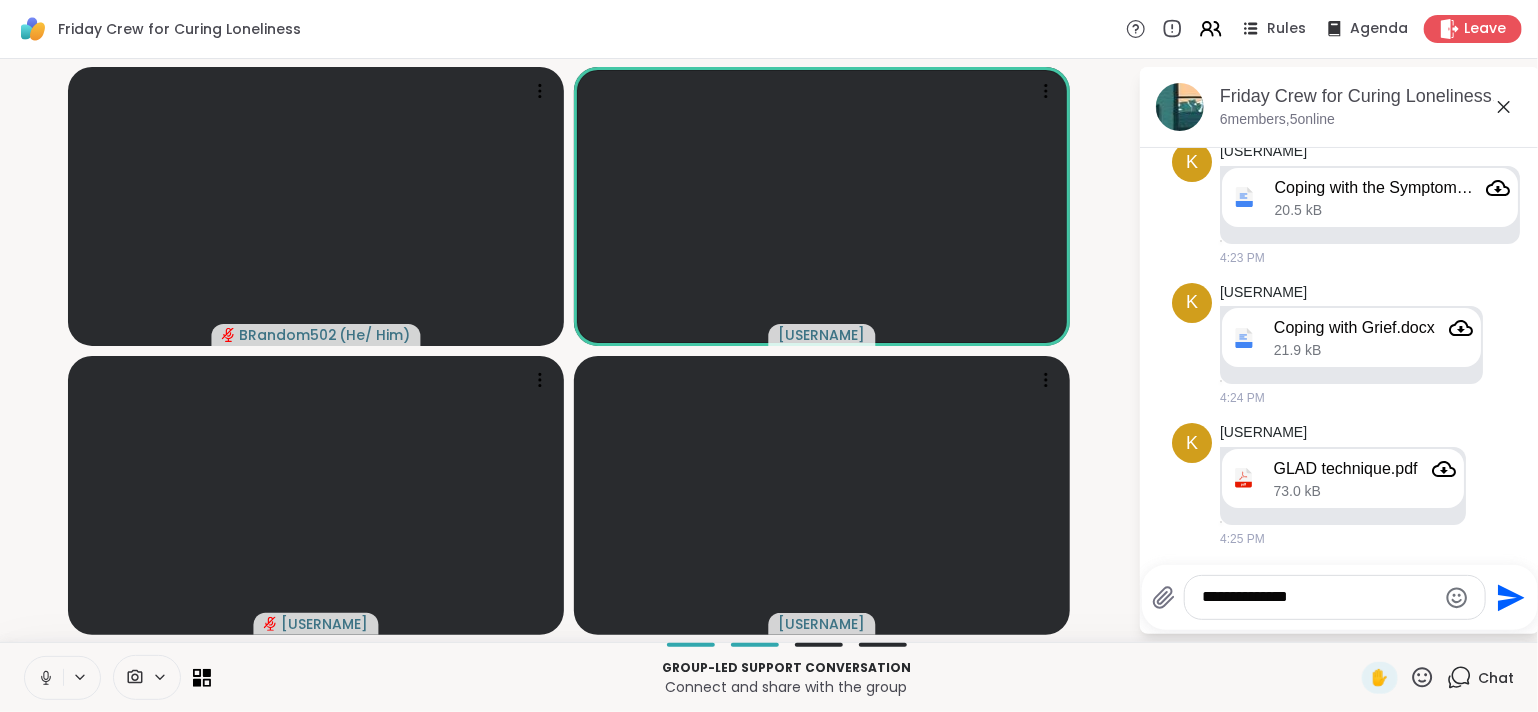 type on "**********" 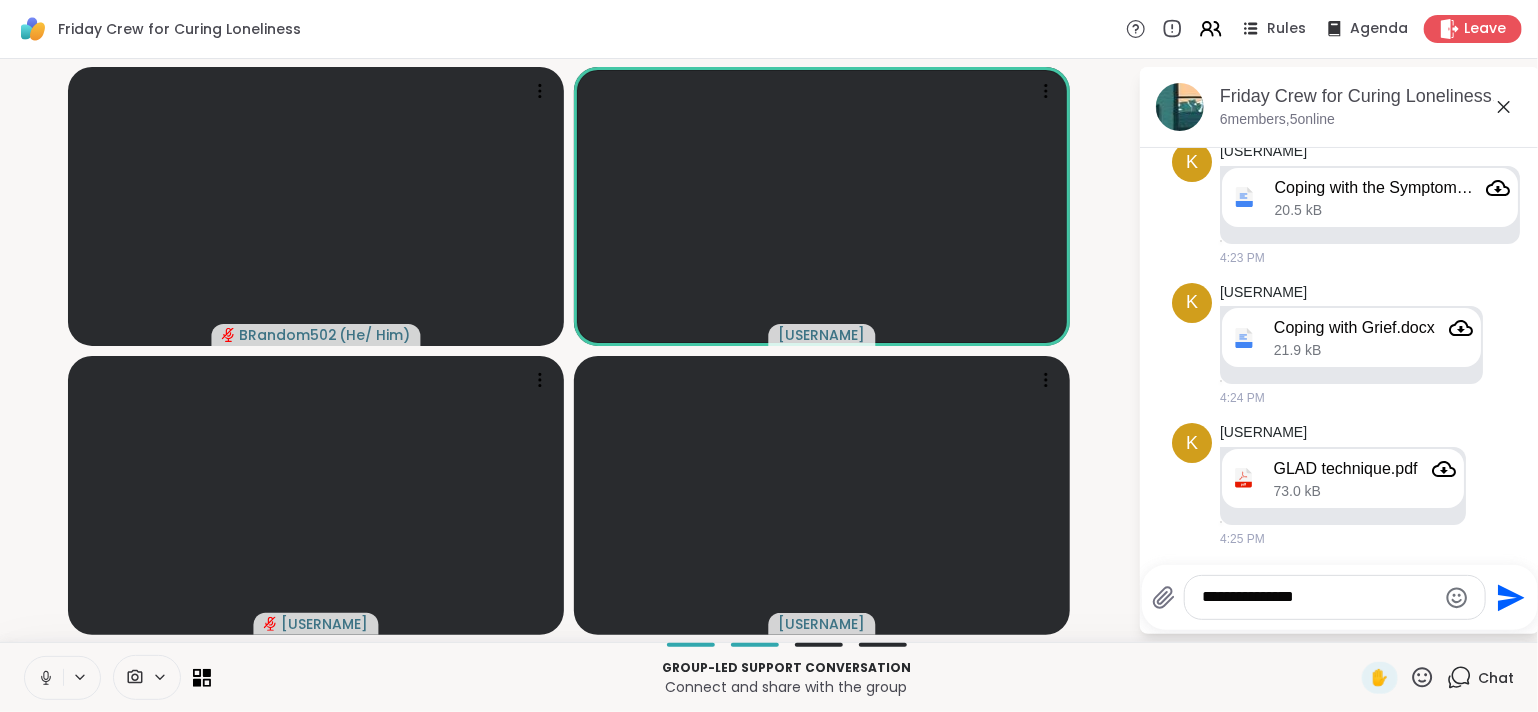 type 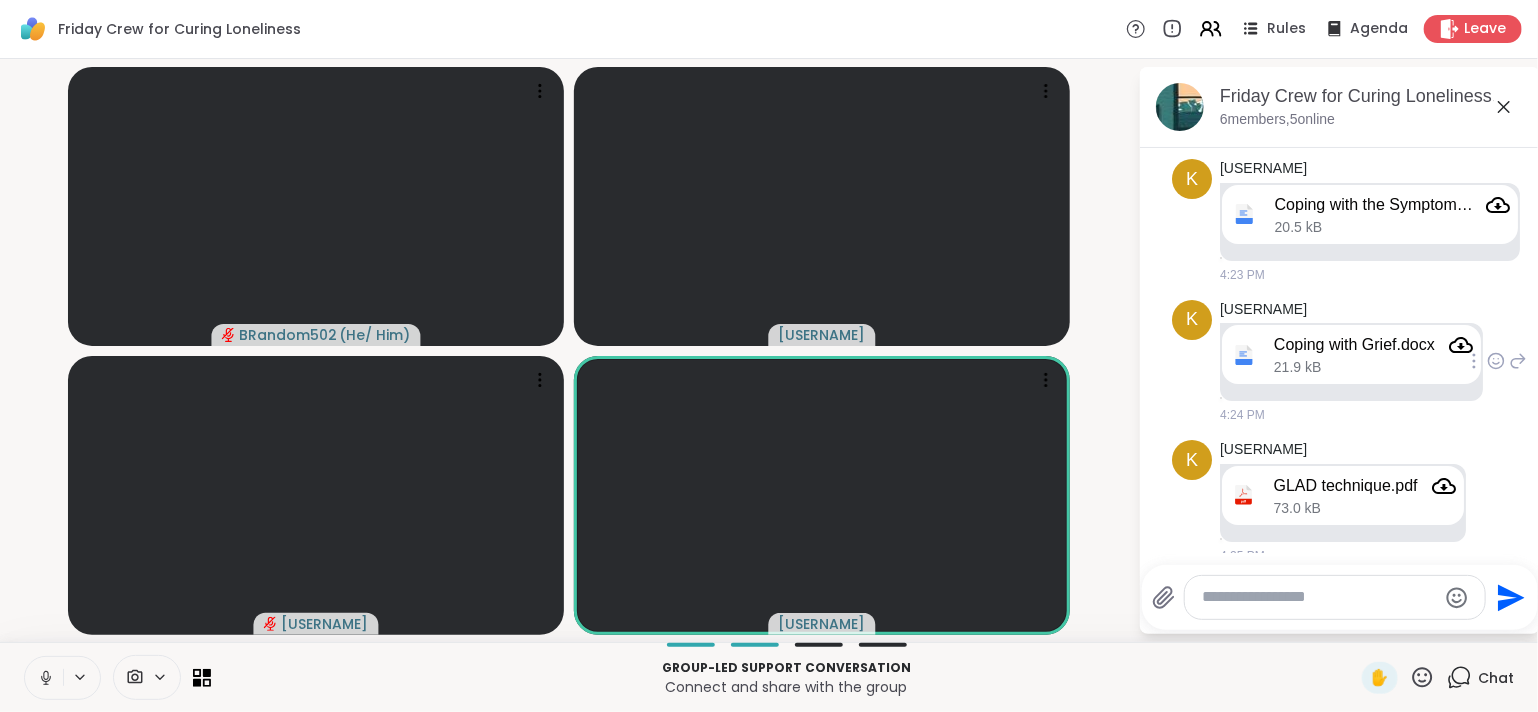 scroll, scrollTop: 81, scrollLeft: 0, axis: vertical 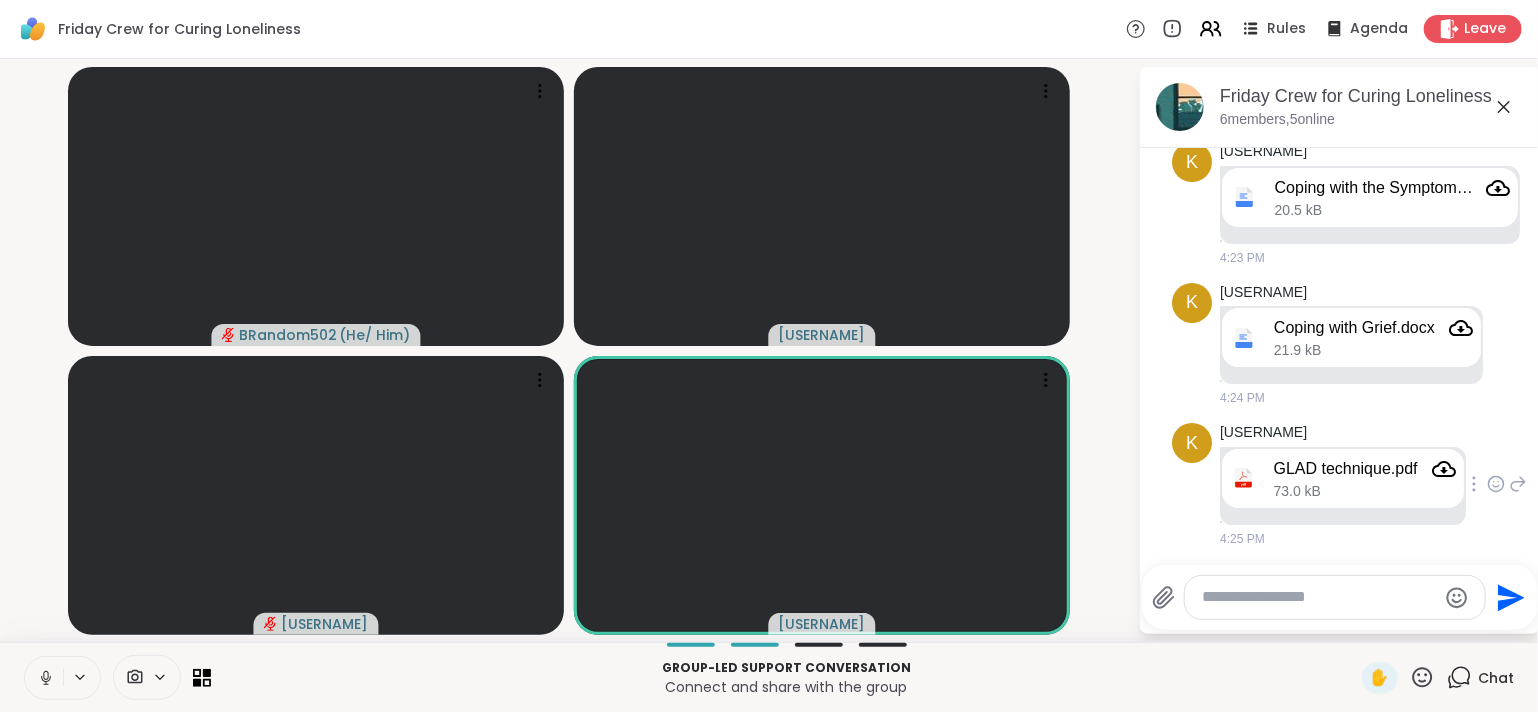 click 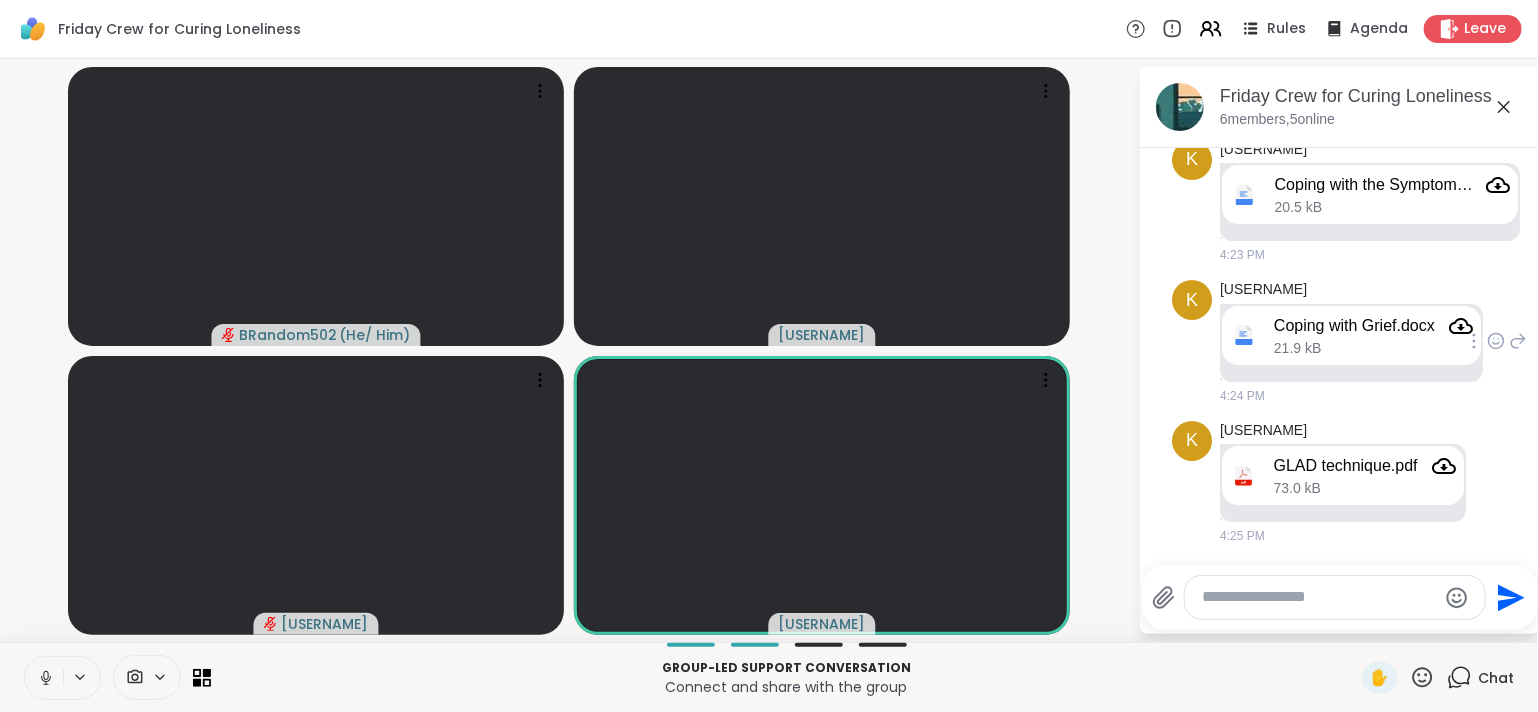 scroll, scrollTop: 33, scrollLeft: 0, axis: vertical 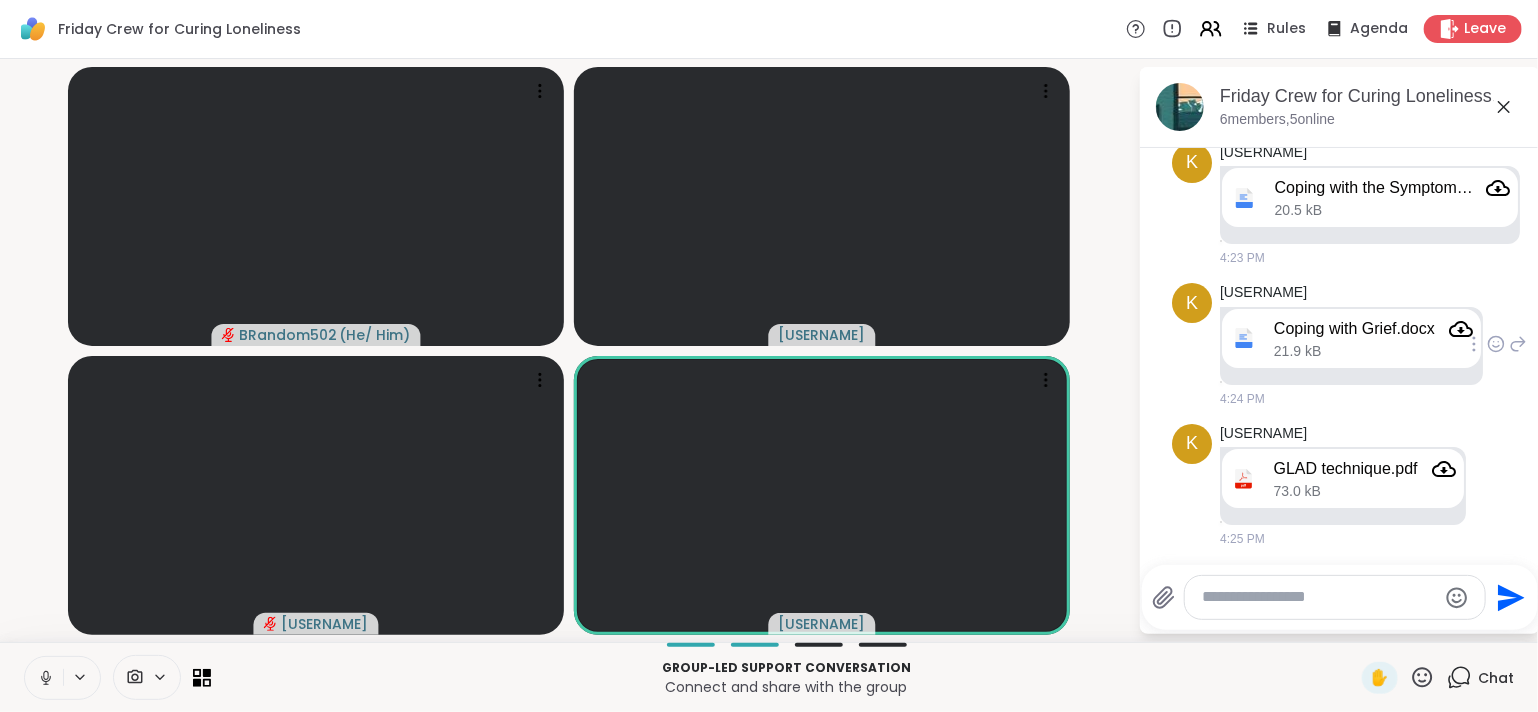 click 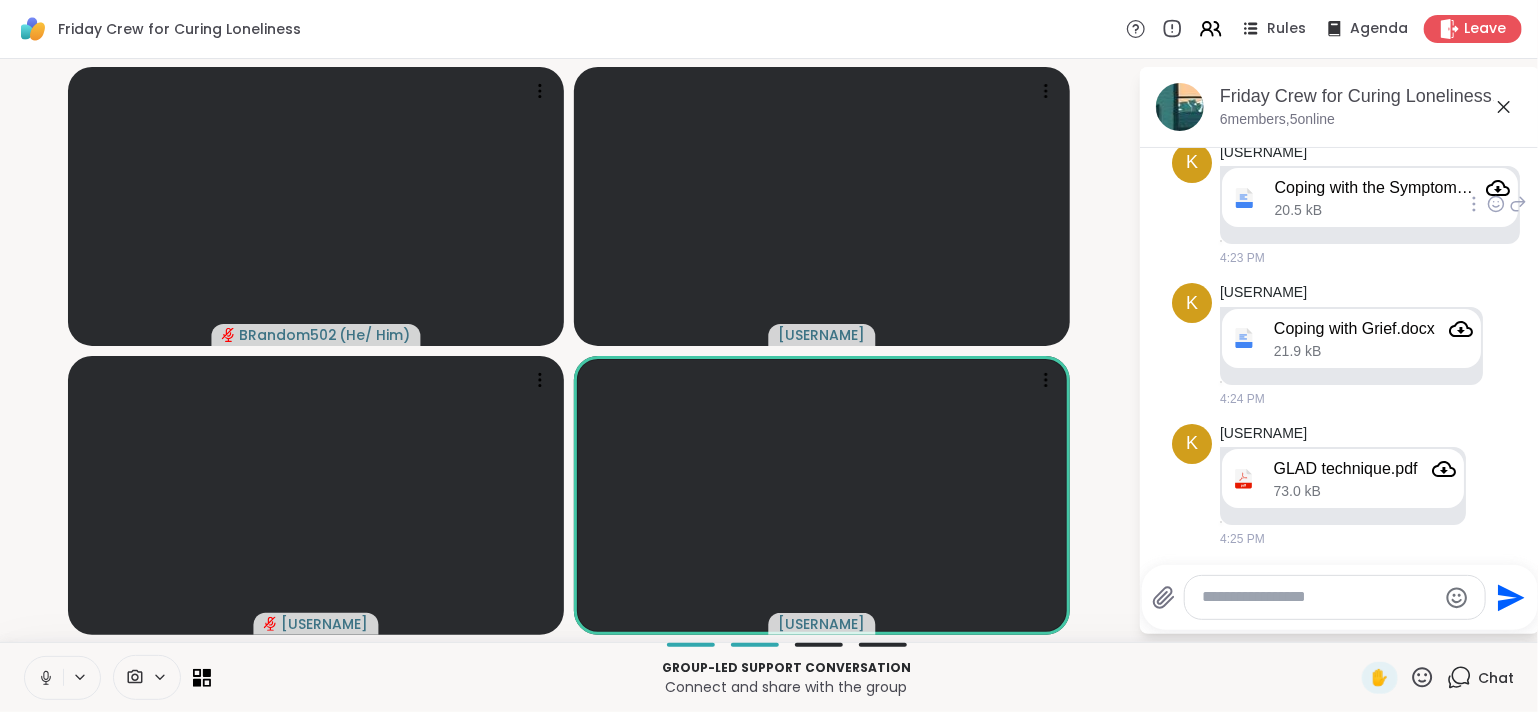 click 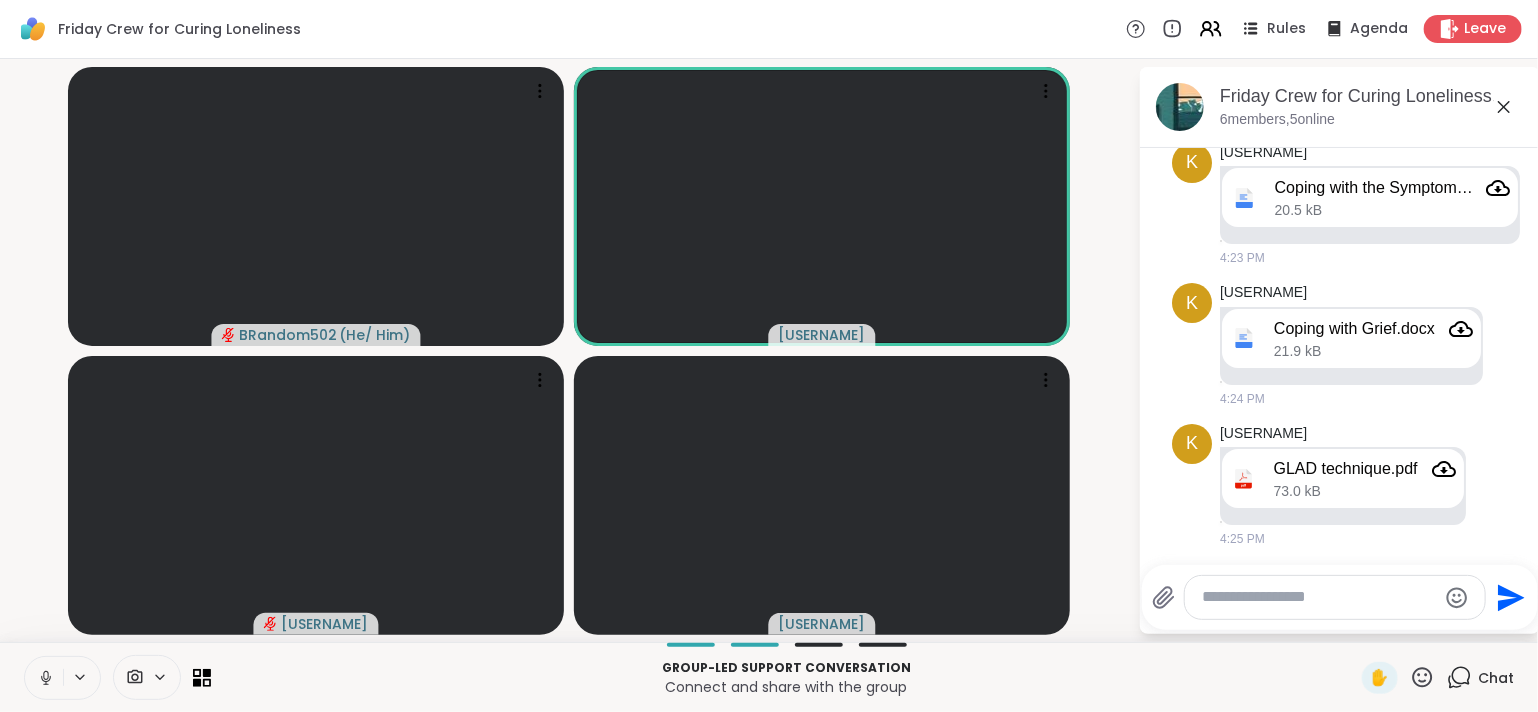 scroll, scrollTop: 62, scrollLeft: 0, axis: vertical 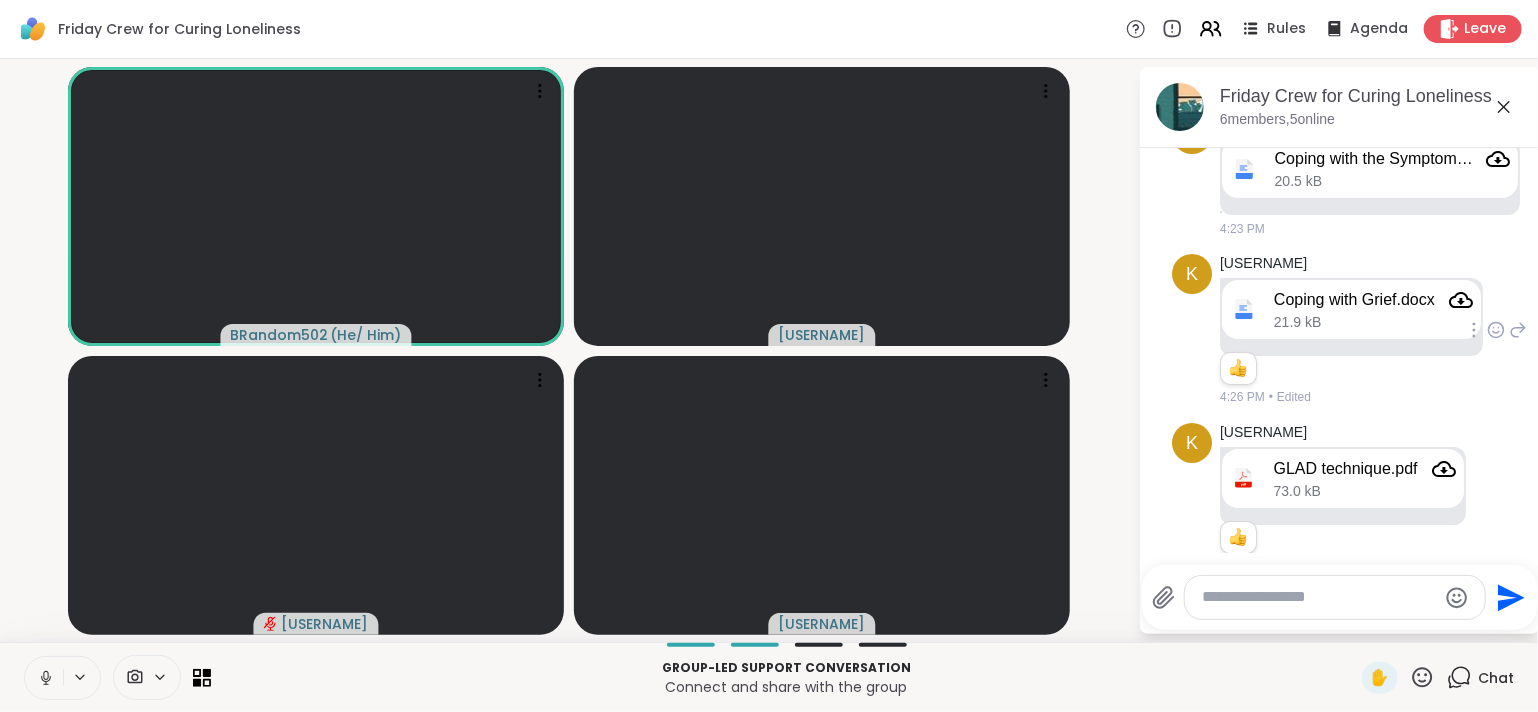 click on "K [USERNAME] Coping with Grief.docx 21.9 kB 1 1 4:26 PM • Edited" at bounding box center (1340, 330) 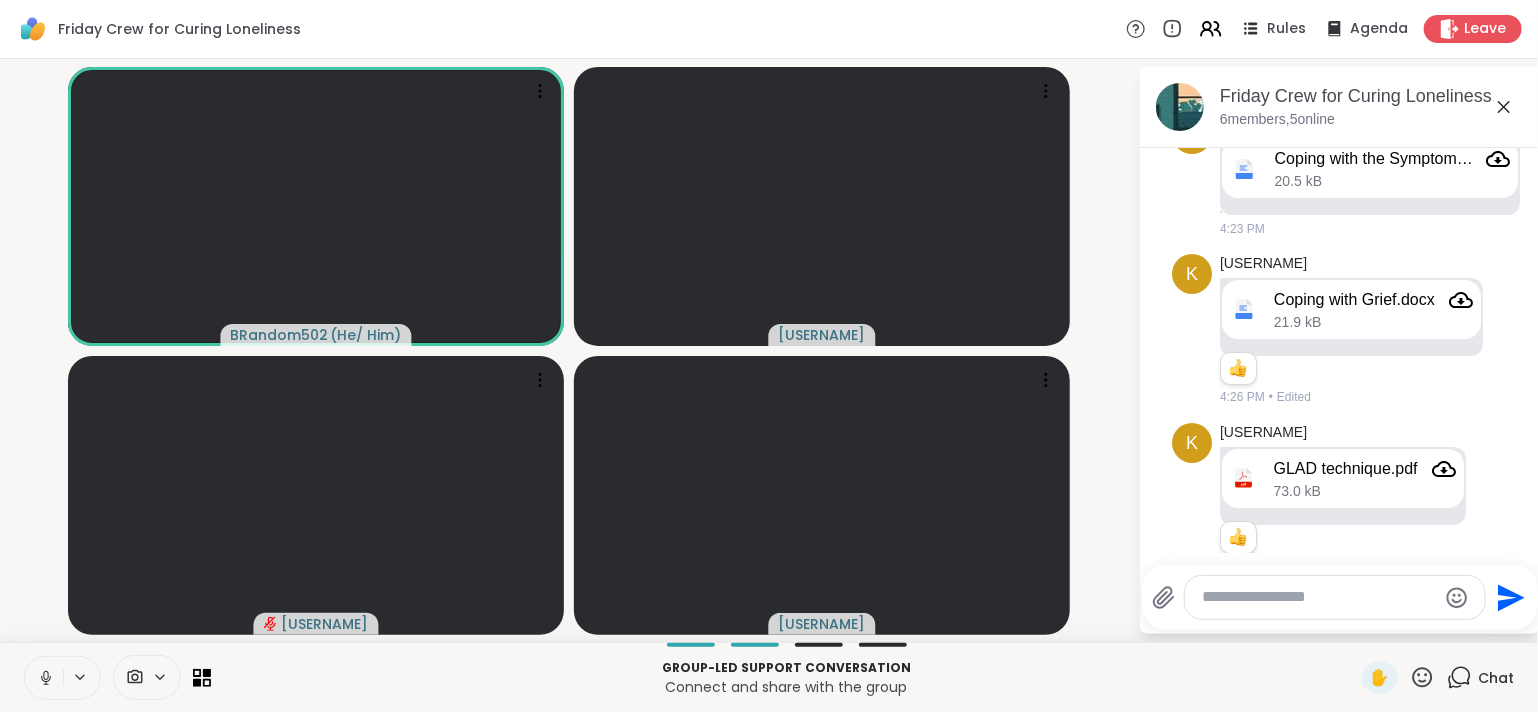 click on "Group-led support conversation Connect and share with the group ✋ Chat" at bounding box center (769, 677) 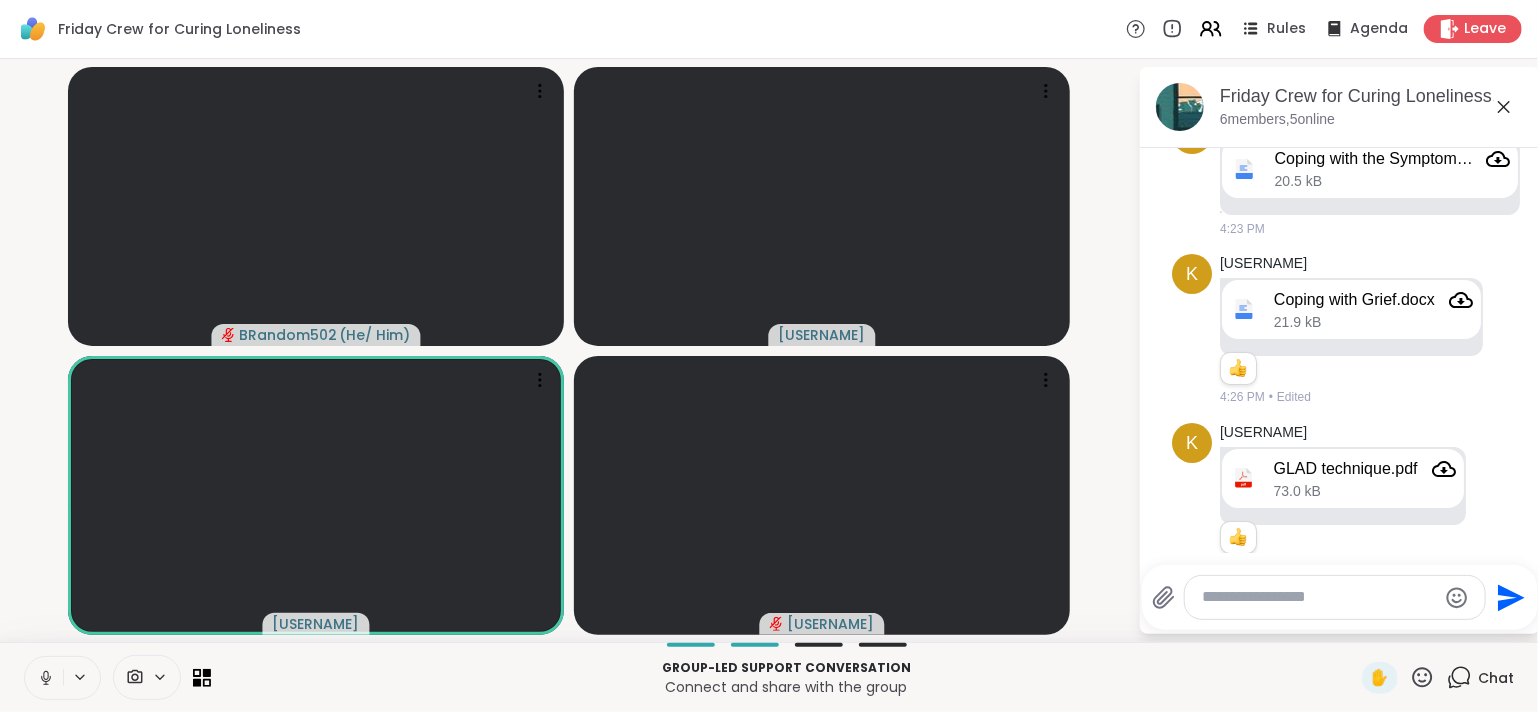 click 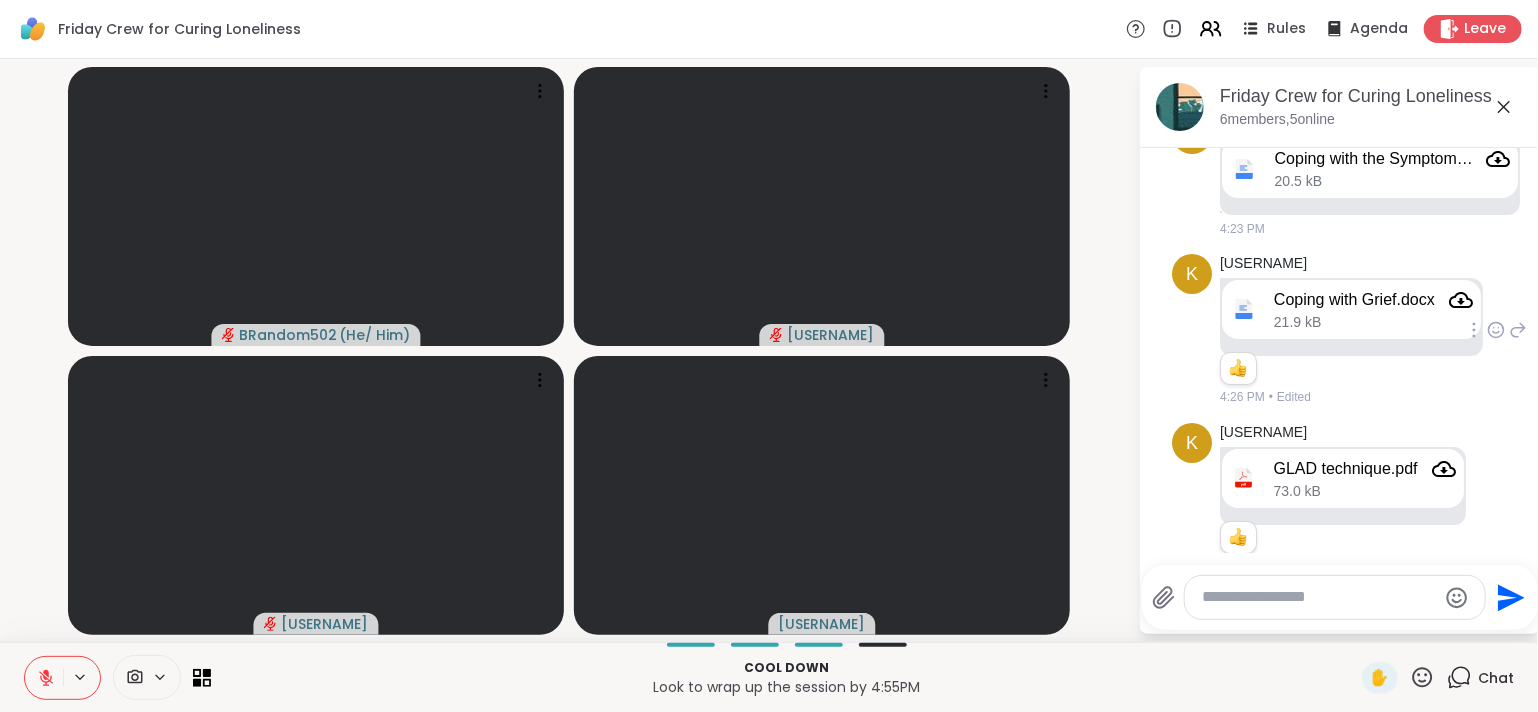 click on "K [USERNAME] Coping with Grief.docx 21.9 kB 1 1 4:26 PM • Edited" at bounding box center (1340, 330) 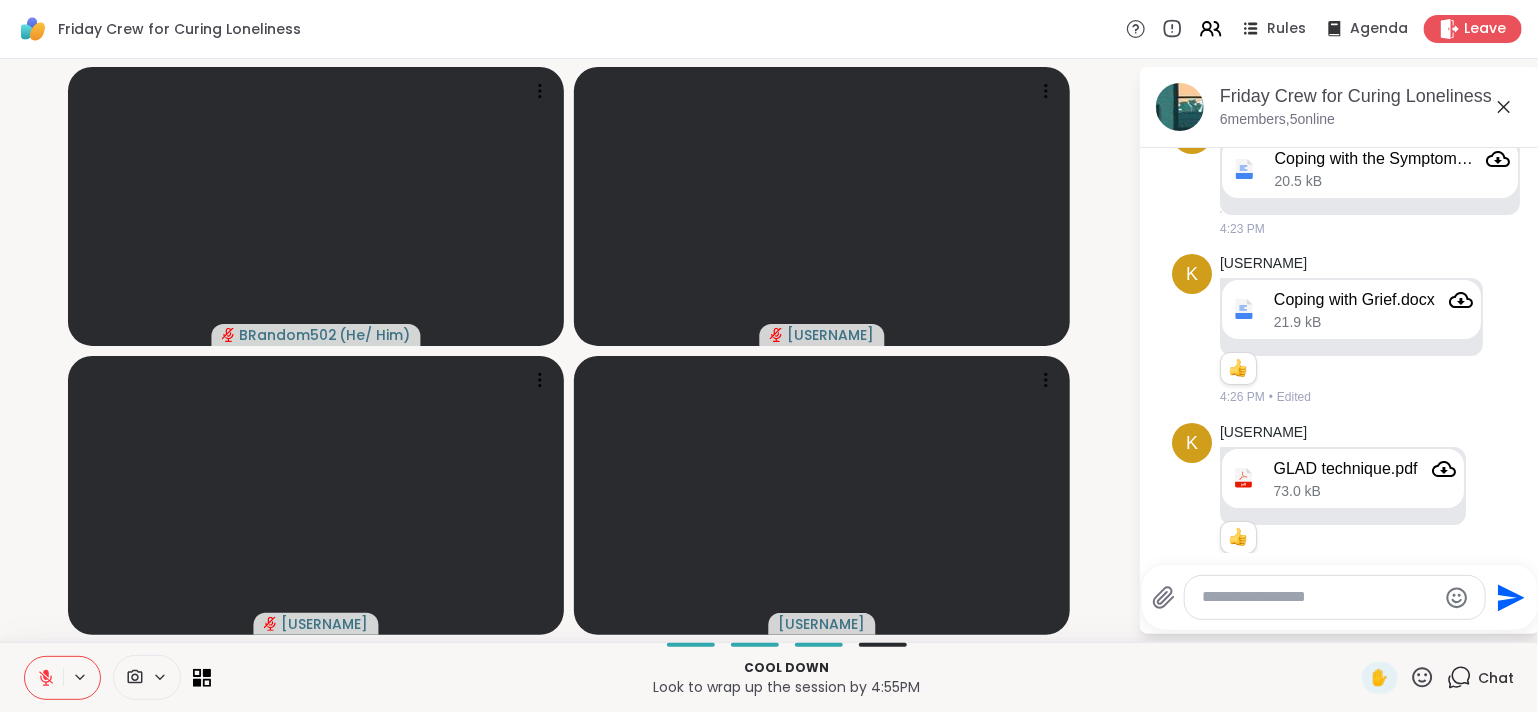 click 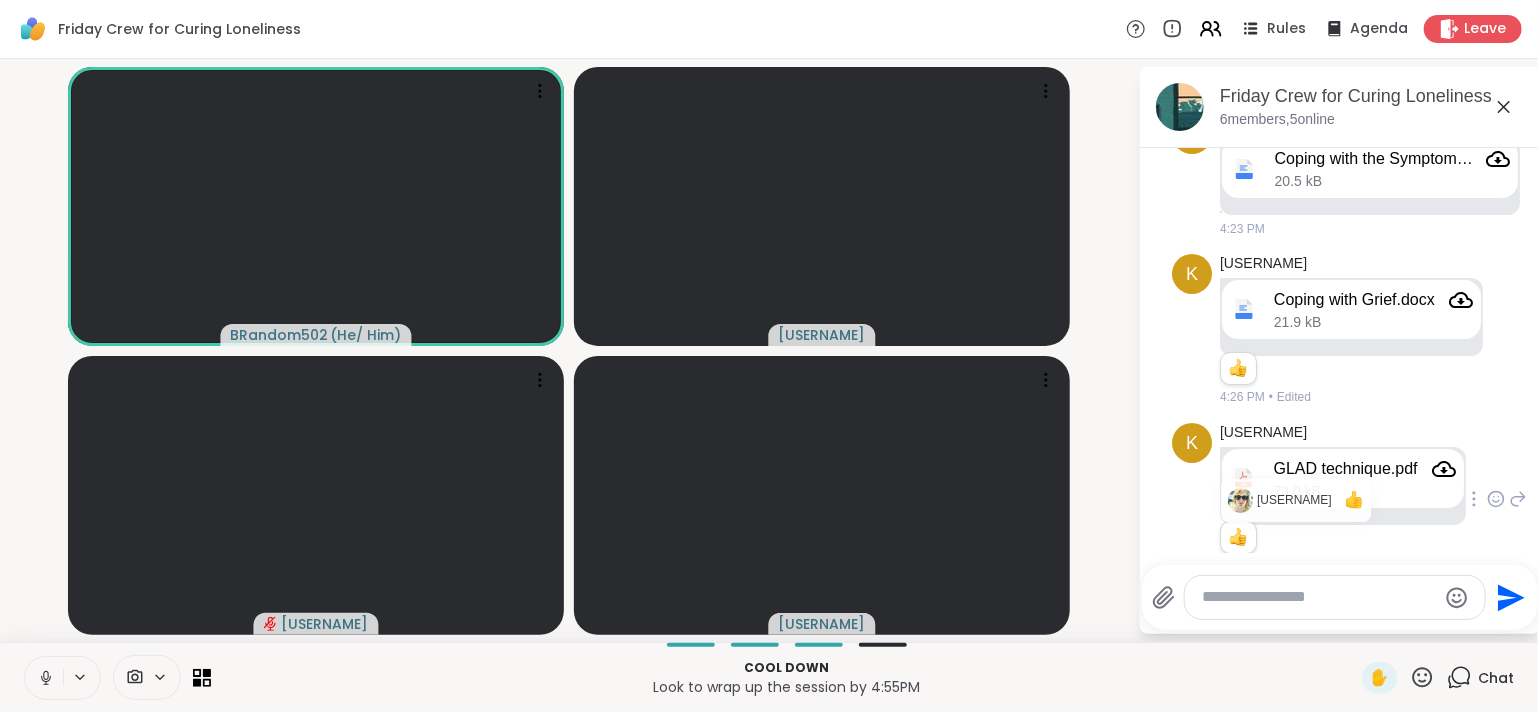 click at bounding box center (1238, 537) 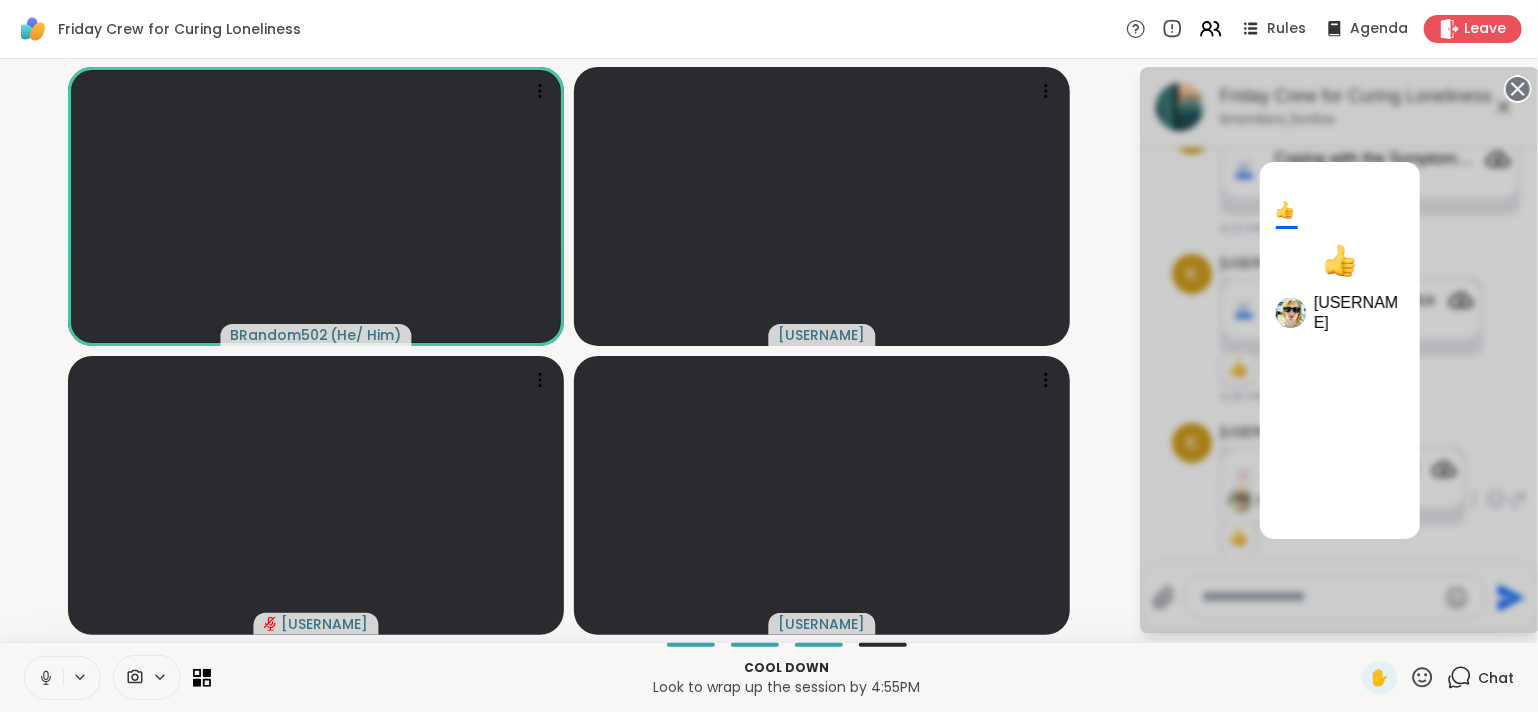 click on "1 [USERNAME]" at bounding box center [1340, 350] 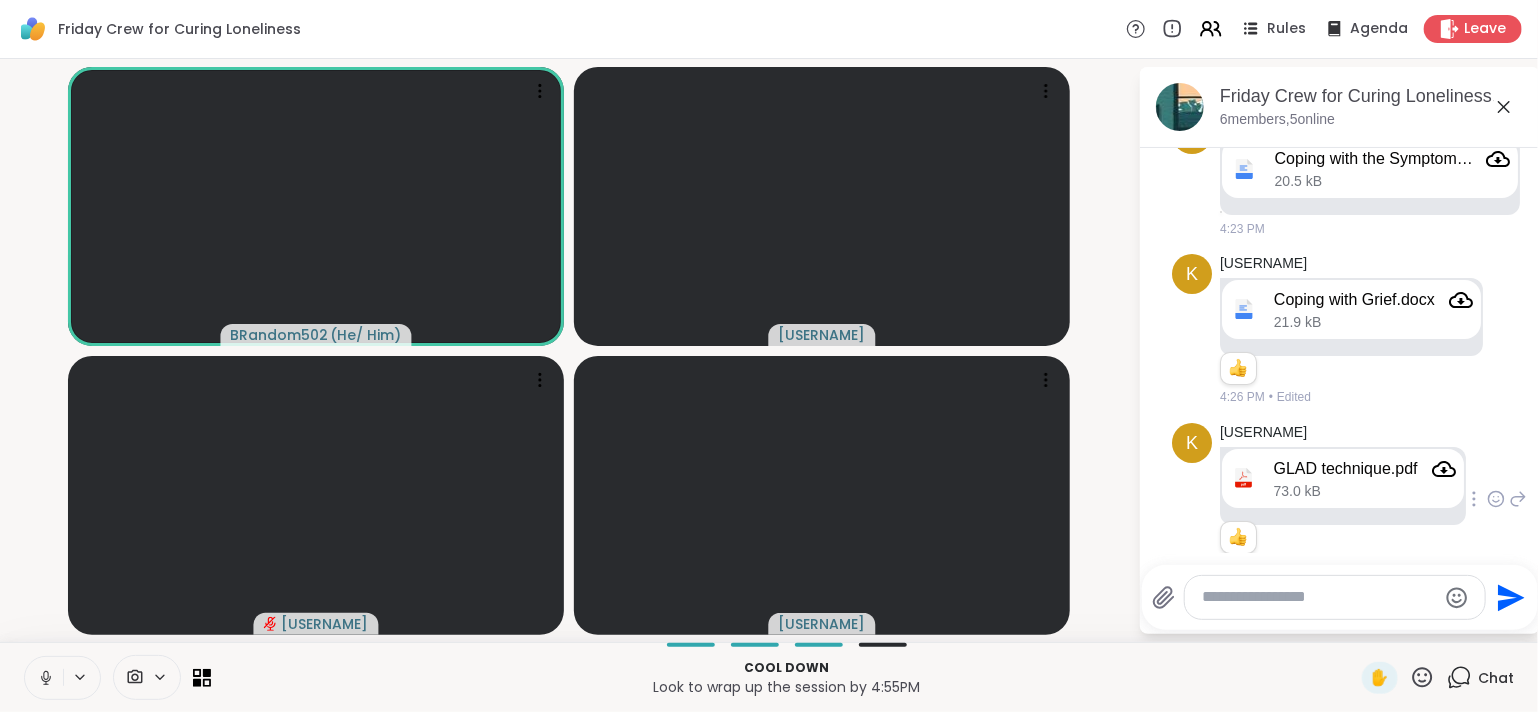 click 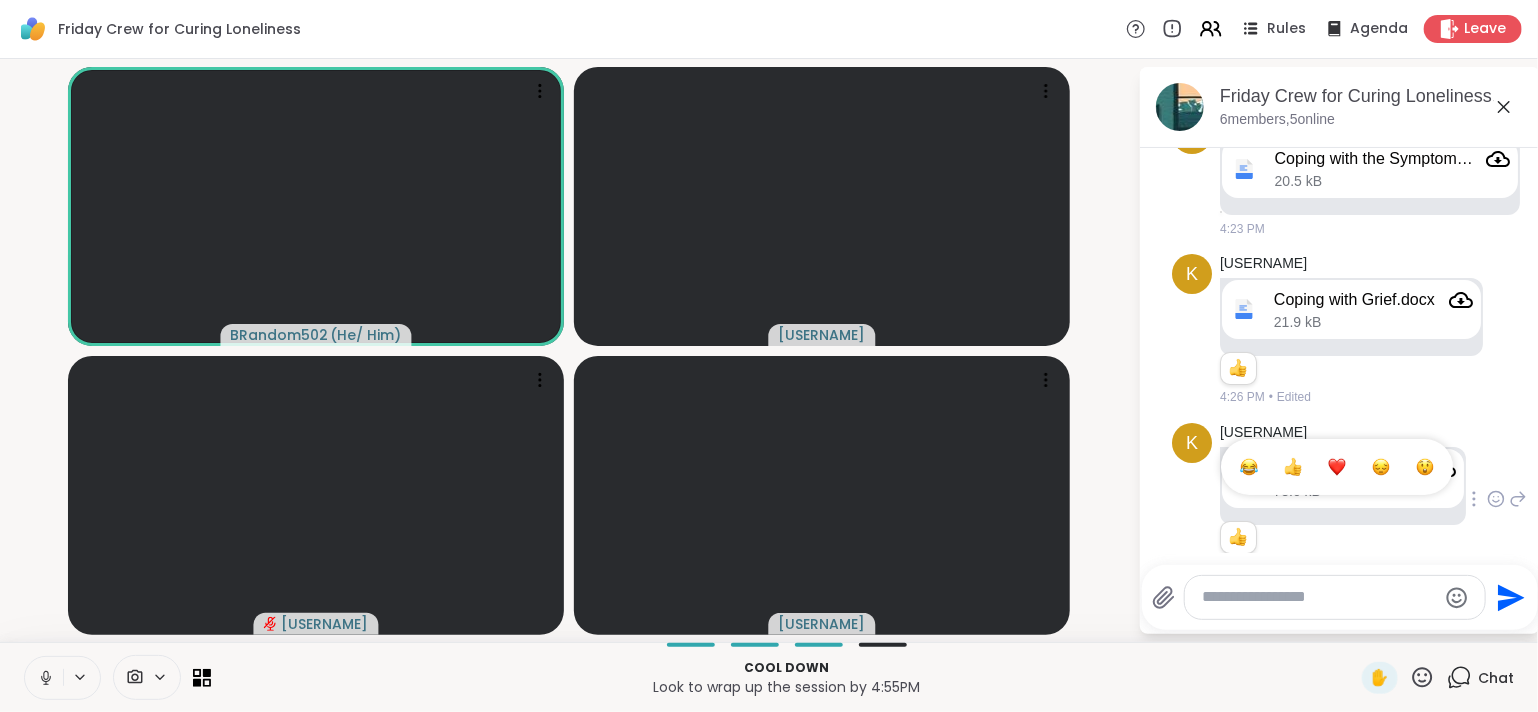 click at bounding box center (1293, 467) 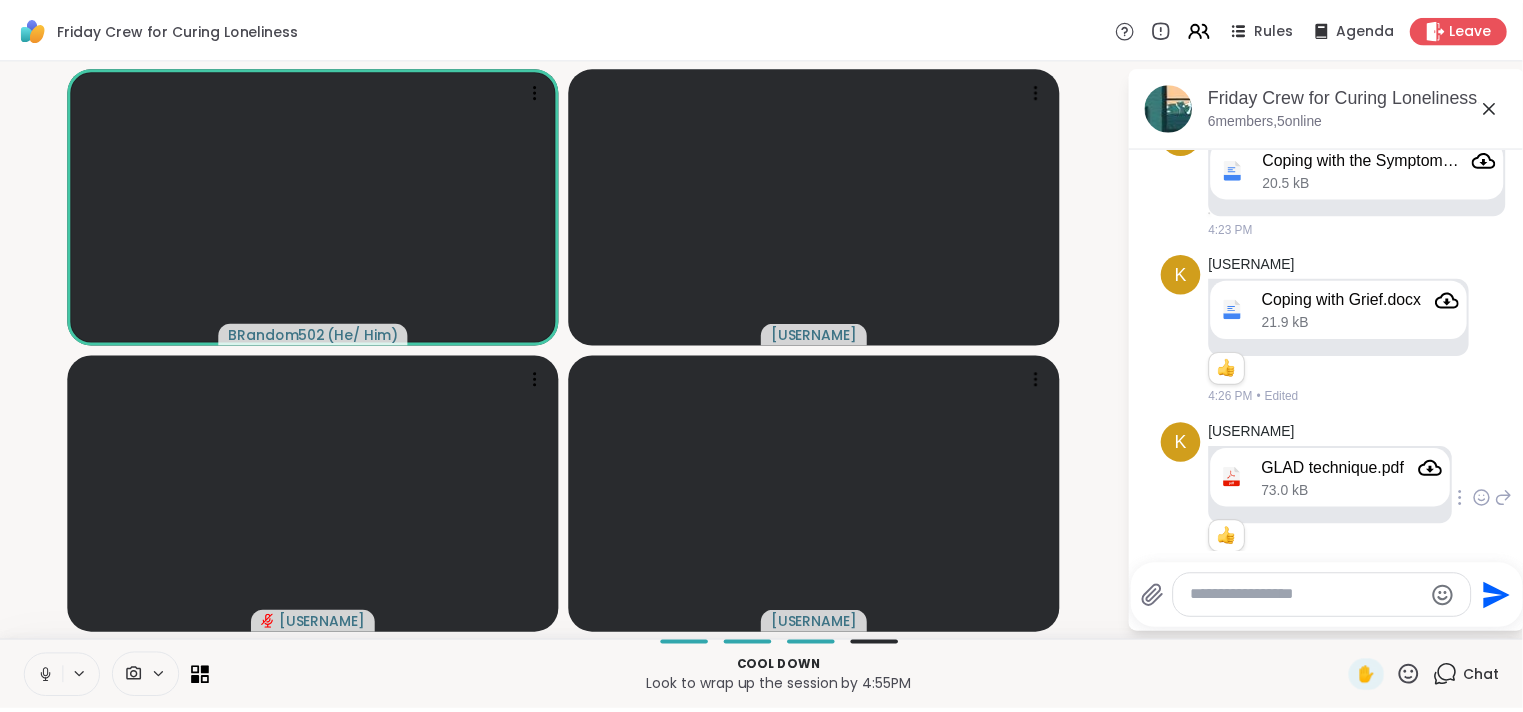 scroll, scrollTop: 91, scrollLeft: 0, axis: vertical 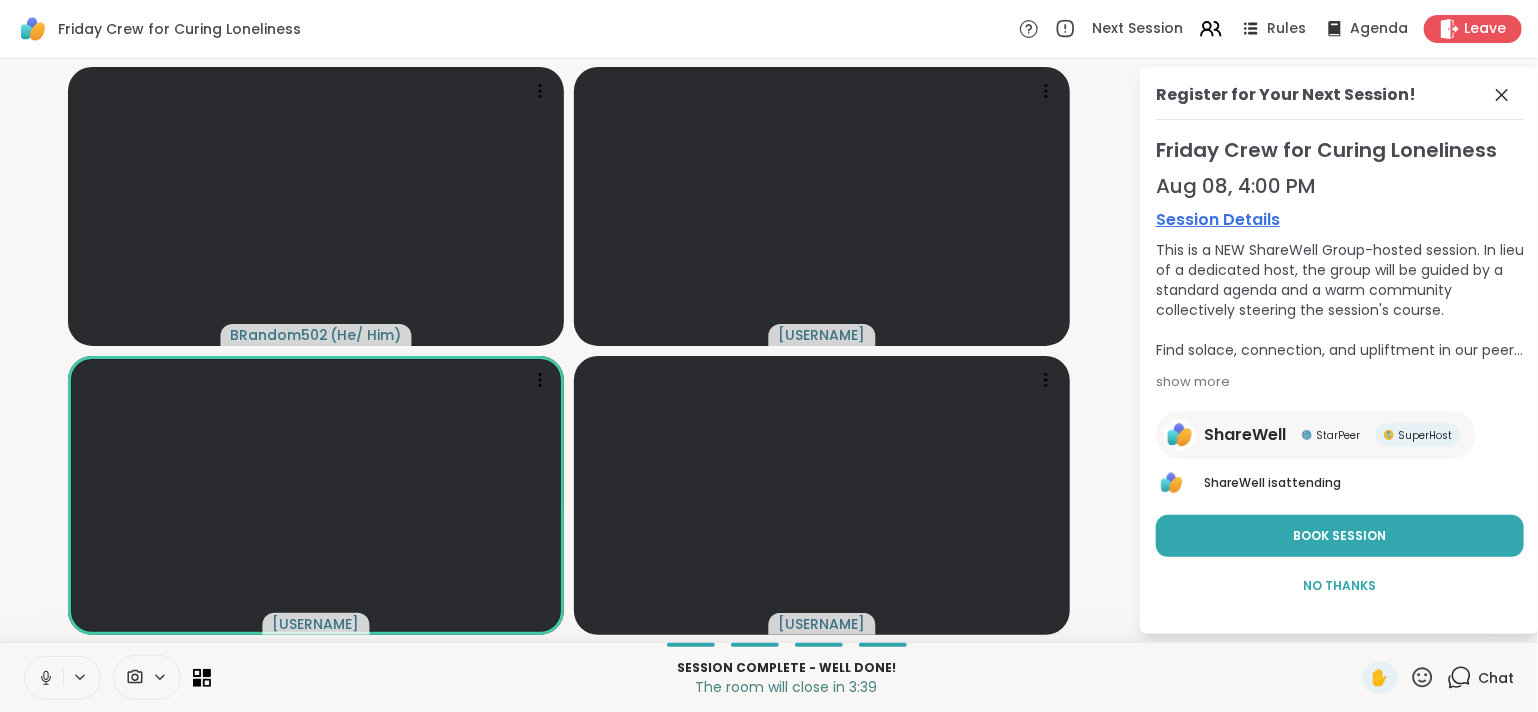 click on "ShareWell StarPeer SuperHost ShareWell is attending" at bounding box center [1340, 455] 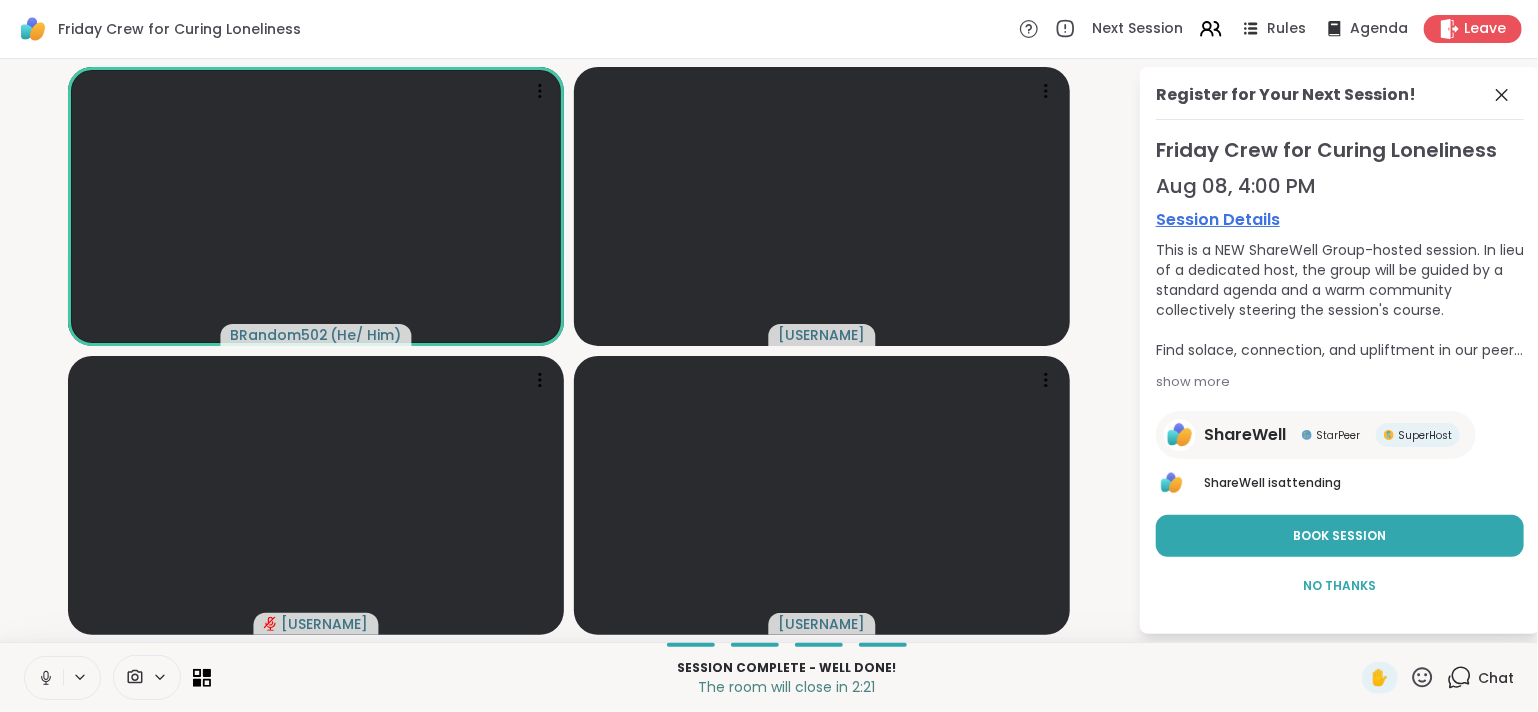 click on "show more" at bounding box center [1340, 382] 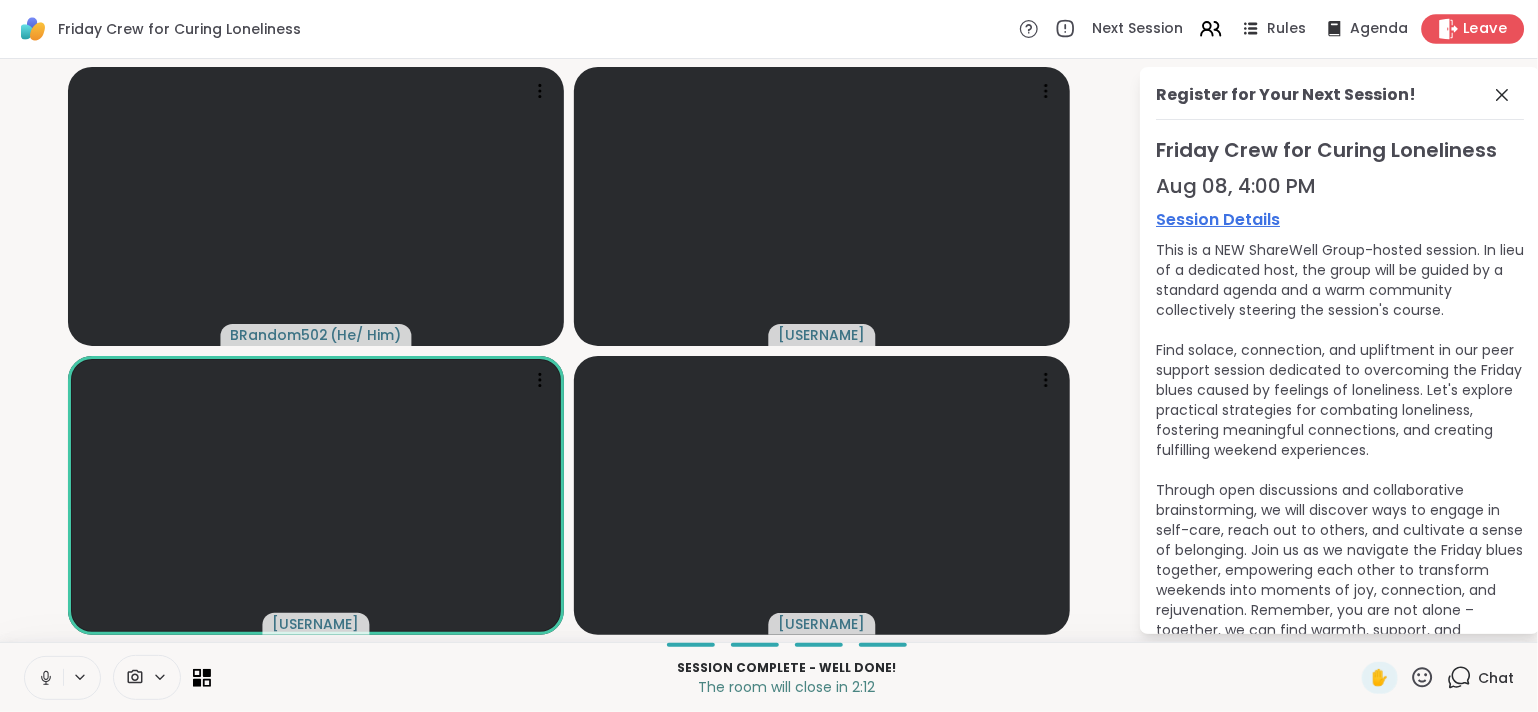 click 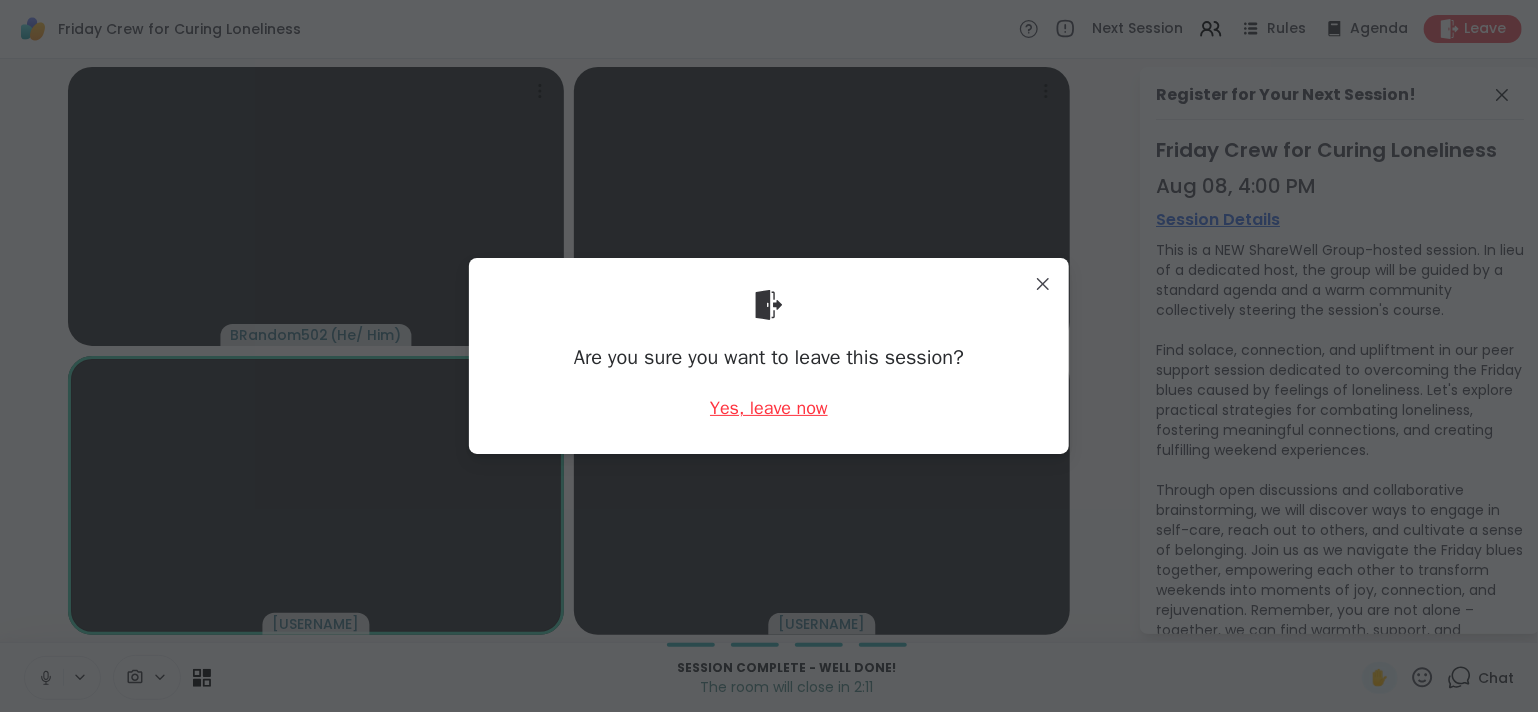 click on "Yes, leave now" at bounding box center (769, 408) 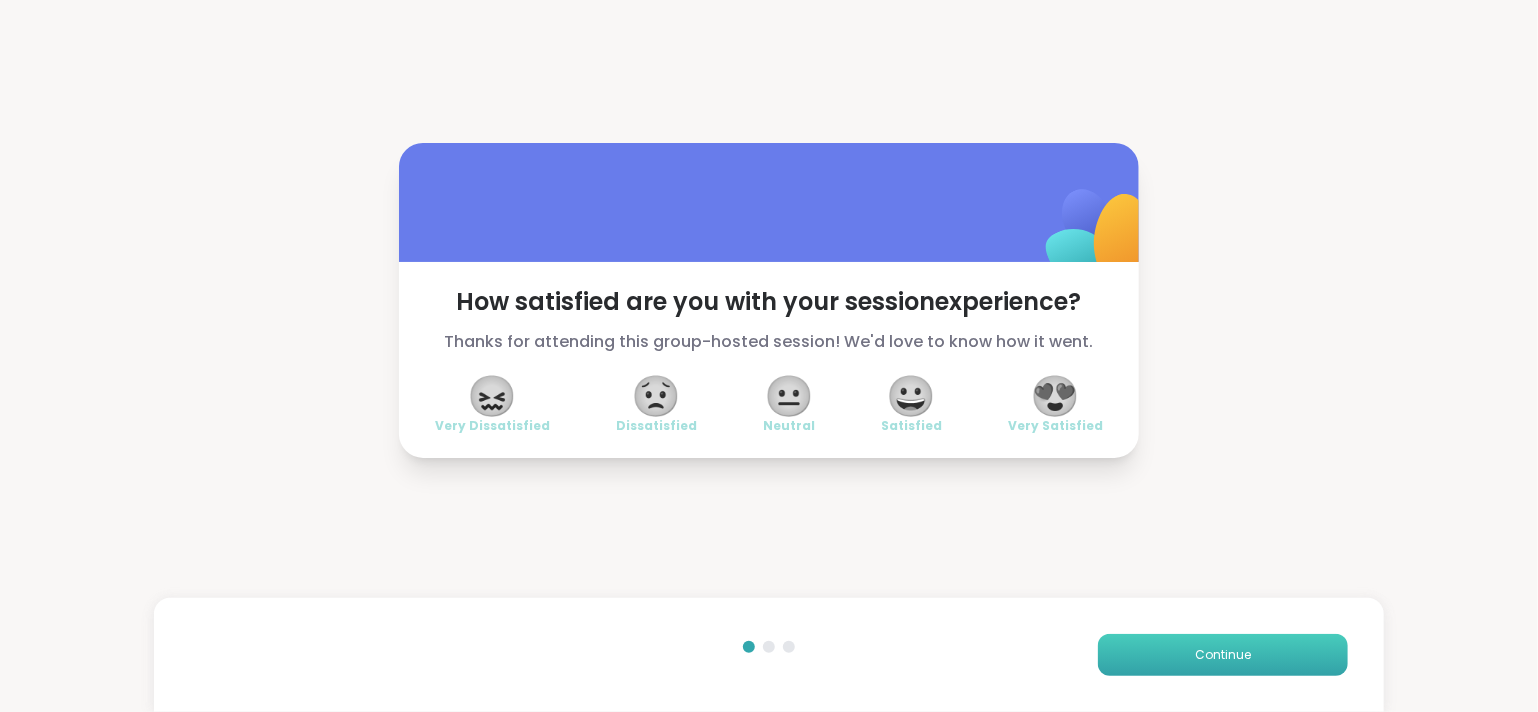 click on "Continue" at bounding box center (1223, 655) 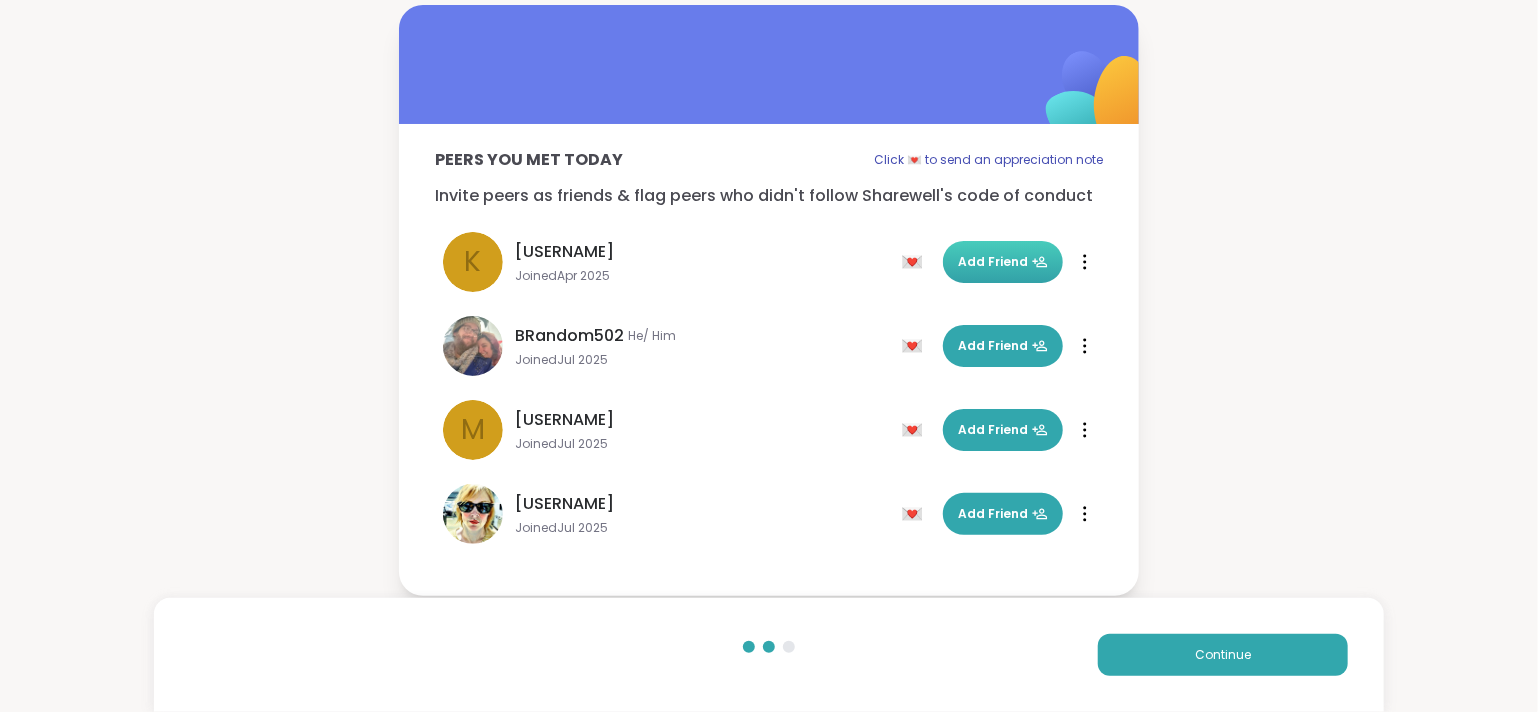 click on "Add Friend" at bounding box center [1003, 262] 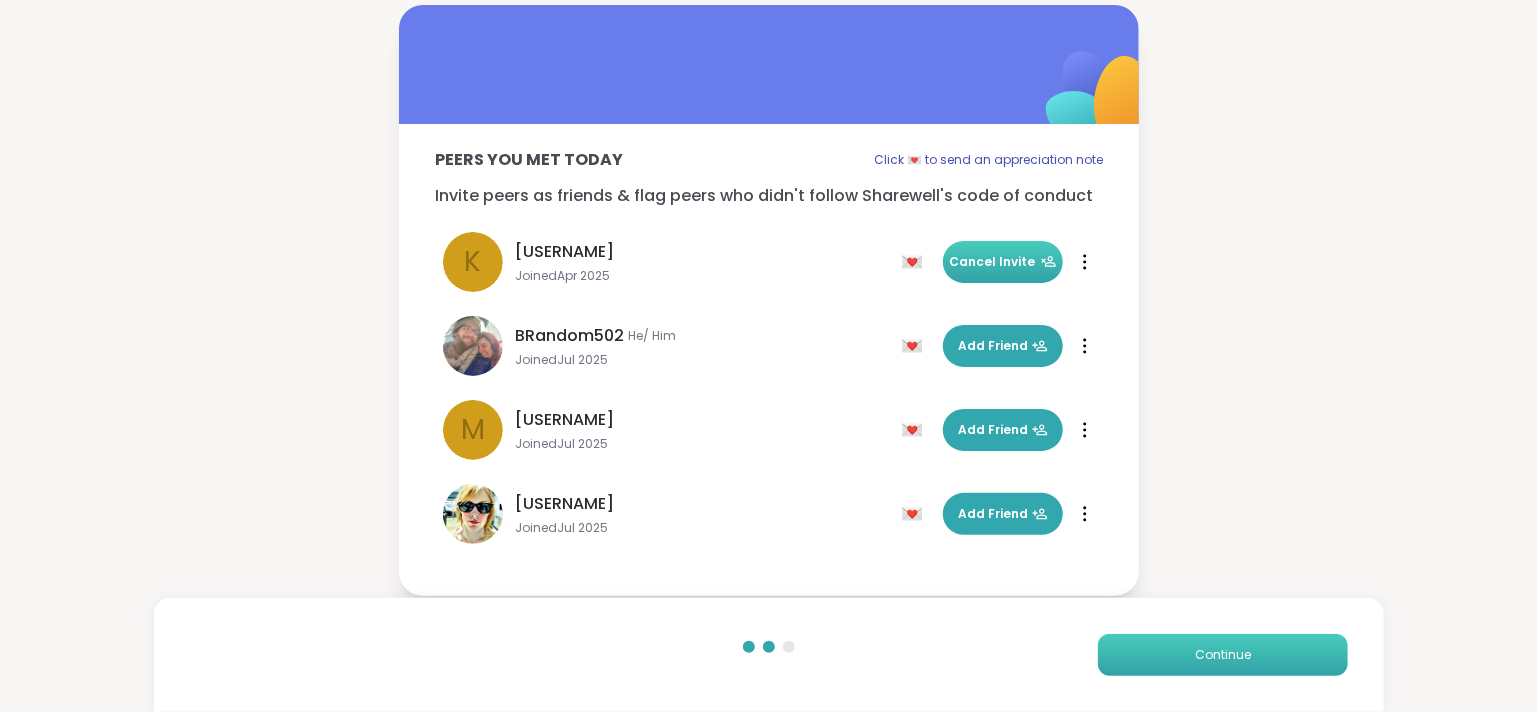 click on "Continue" at bounding box center (1223, 655) 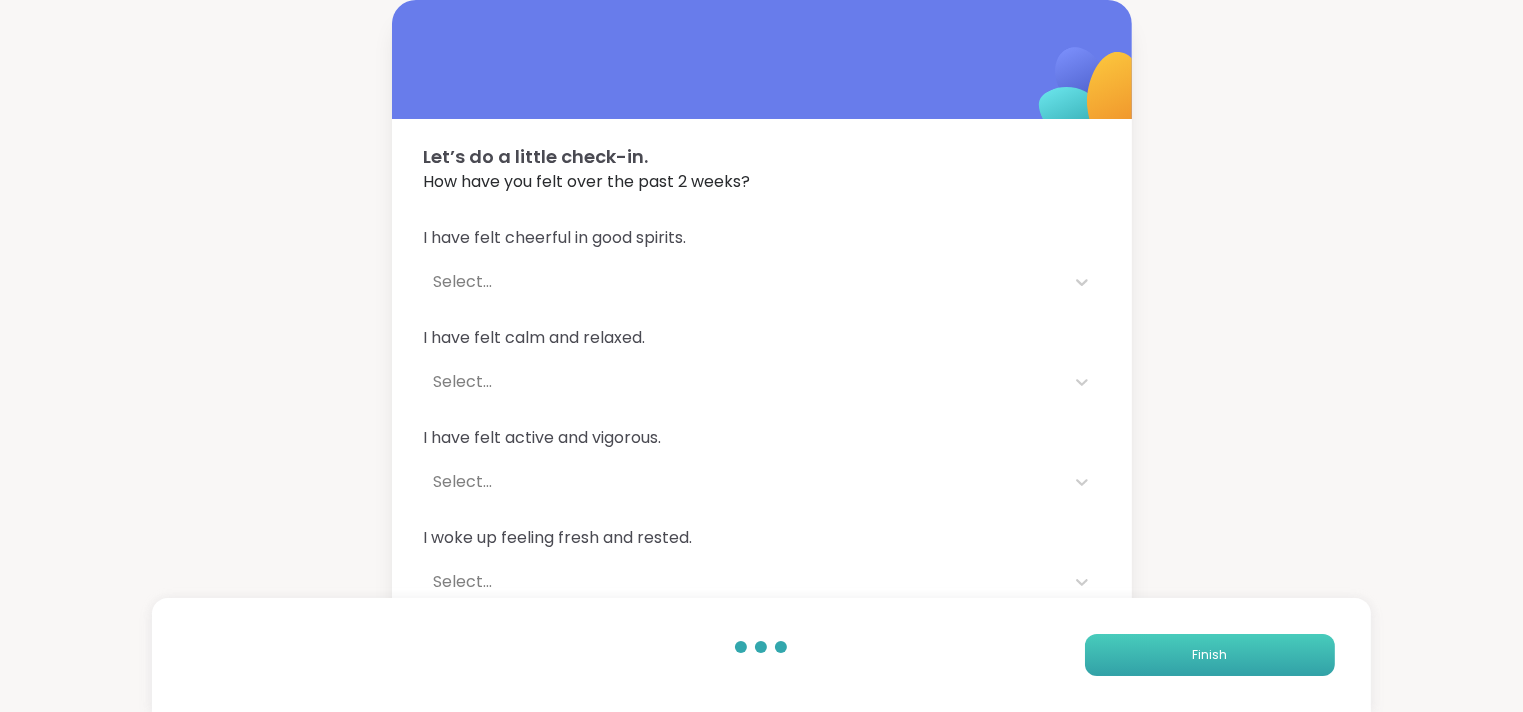 click on "Finish" at bounding box center [1210, 655] 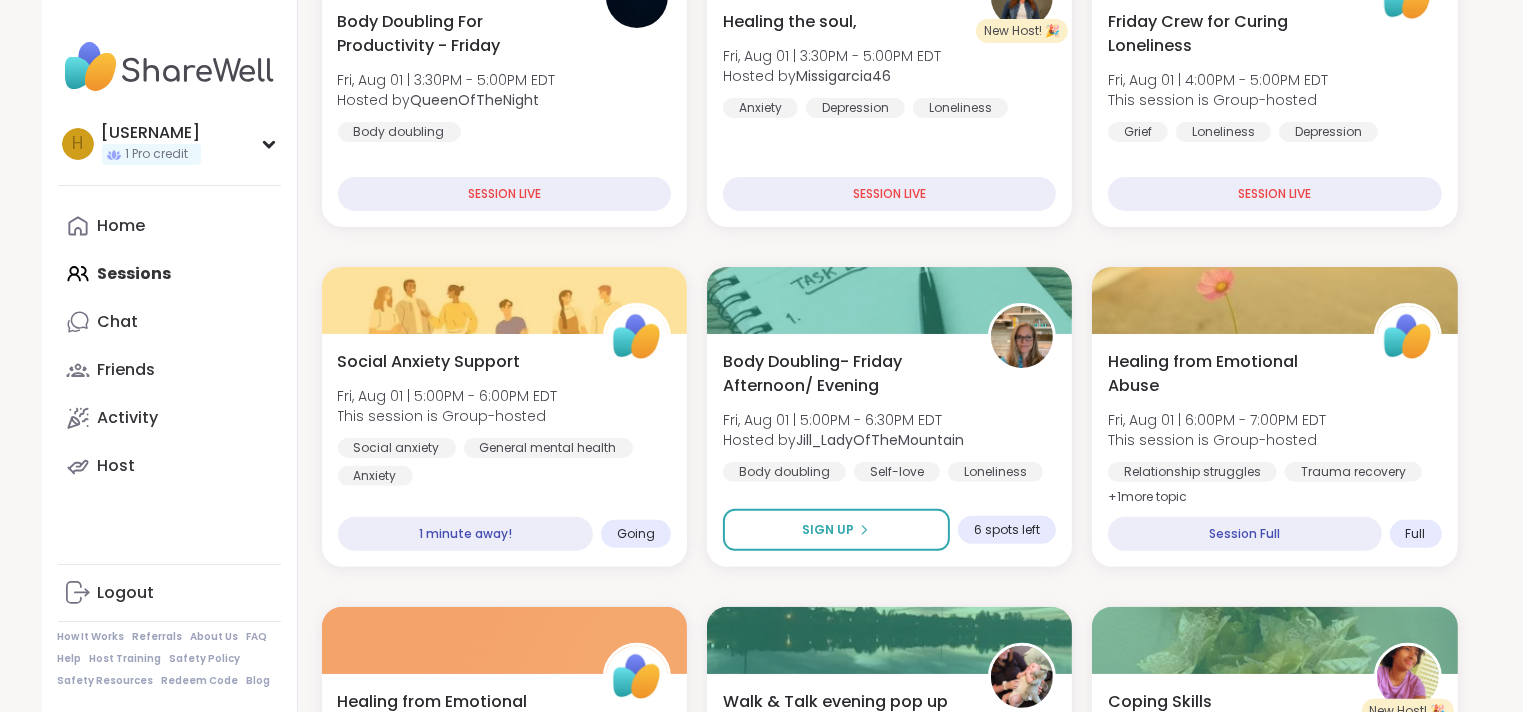 scroll, scrollTop: 492, scrollLeft: 0, axis: vertical 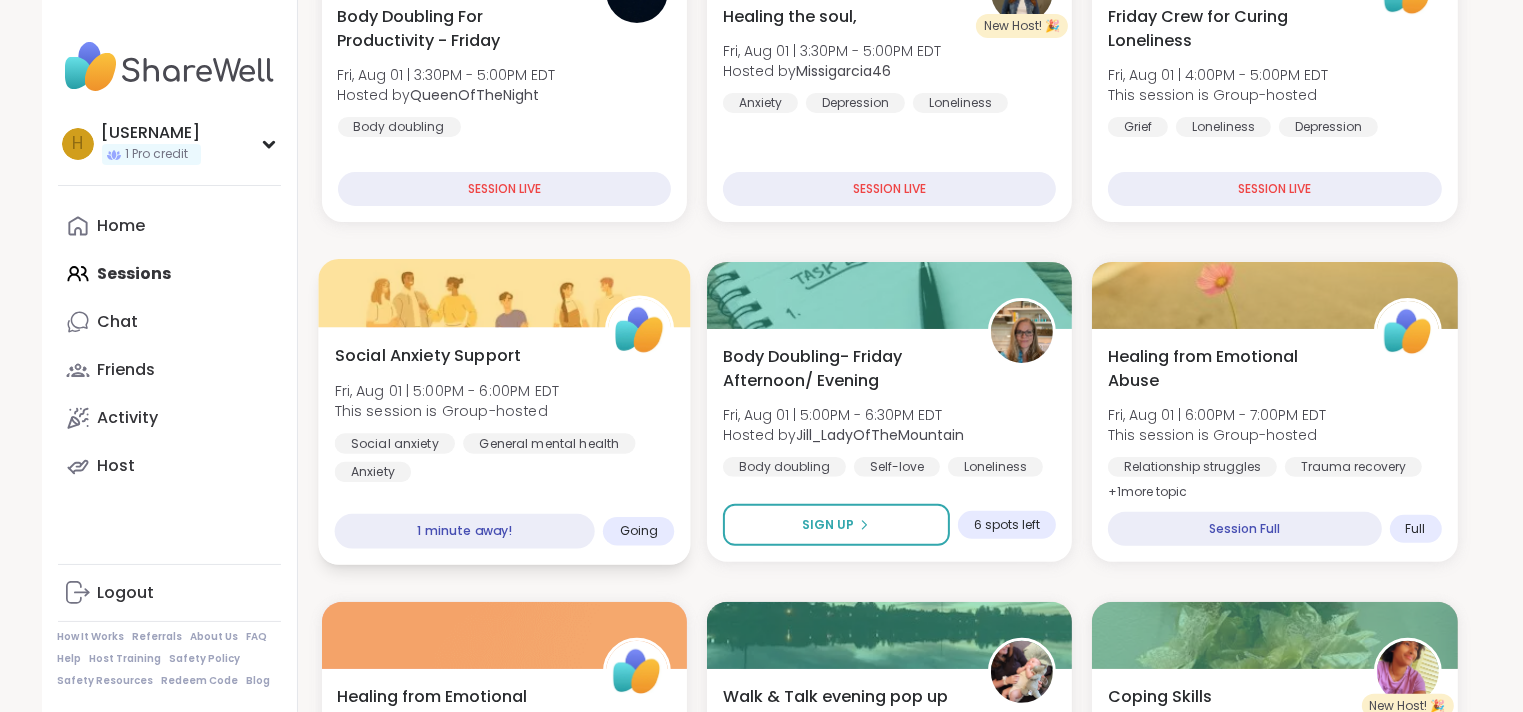 click on "1 minute away!" at bounding box center [464, 531] 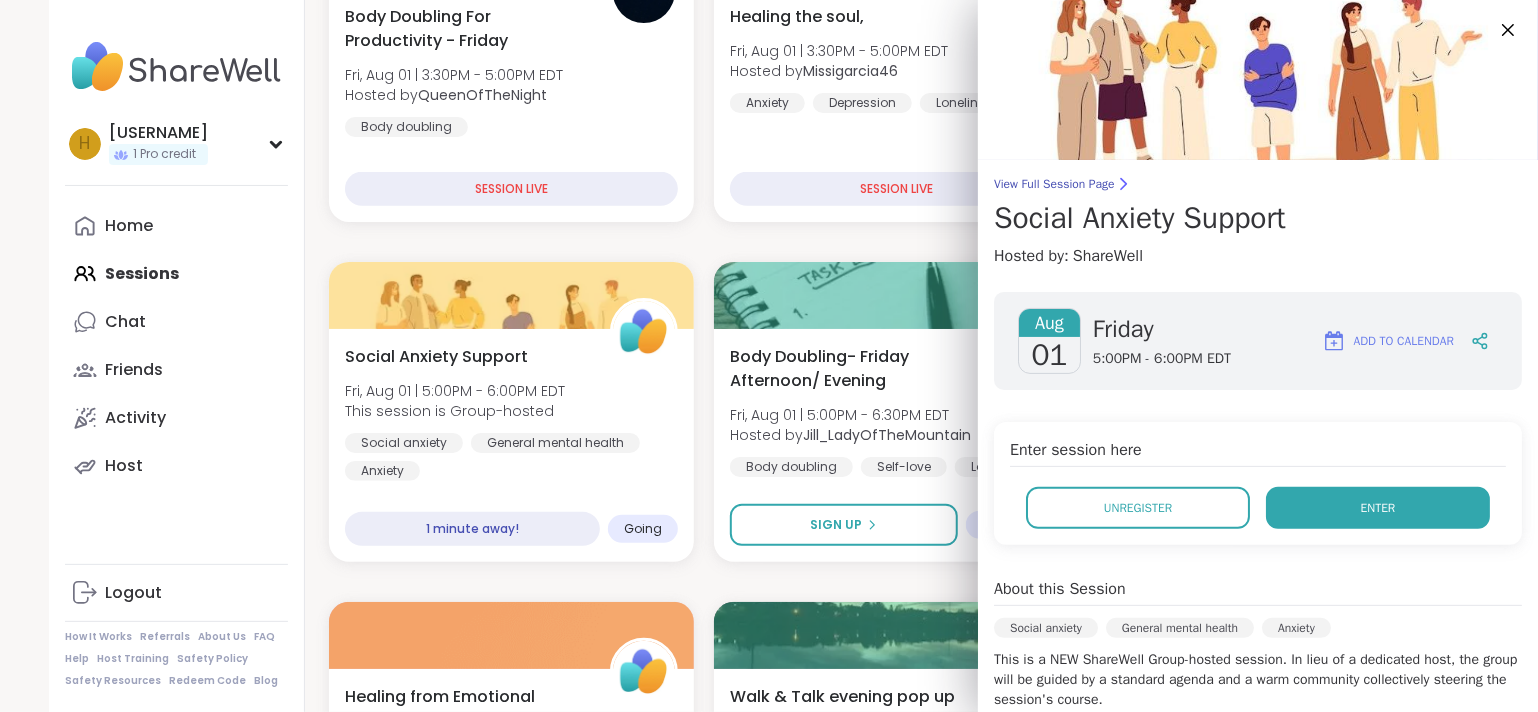click on "Enter" at bounding box center (1378, 508) 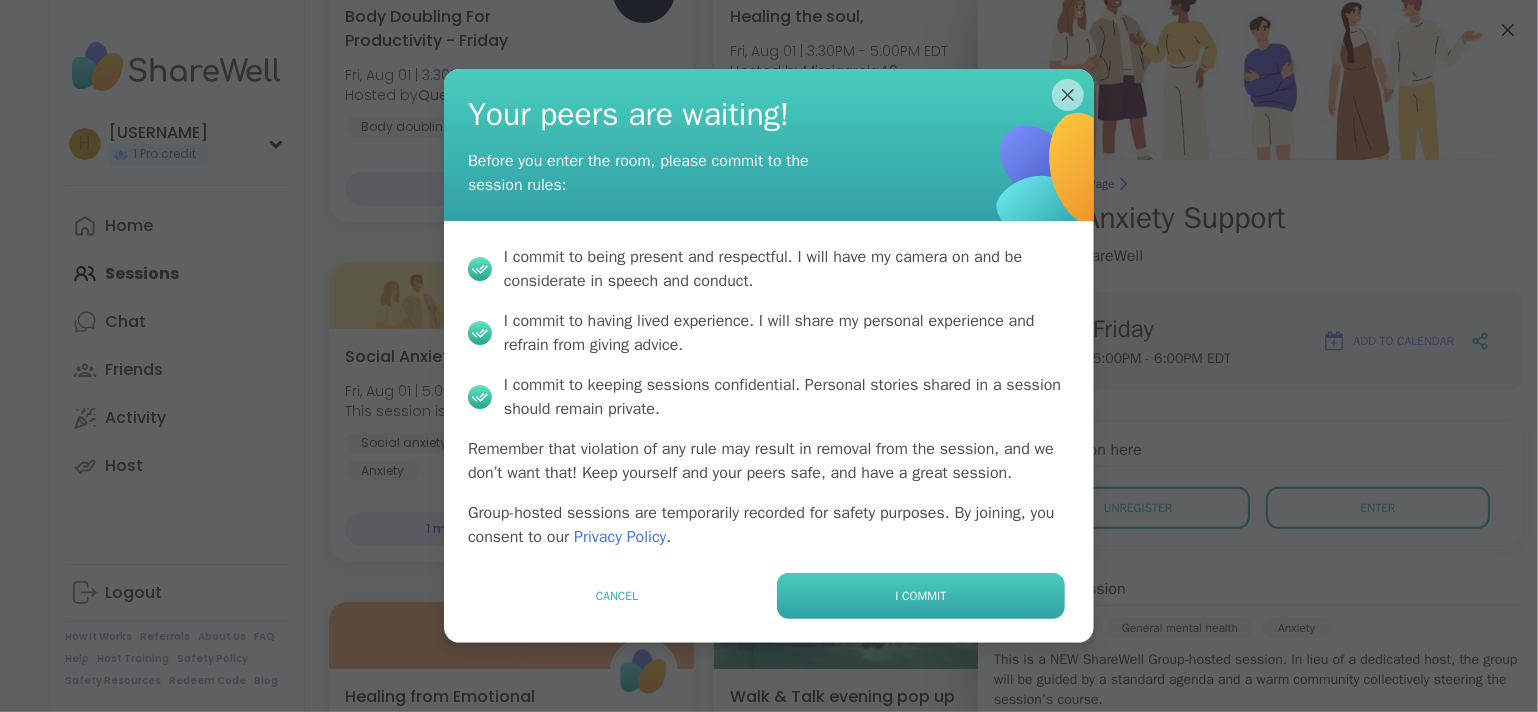 click on "I commit" at bounding box center [921, 596] 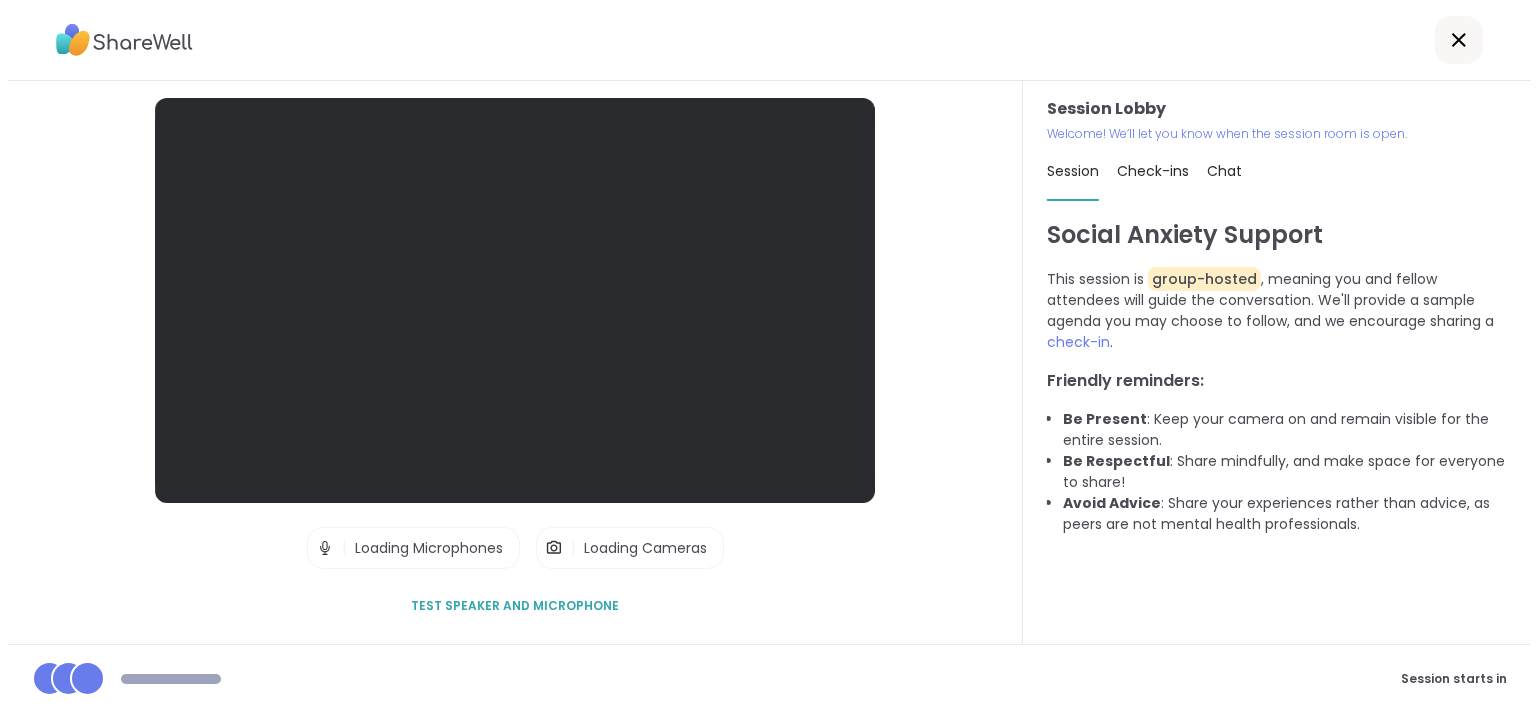 scroll, scrollTop: 0, scrollLeft: 0, axis: both 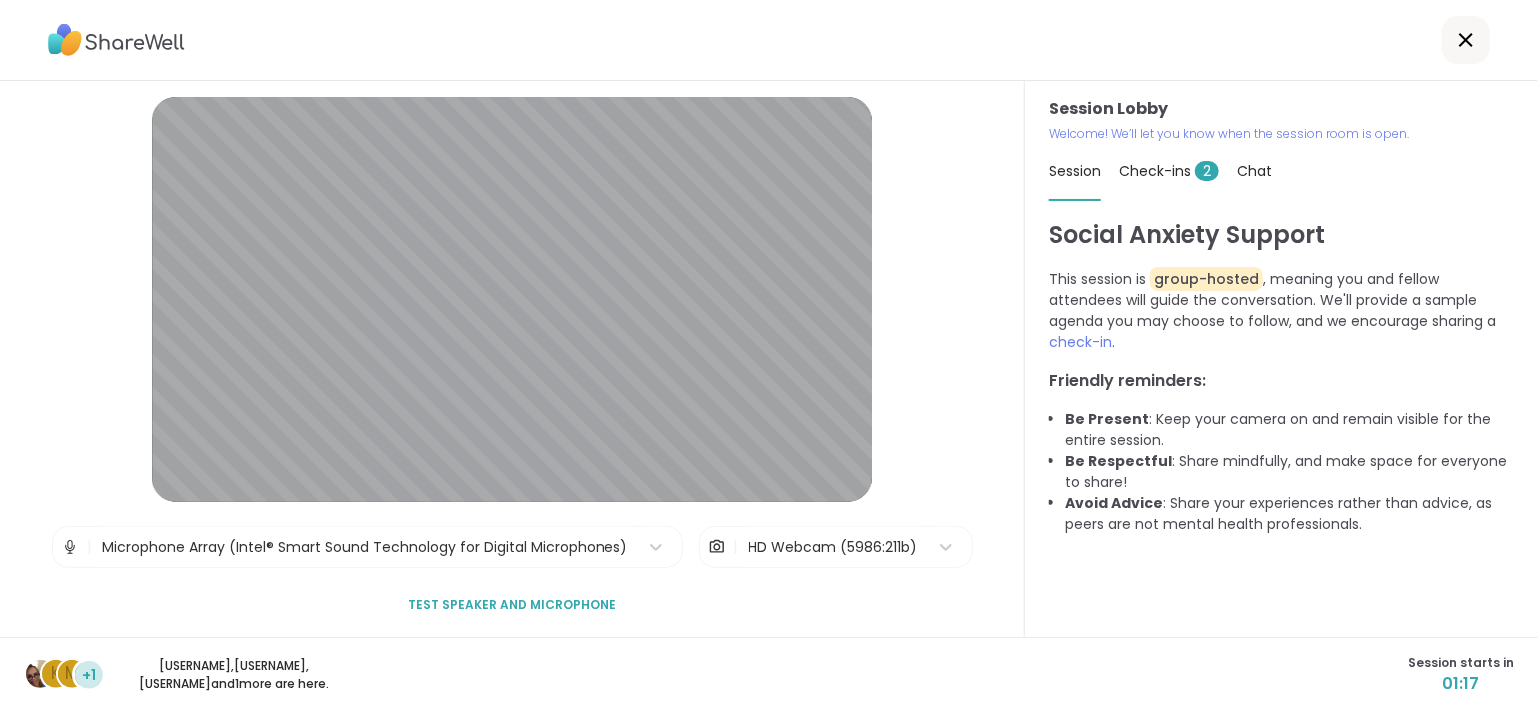 click on "Check-ins 2" at bounding box center (1169, 171) 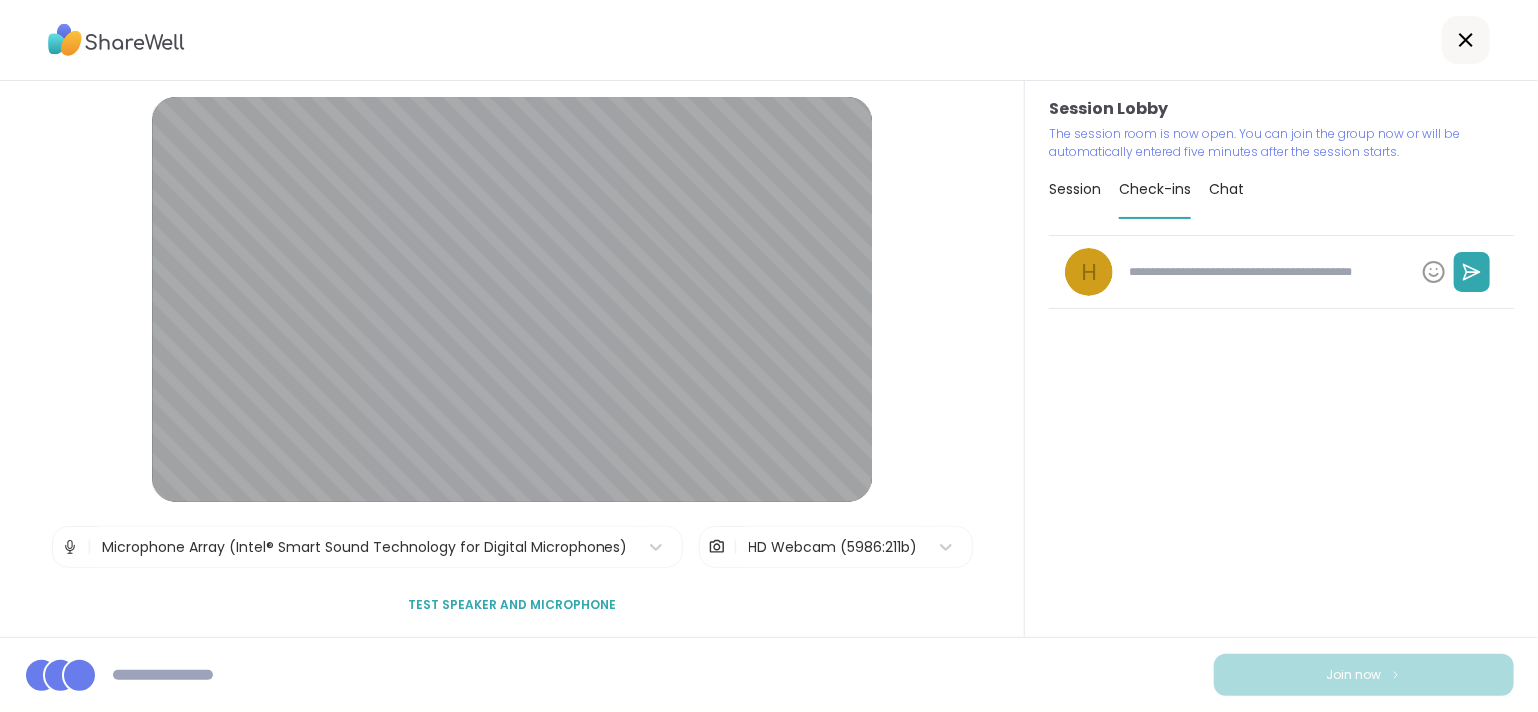 click on "Session Lobby The session room is now open. You can join the group now or will be automatically entered five minutes after the session starts. Session Check-ins Chat h" at bounding box center (1281, 359) 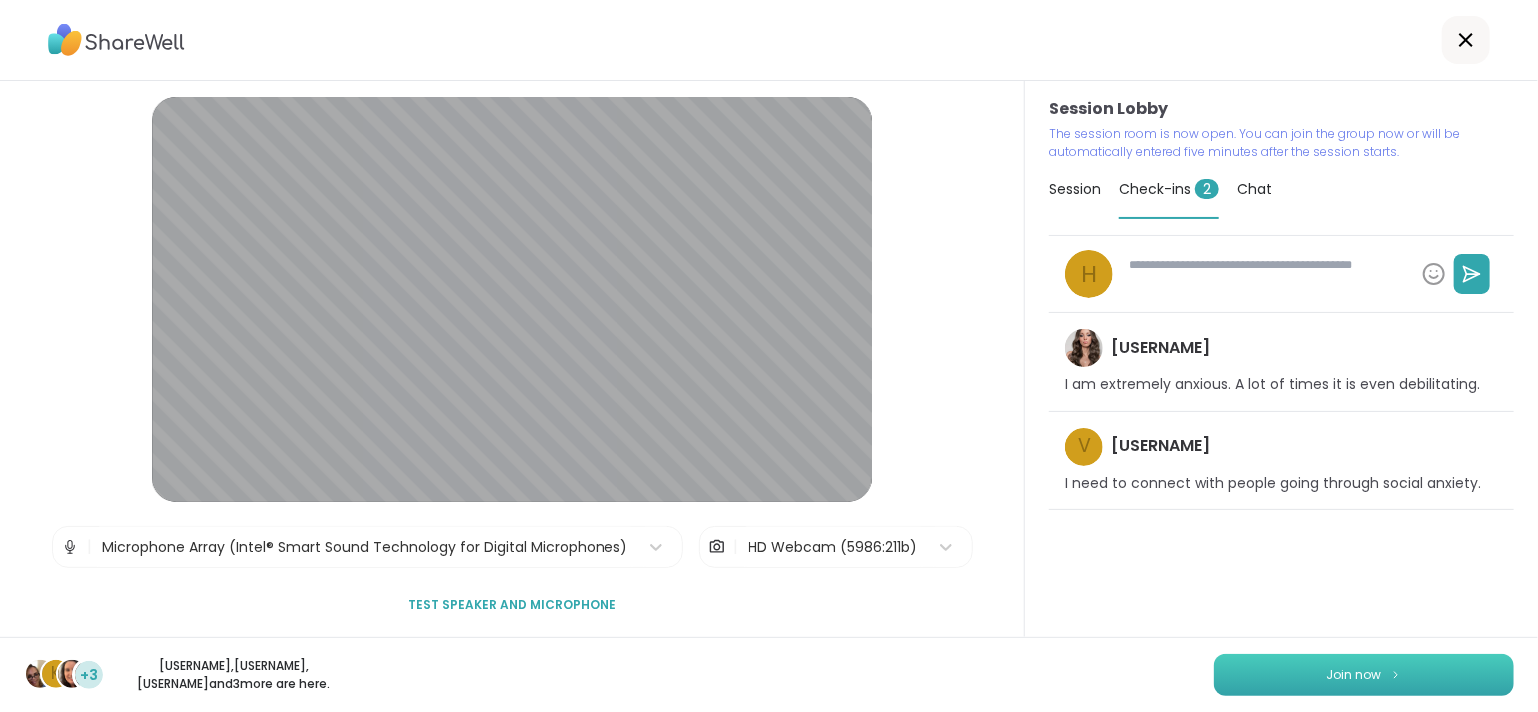 click on "Join now" at bounding box center (1354, 675) 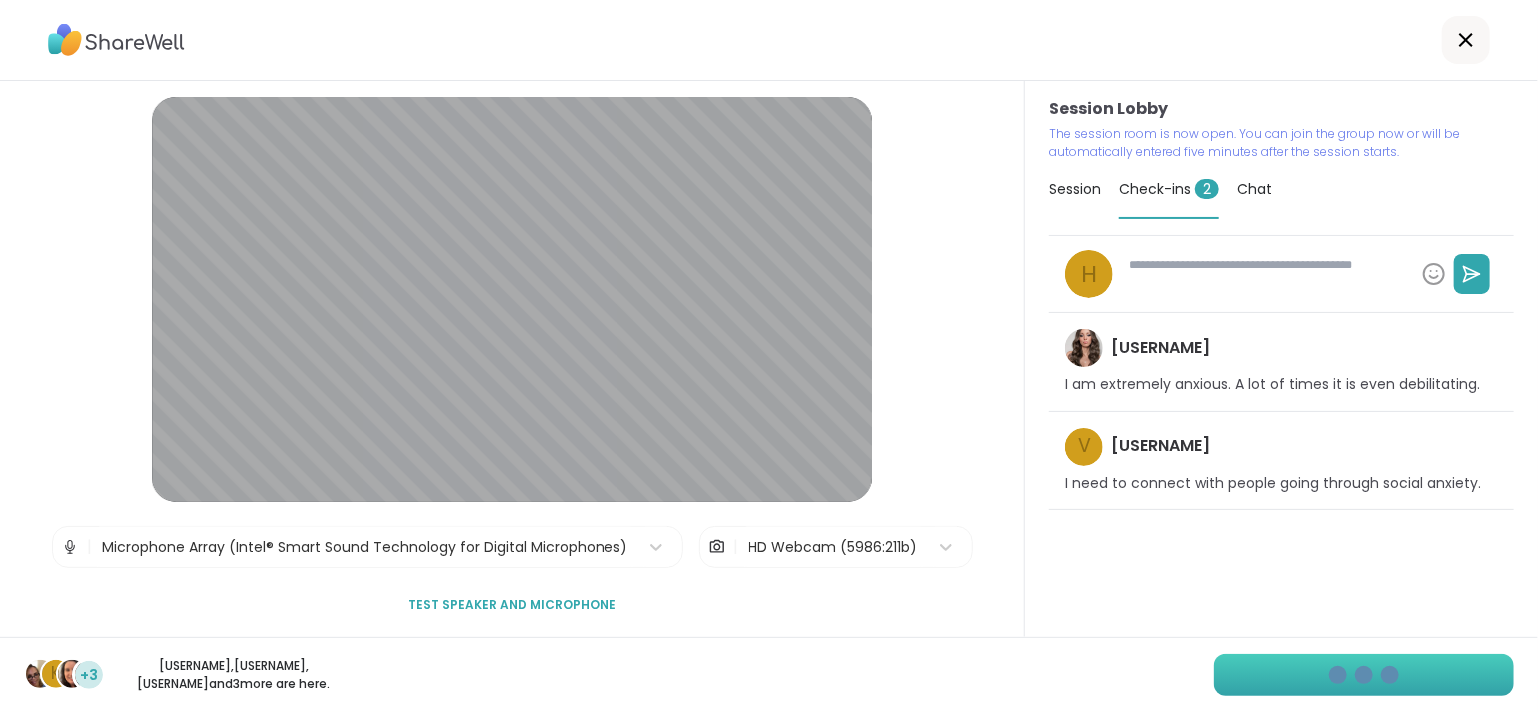 type on "*" 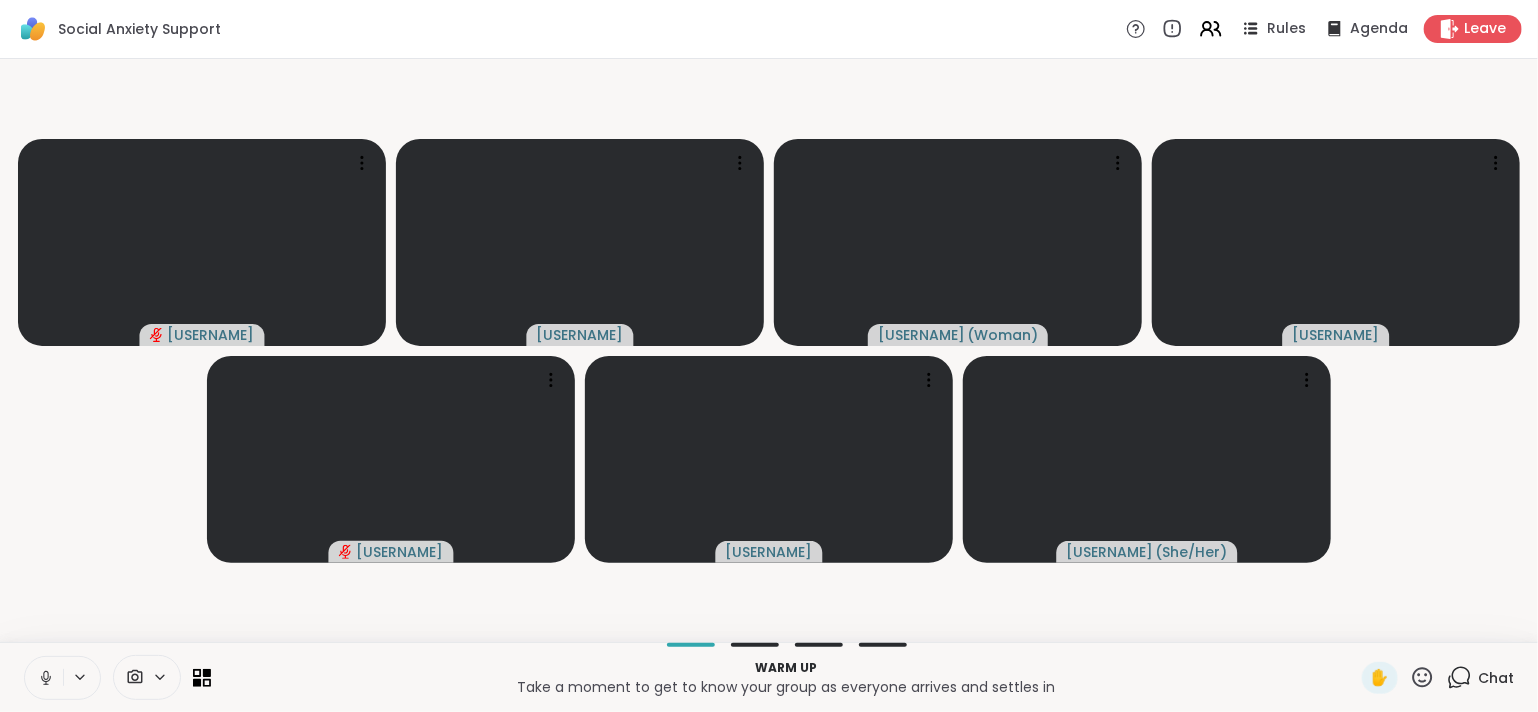 click 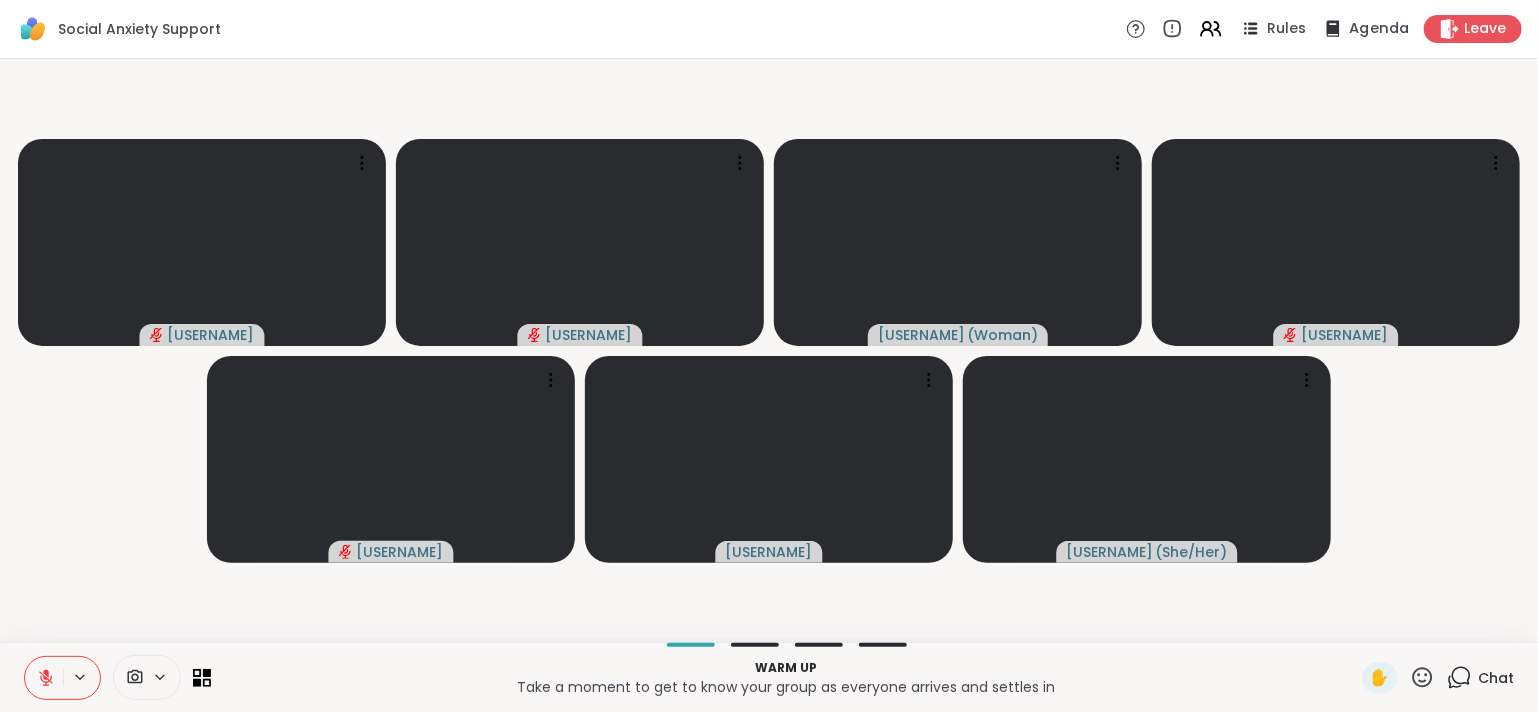 click on "Agenda" at bounding box center (1379, 29) 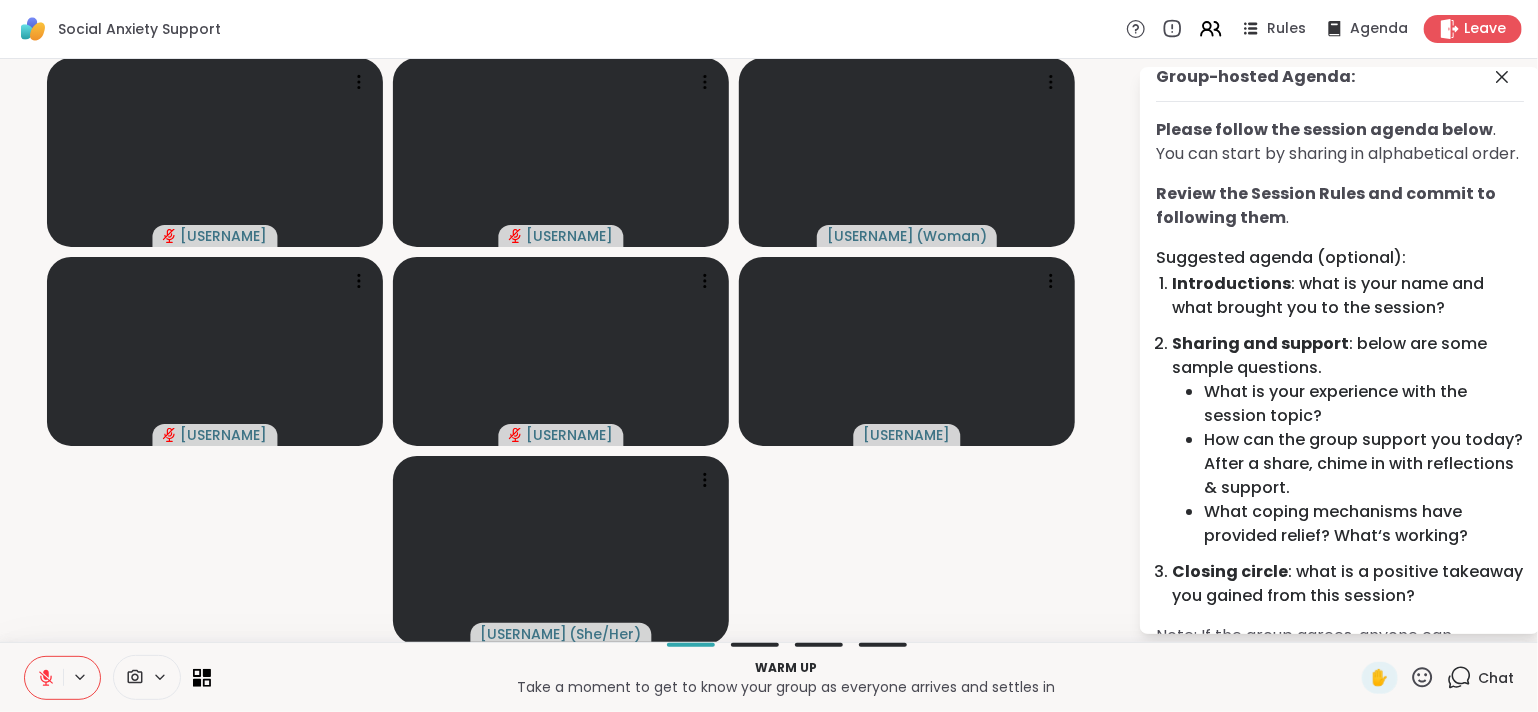 scroll, scrollTop: 0, scrollLeft: 0, axis: both 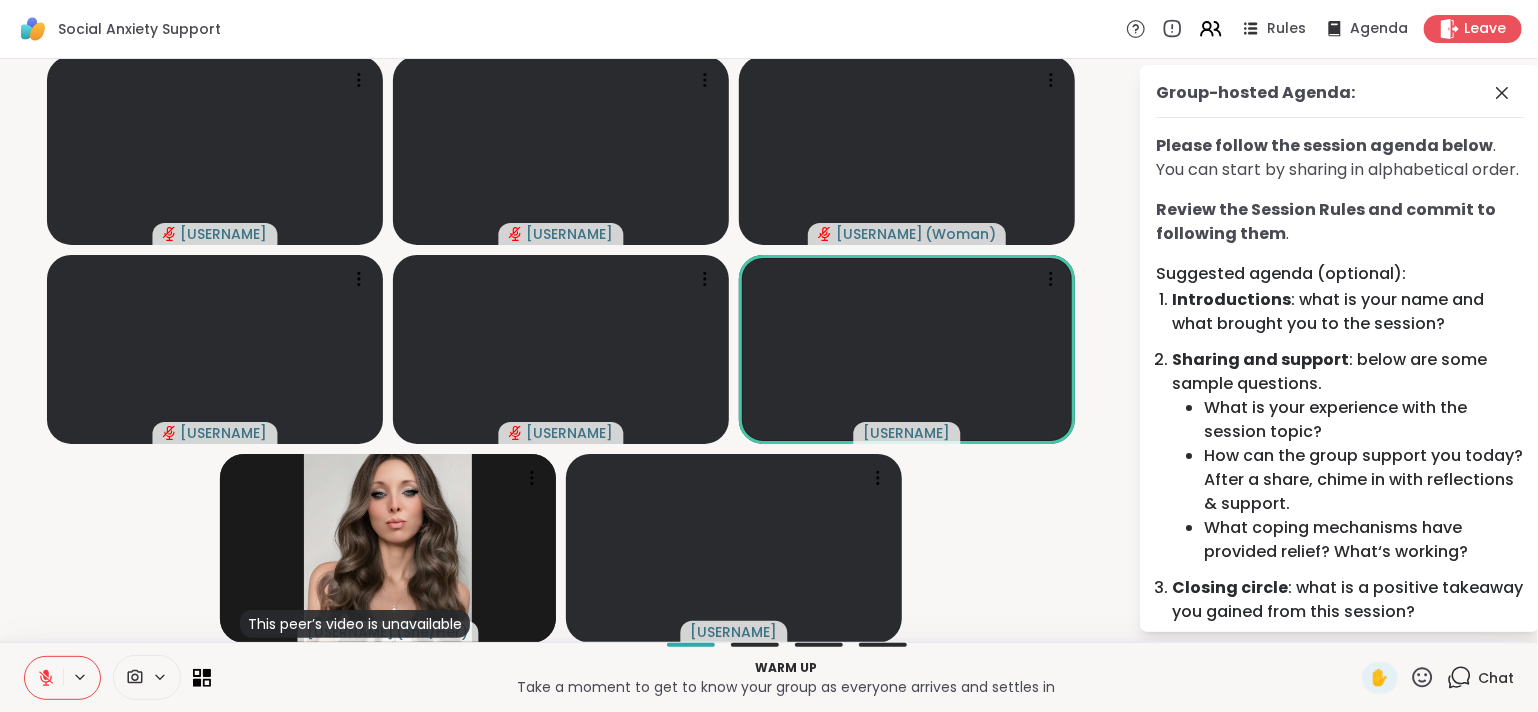 click 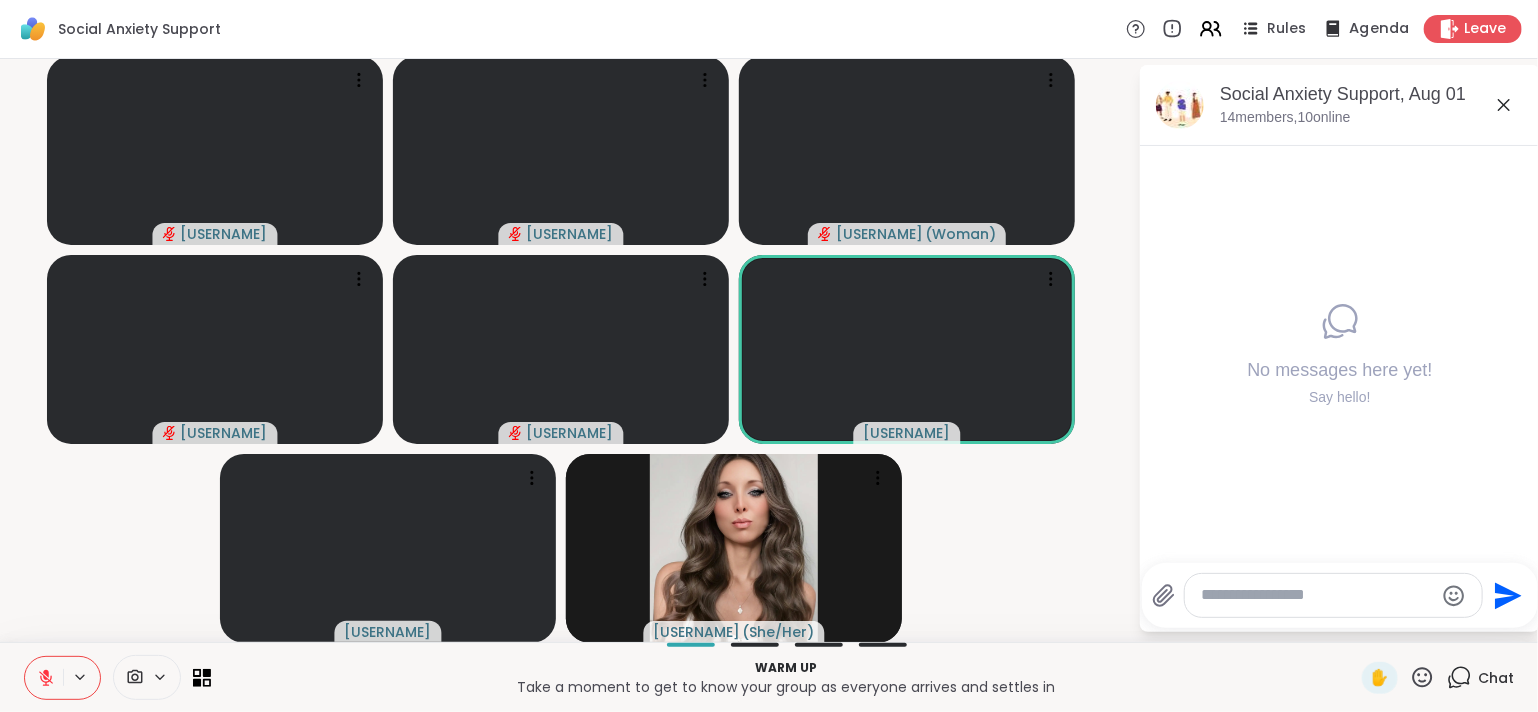 click 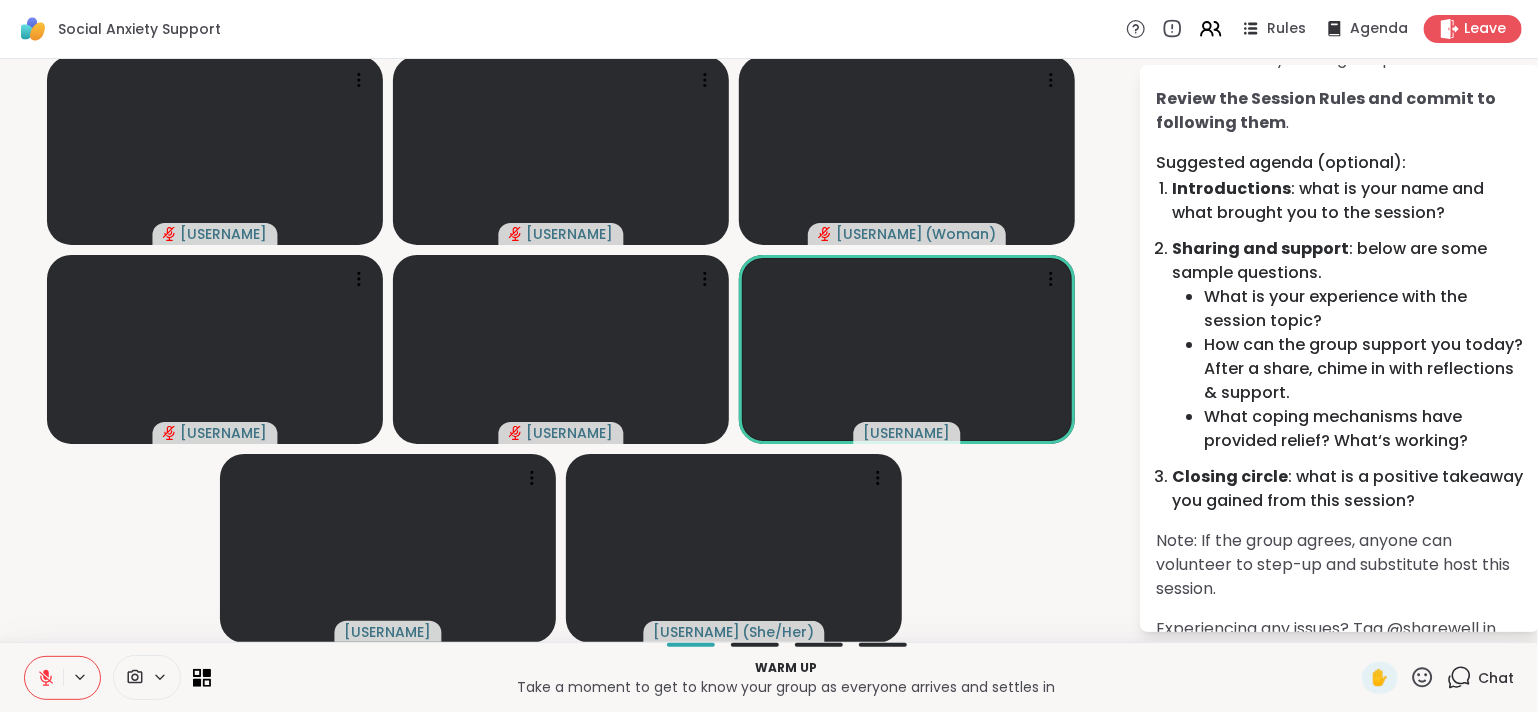 scroll, scrollTop: 112, scrollLeft: 0, axis: vertical 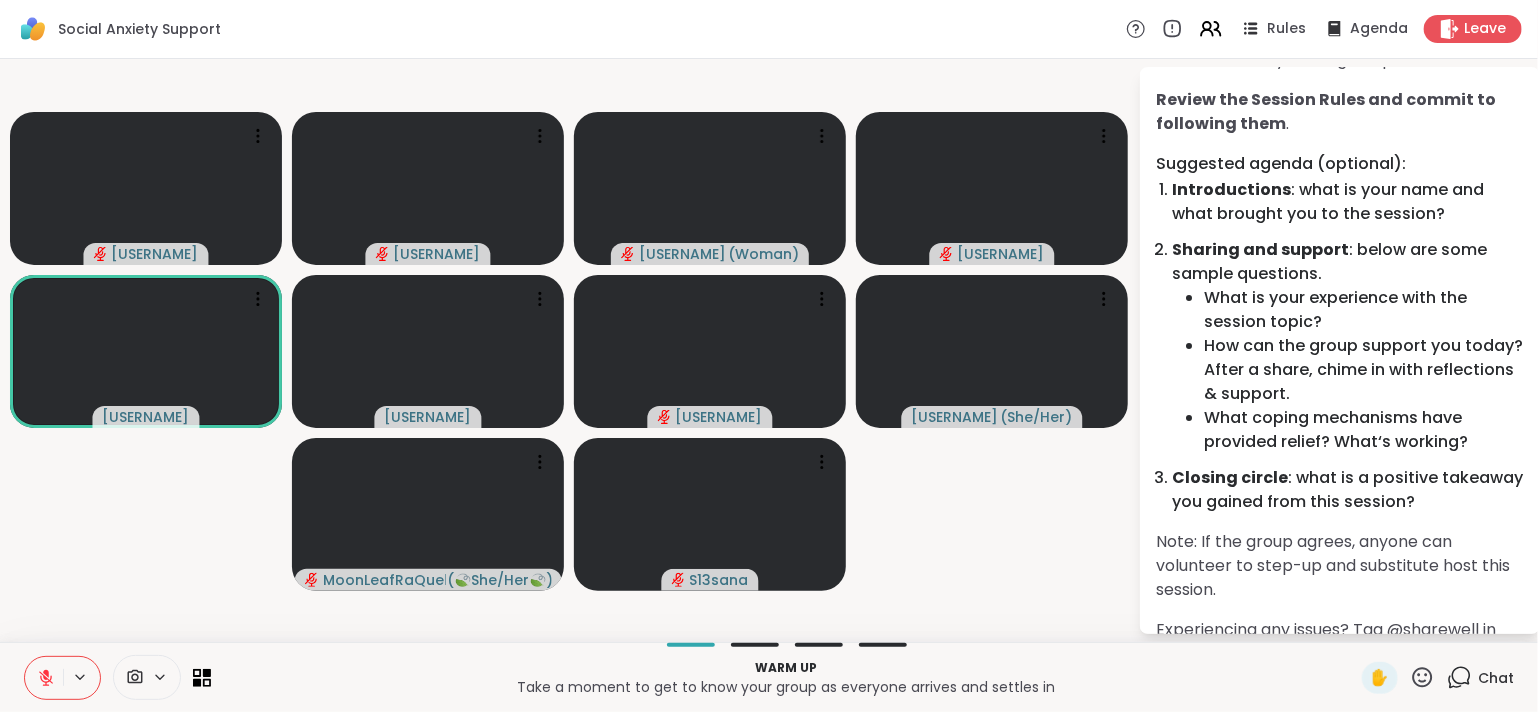 click at bounding box center [44, 678] 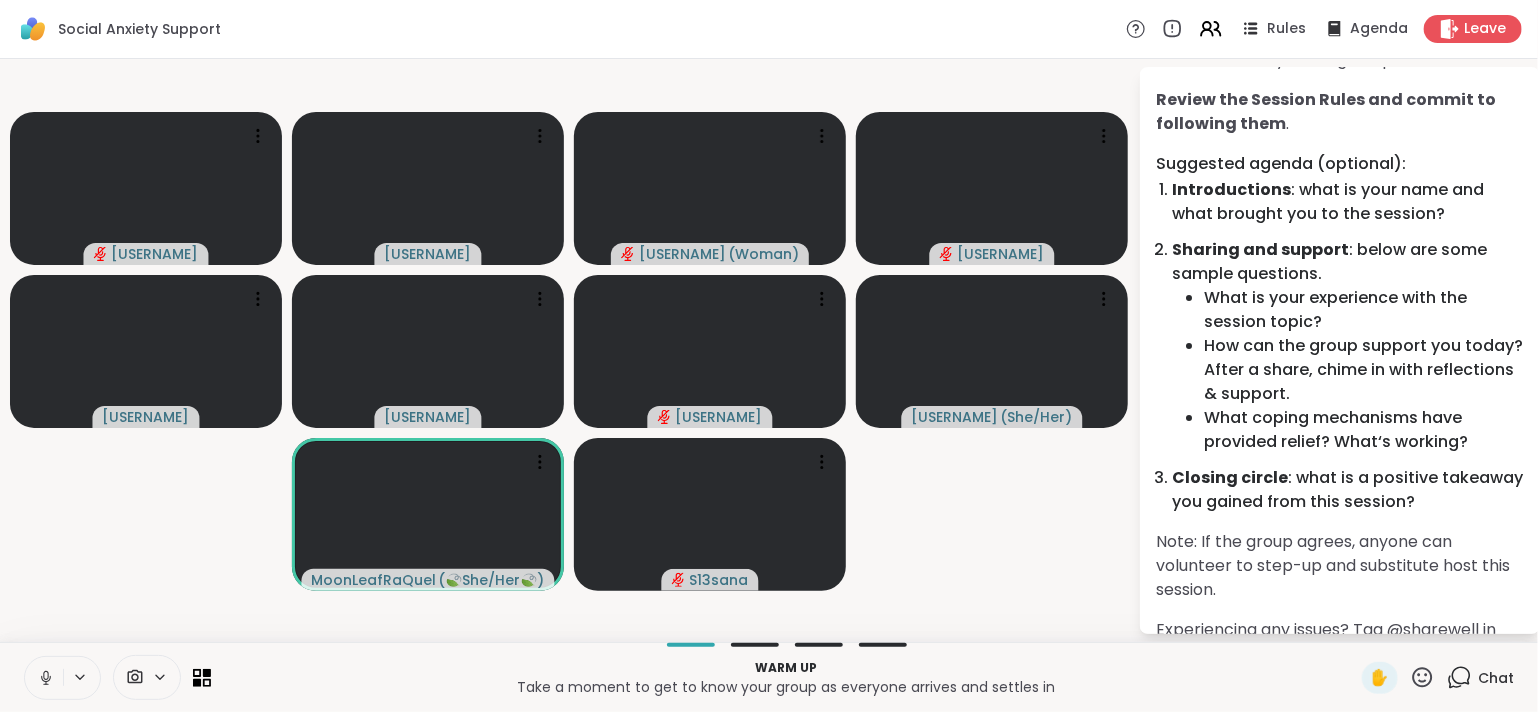 click 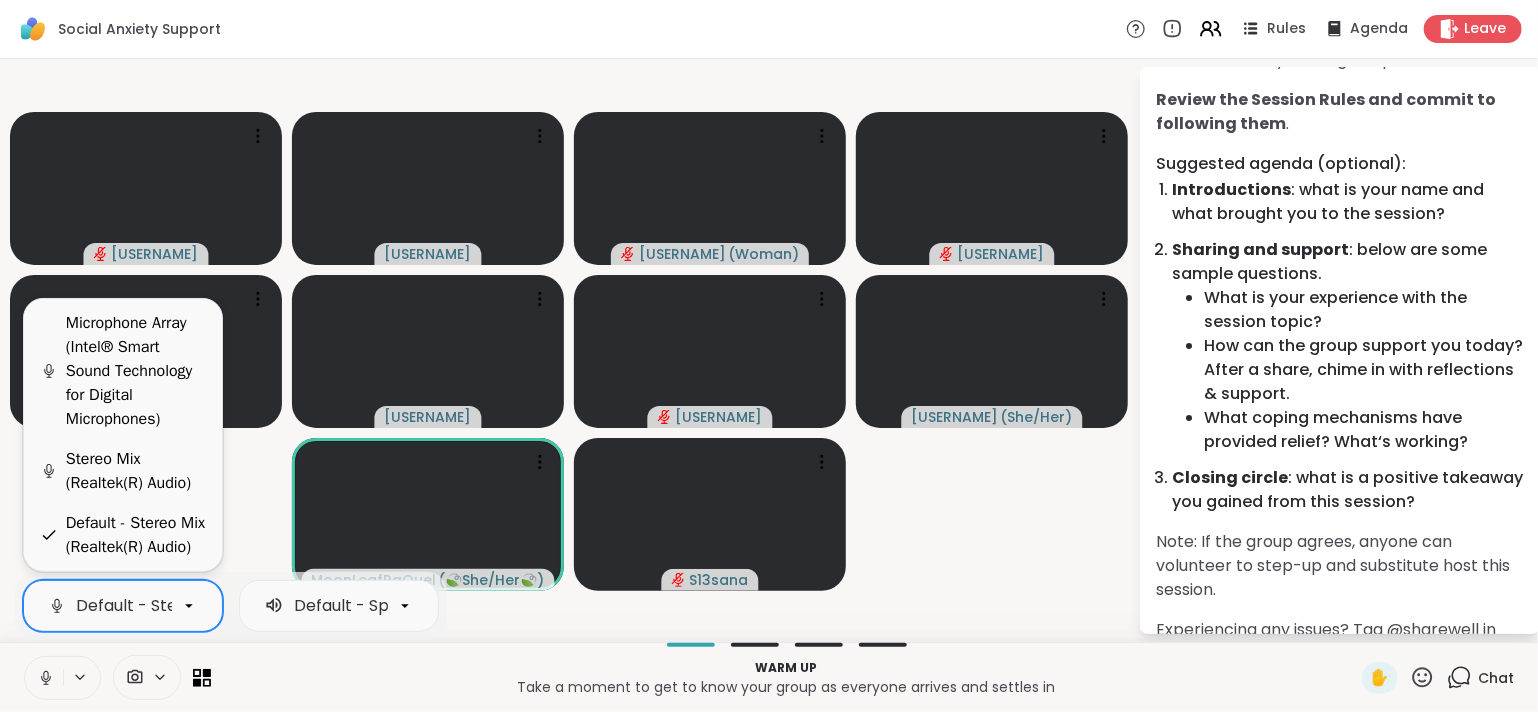 scroll, scrollTop: 0, scrollLeft: 180, axis: horizontal 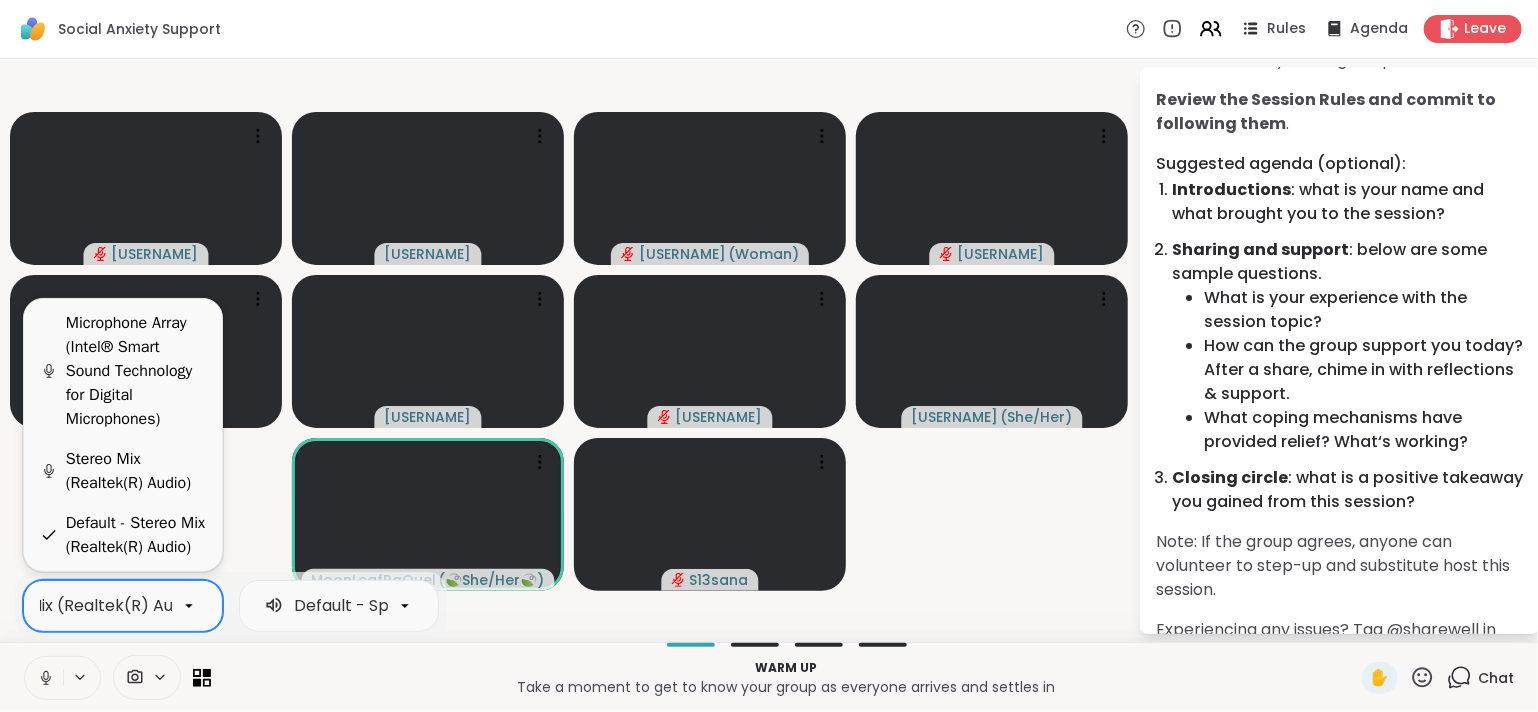 click 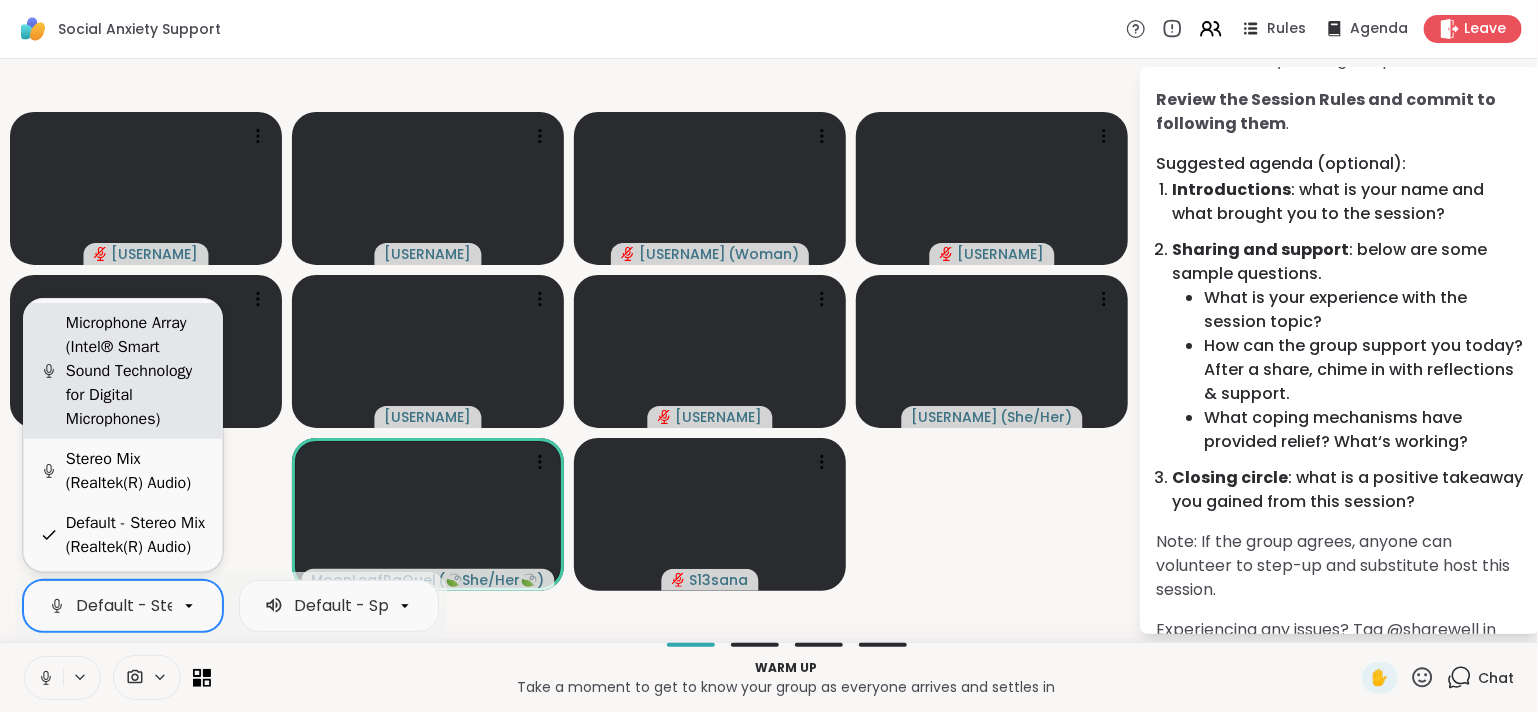 scroll, scrollTop: 0, scrollLeft: 180, axis: horizontal 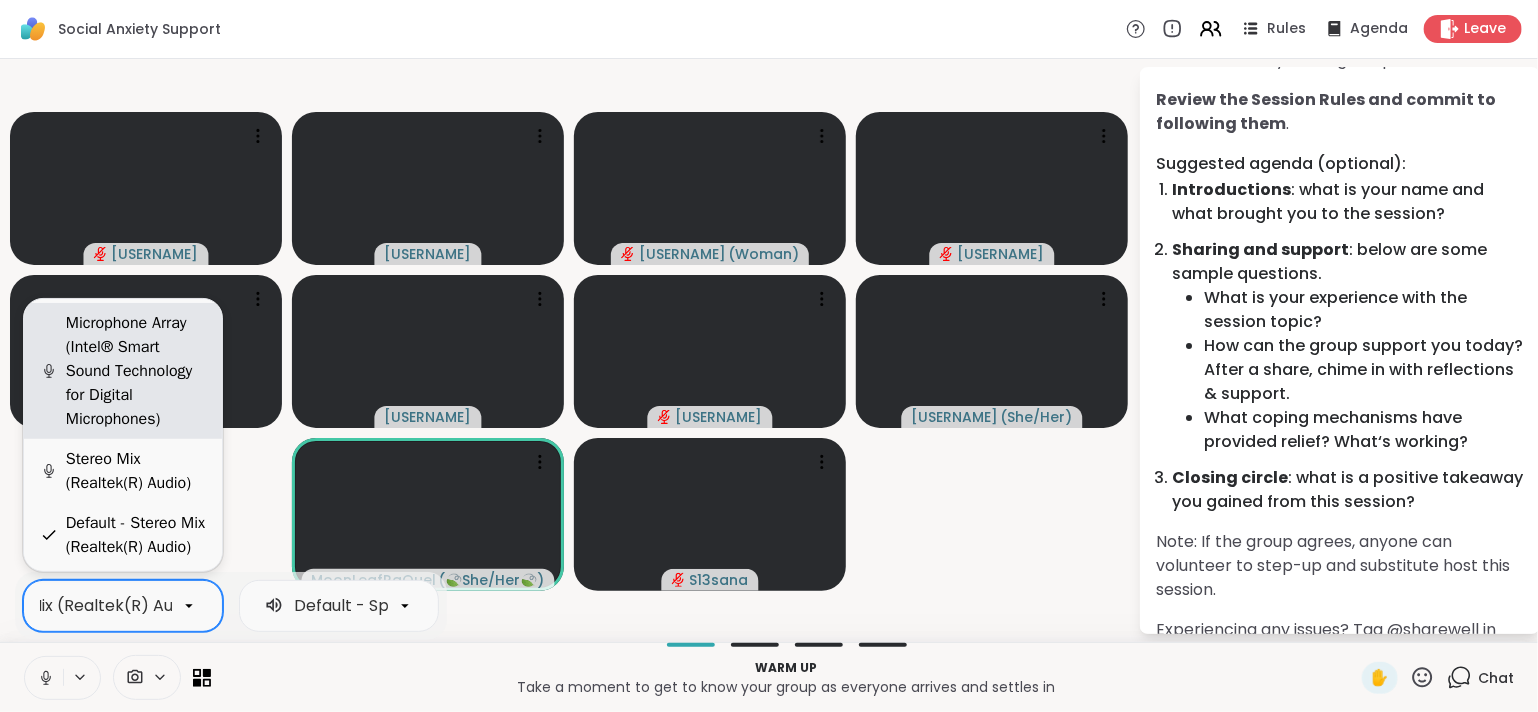 click on "Microphone Array (Intel® Smart Sound Technology for Digital Microphones)" at bounding box center (136, 371) 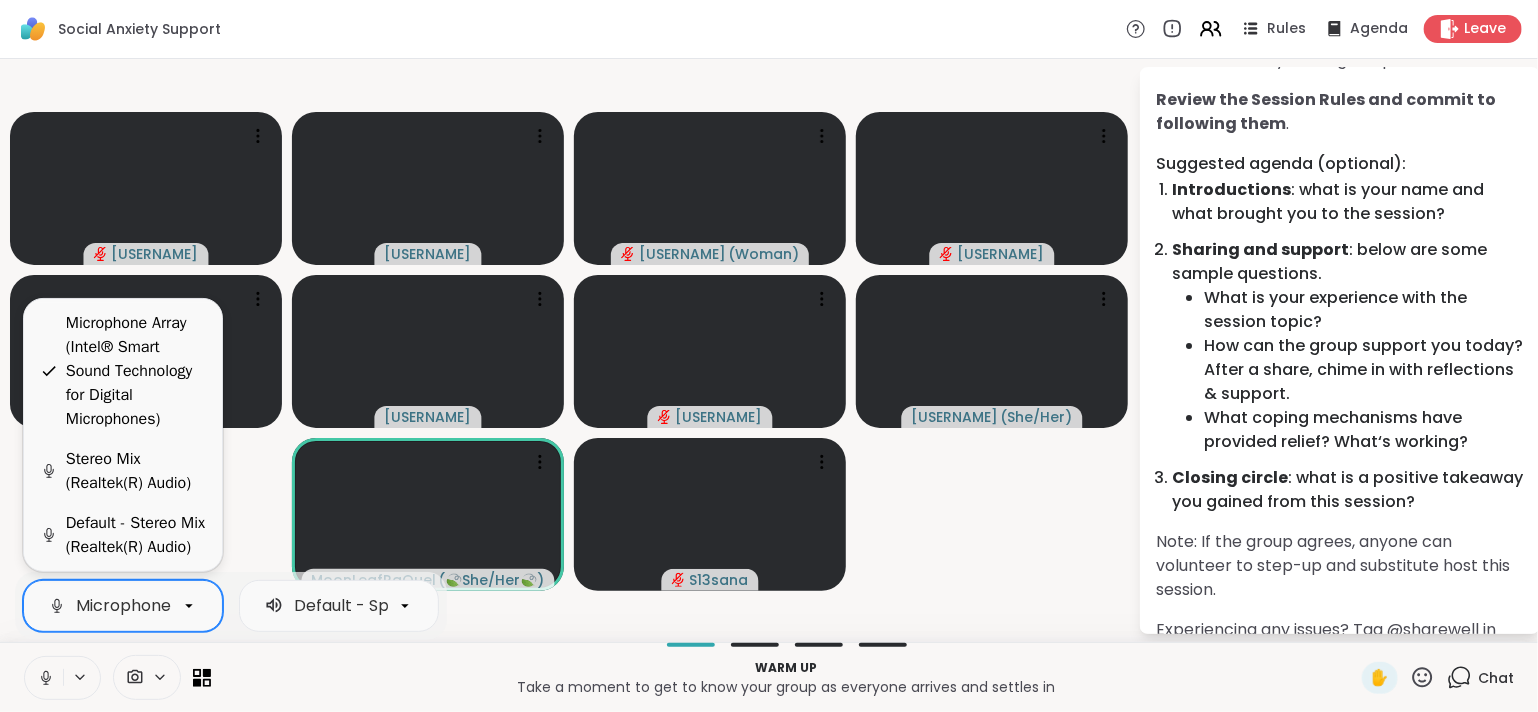 scroll, scrollTop: 0, scrollLeft: 468, axis: horizontal 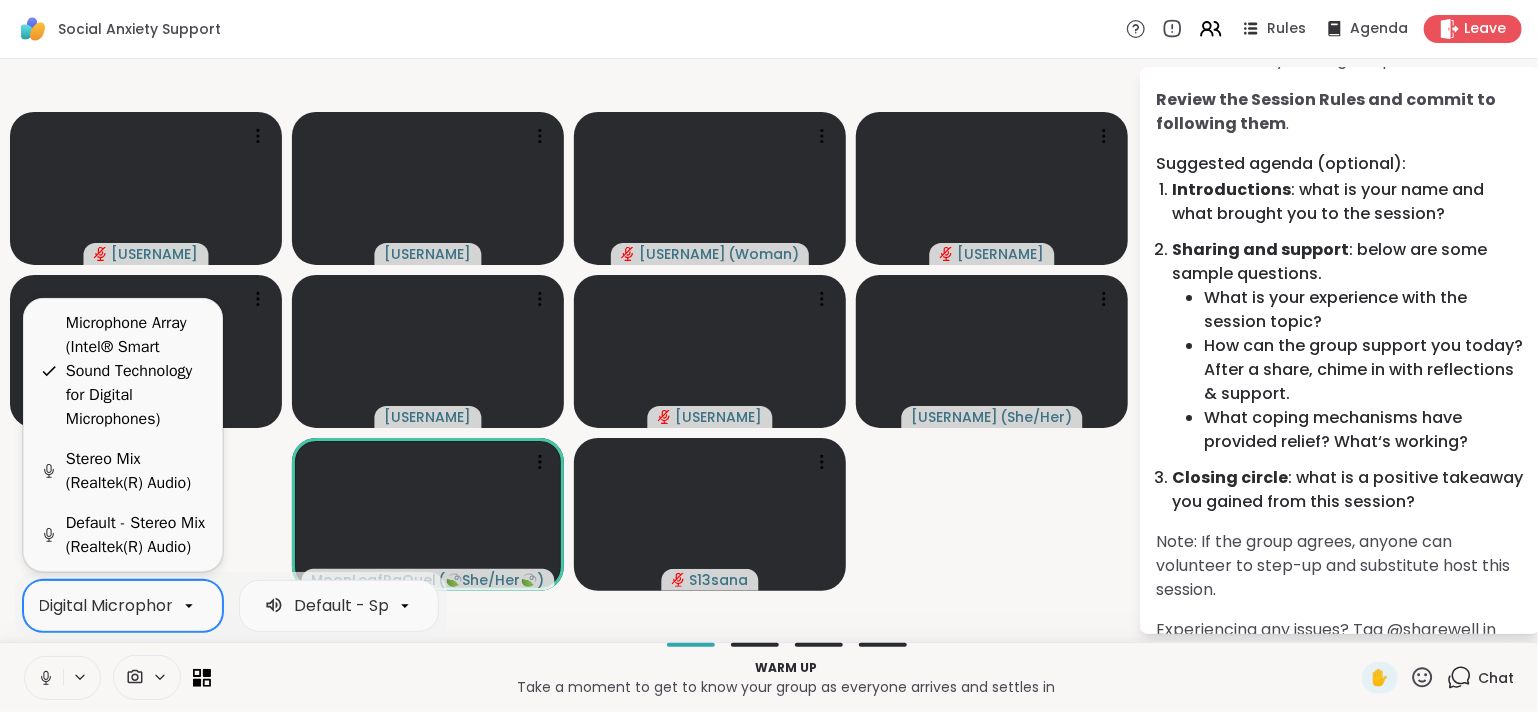 click on "Microphone Array (Intel® Smart Sound Technology for Digital Microphones)" at bounding box center [-95, 606] 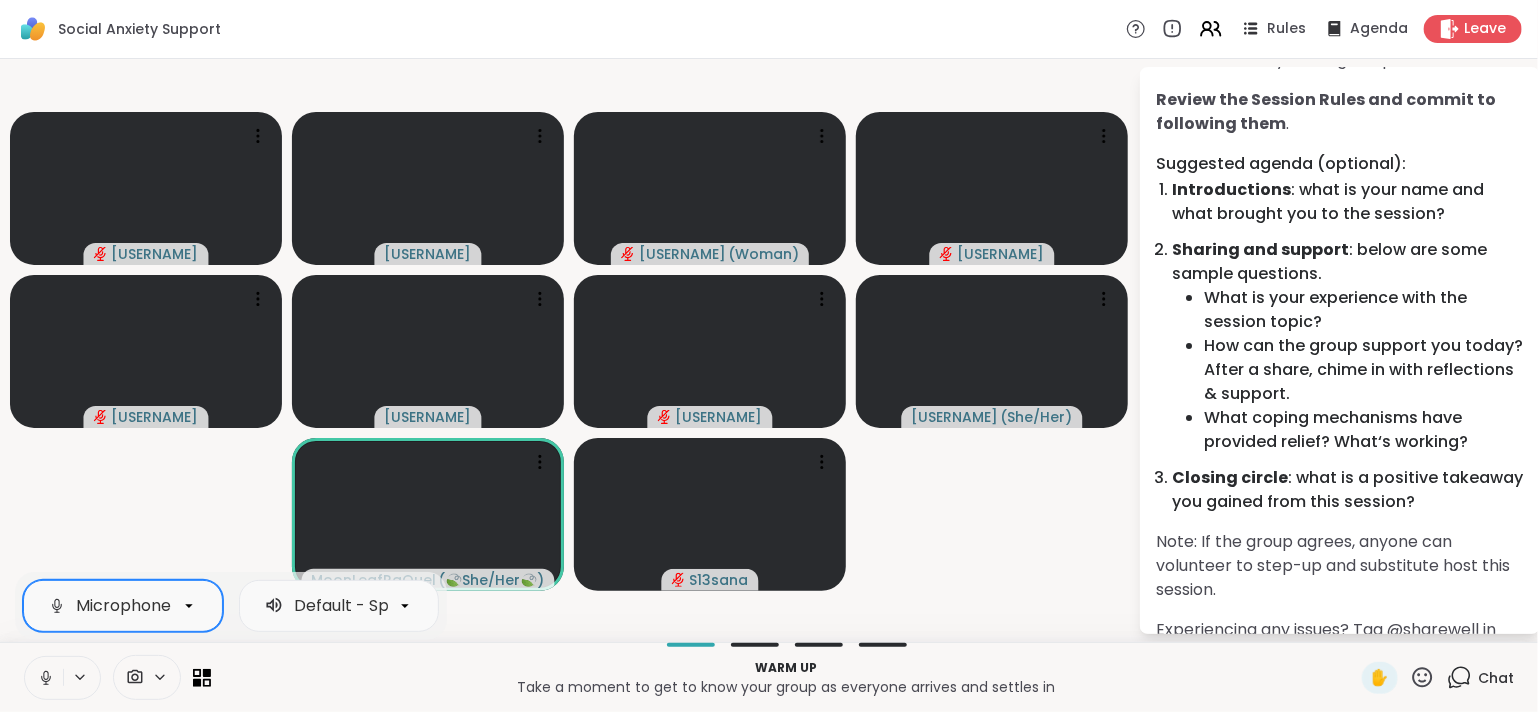 click on "Microphone Array (Intel® Smart Sound Technology for Digital Microphones)" at bounding box center [373, 606] 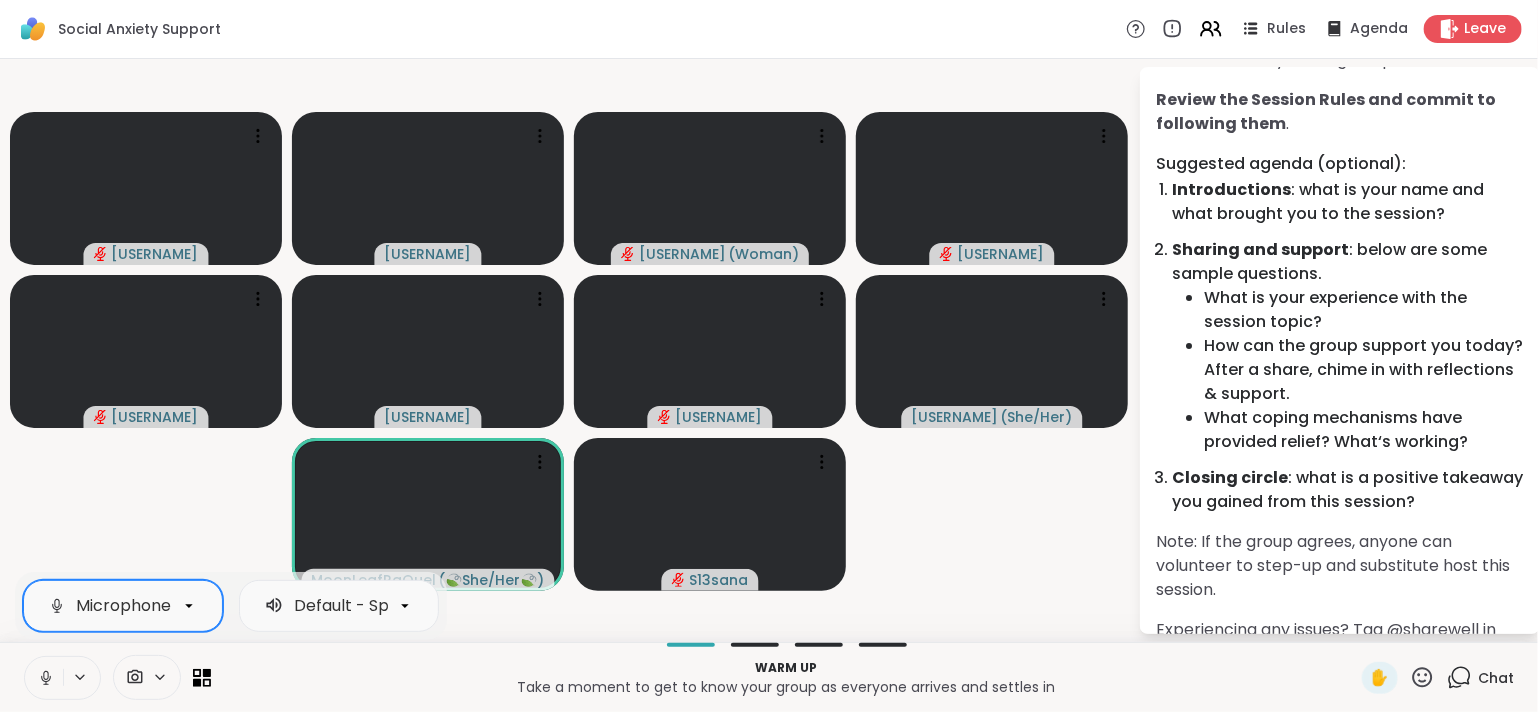 click at bounding box center [44, 678] 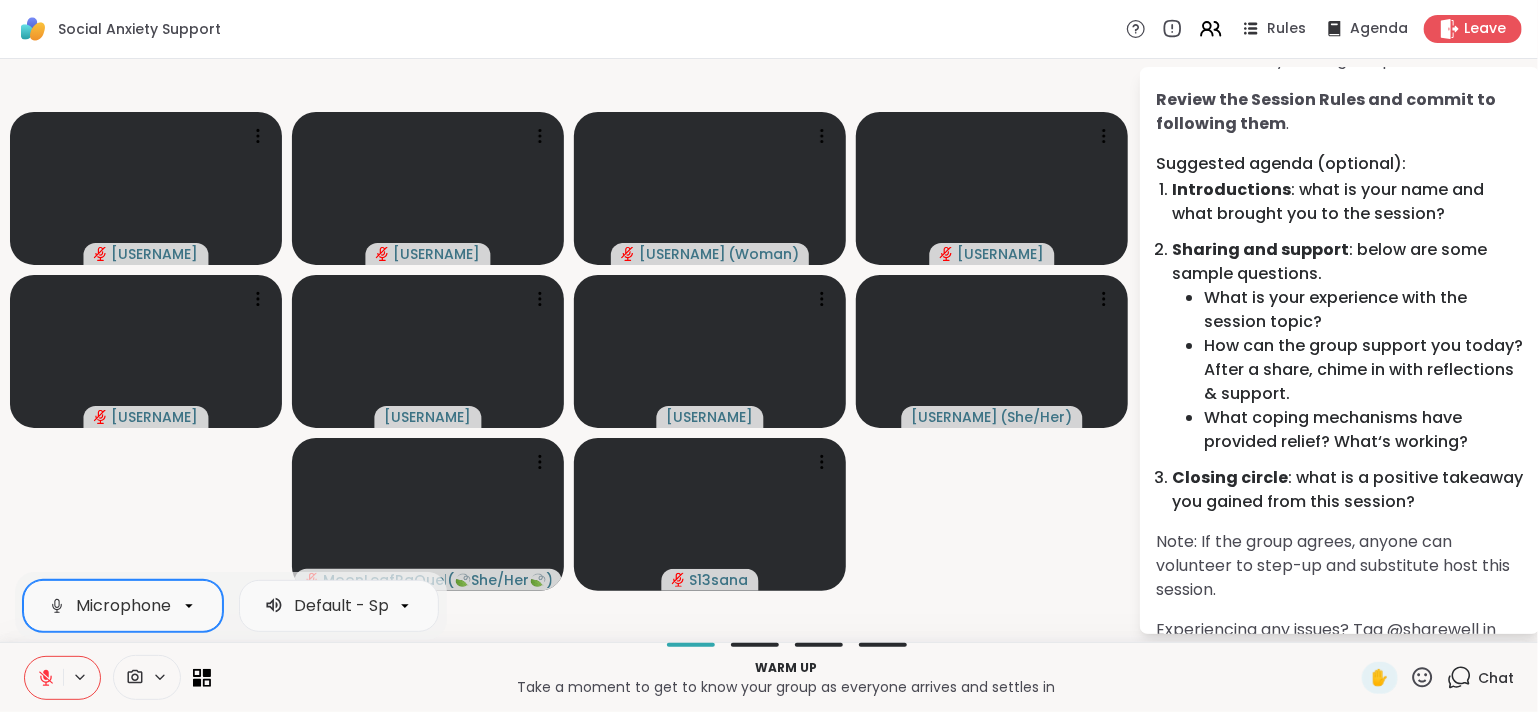 click at bounding box center (44, 678) 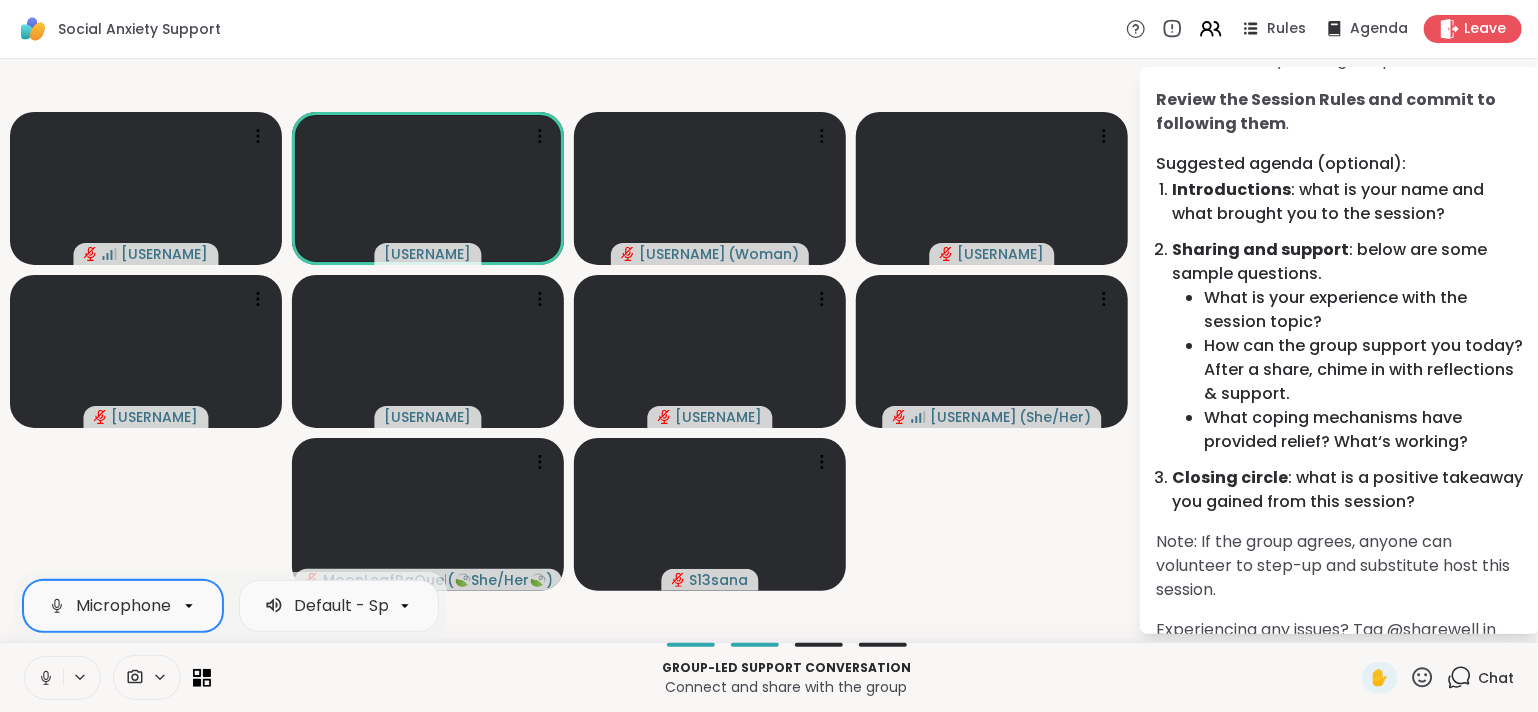 scroll, scrollTop: 0, scrollLeft: 468, axis: horizontal 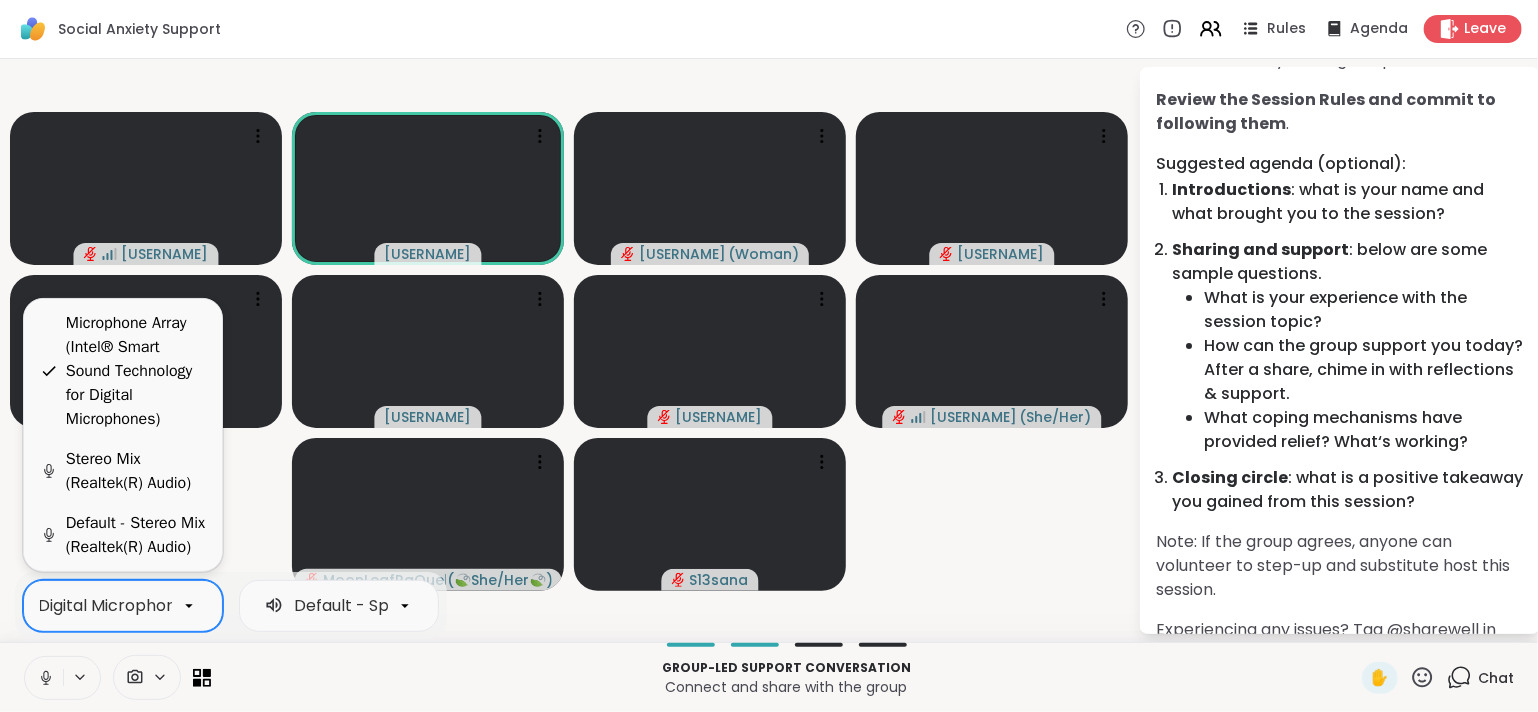 click on "Microphone Array (Intel® Smart Sound Technology for Digital Microphones)" at bounding box center [-108, 606] 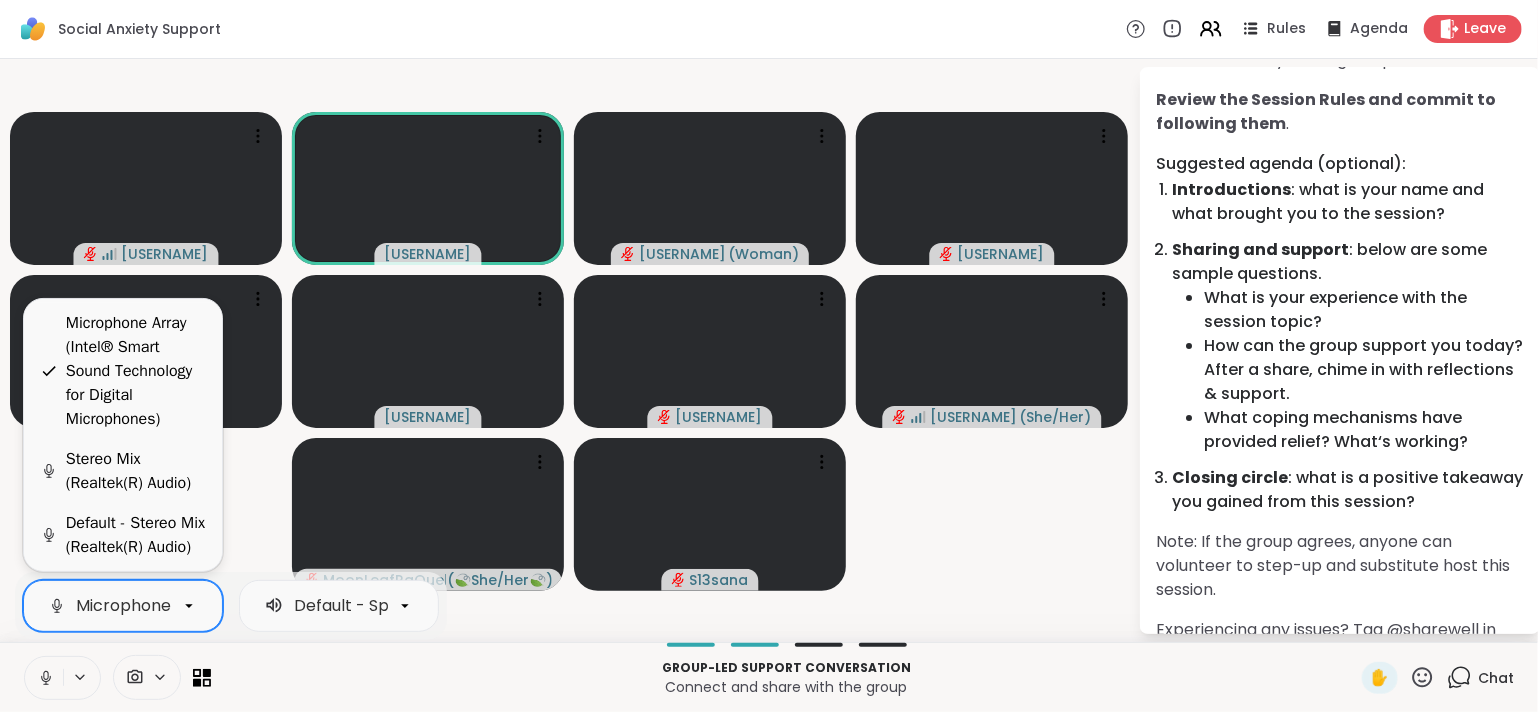 click at bounding box center (44, 678) 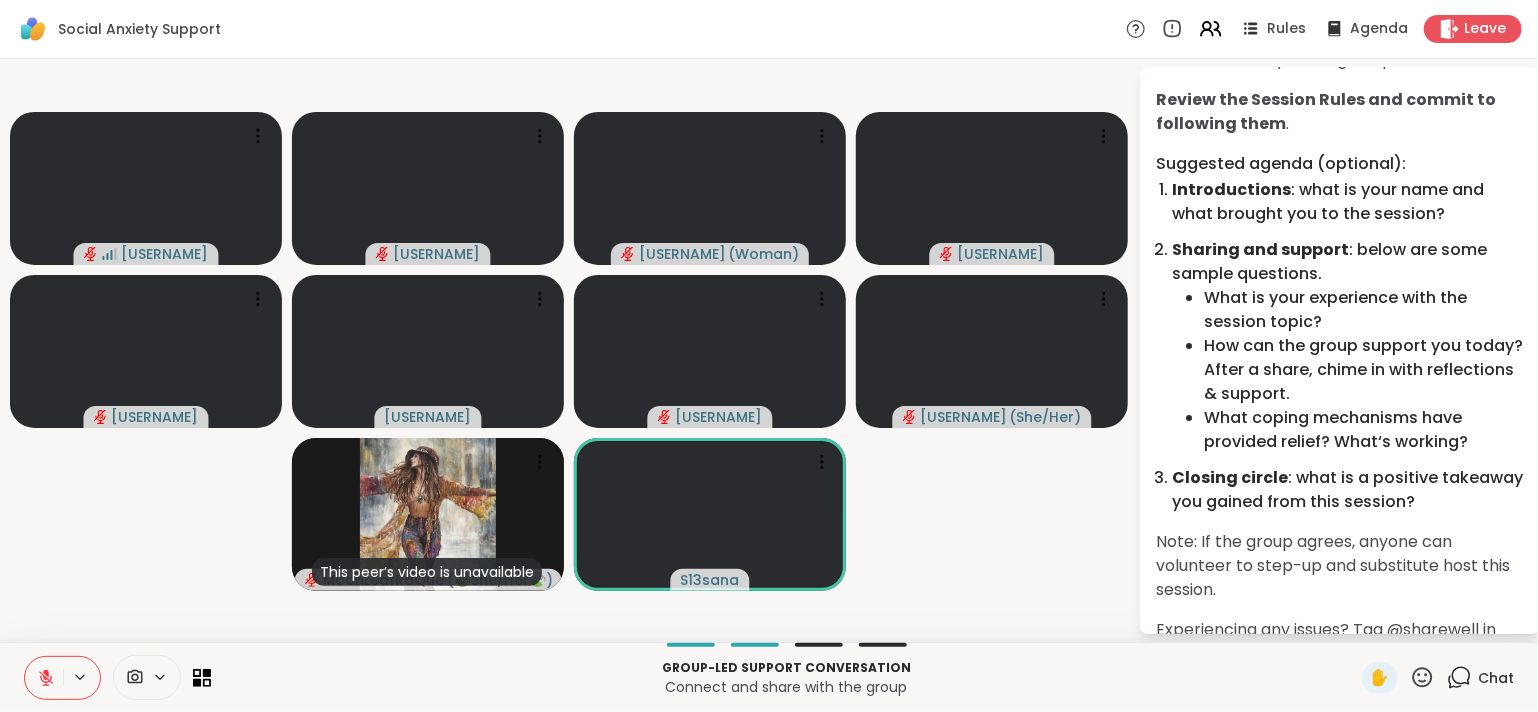 click on "[USERNAME] [USERNAME] [USERNAME] [USERNAME] ( Woman ) [USERNAME] [USERNAME] [USERNAME] ( She/Her ) This peer’s video is unavailable [USERNAME] ( 🍃She/Her🍃 ) [USERNAME]" at bounding box center [569, 350] 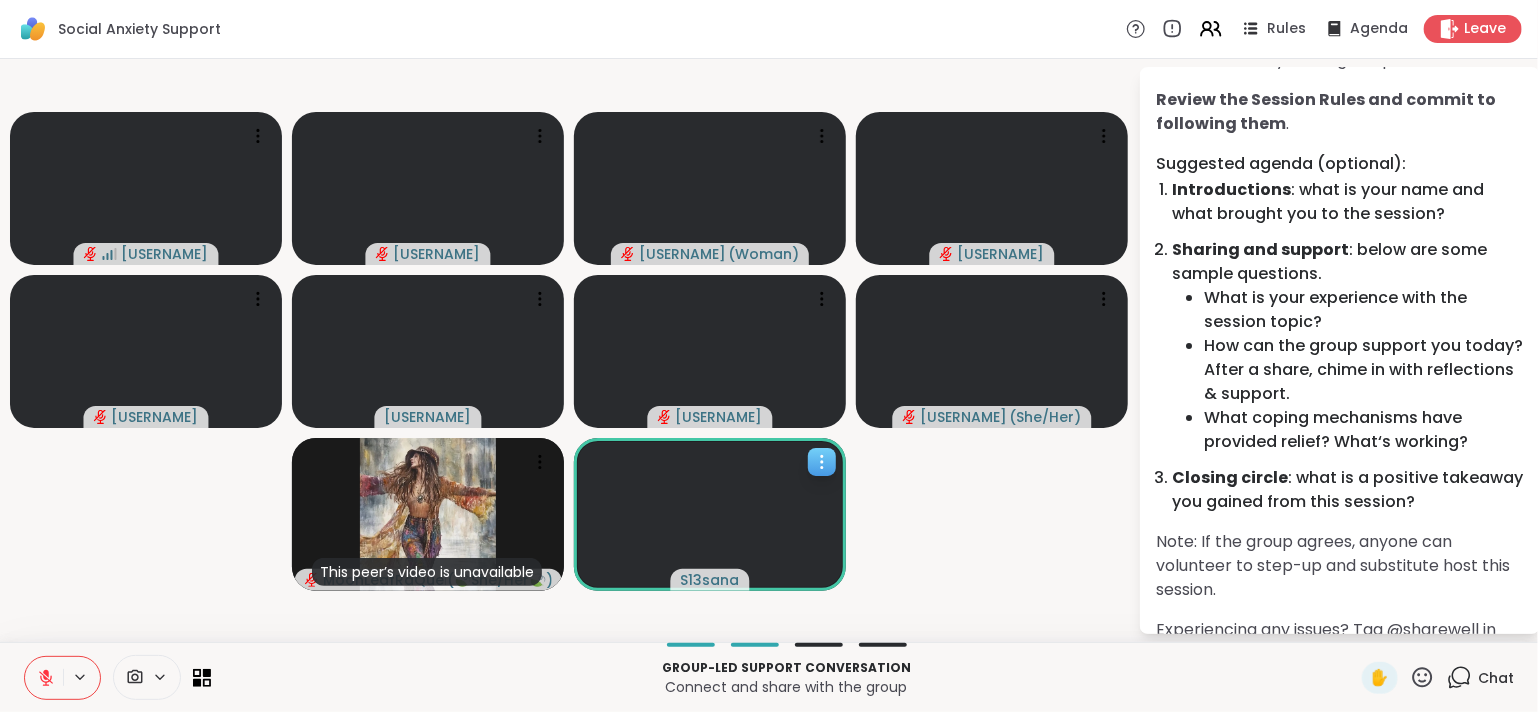 click at bounding box center (710, 514) 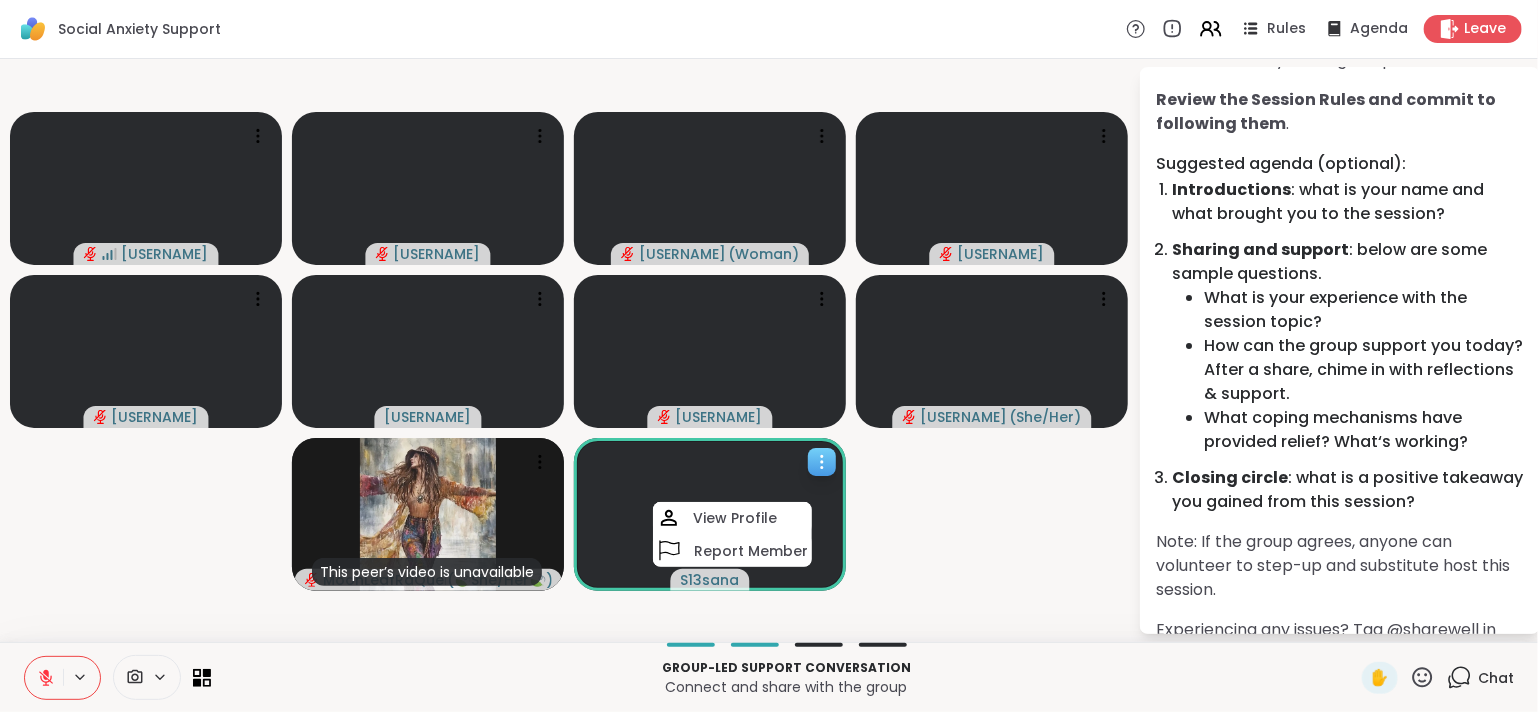 click 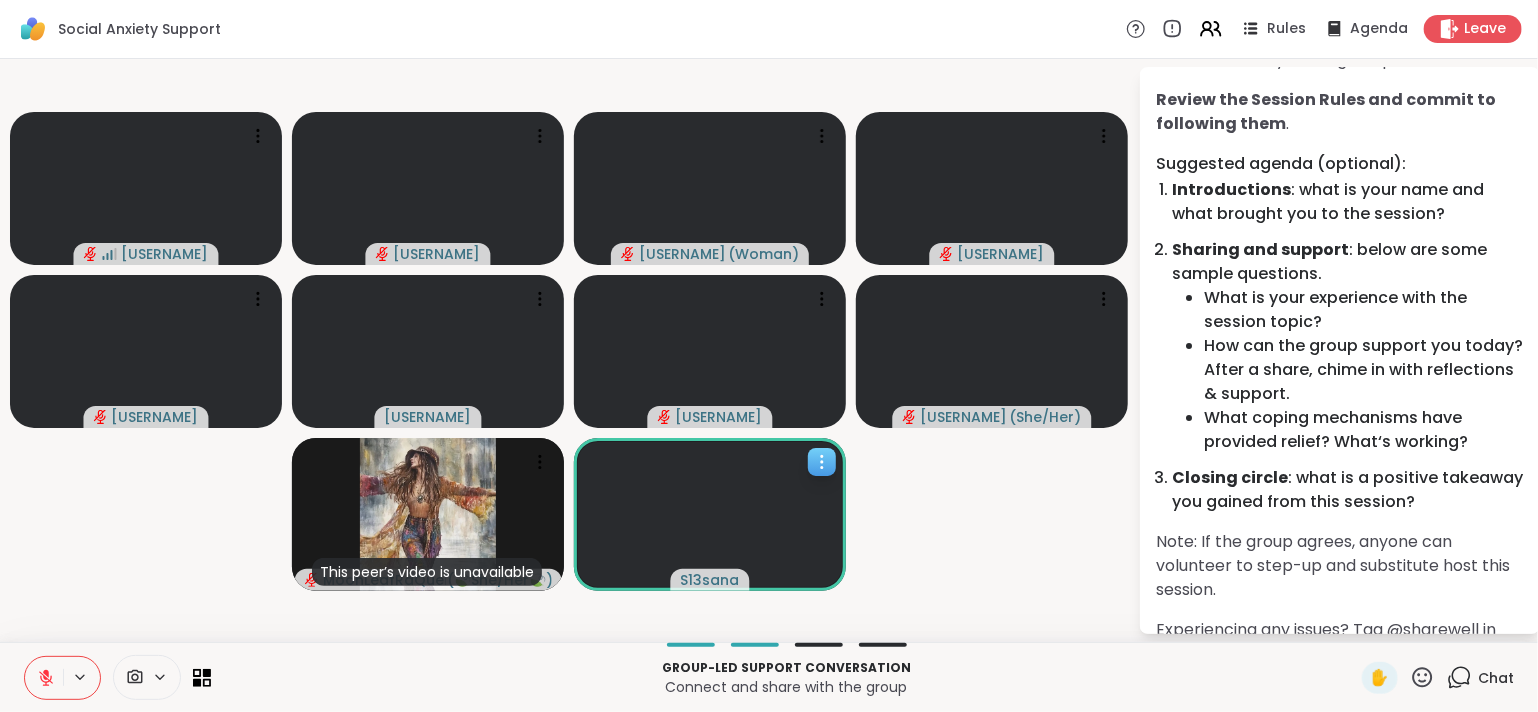 click 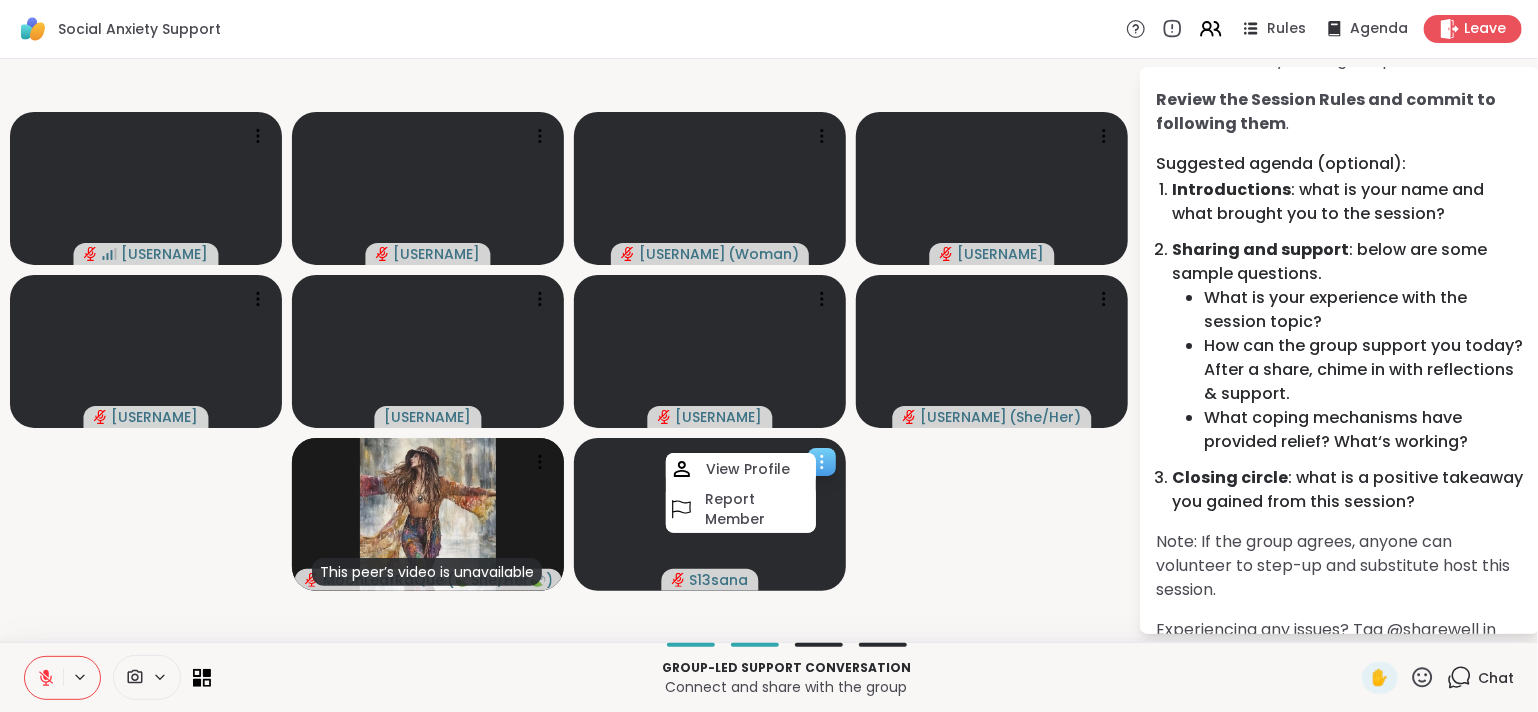 click 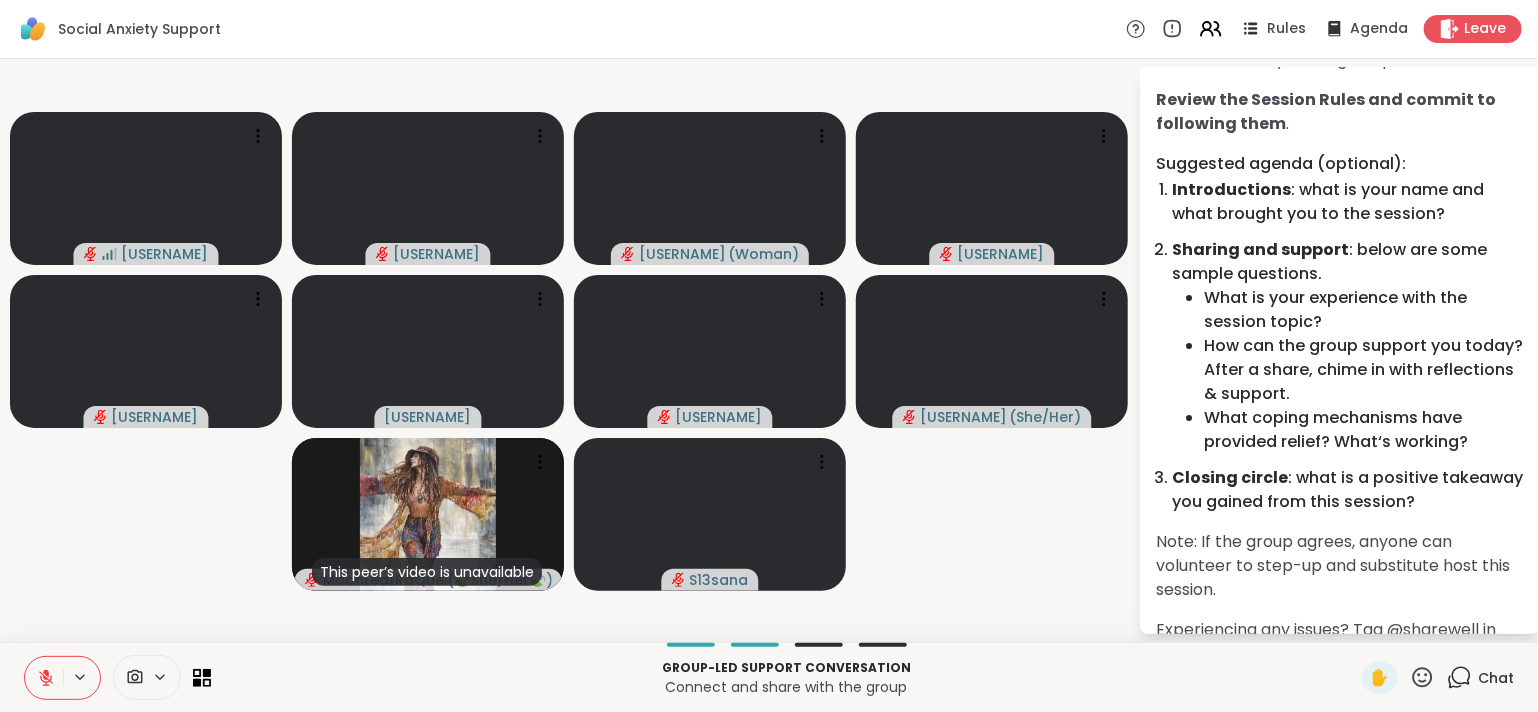 click 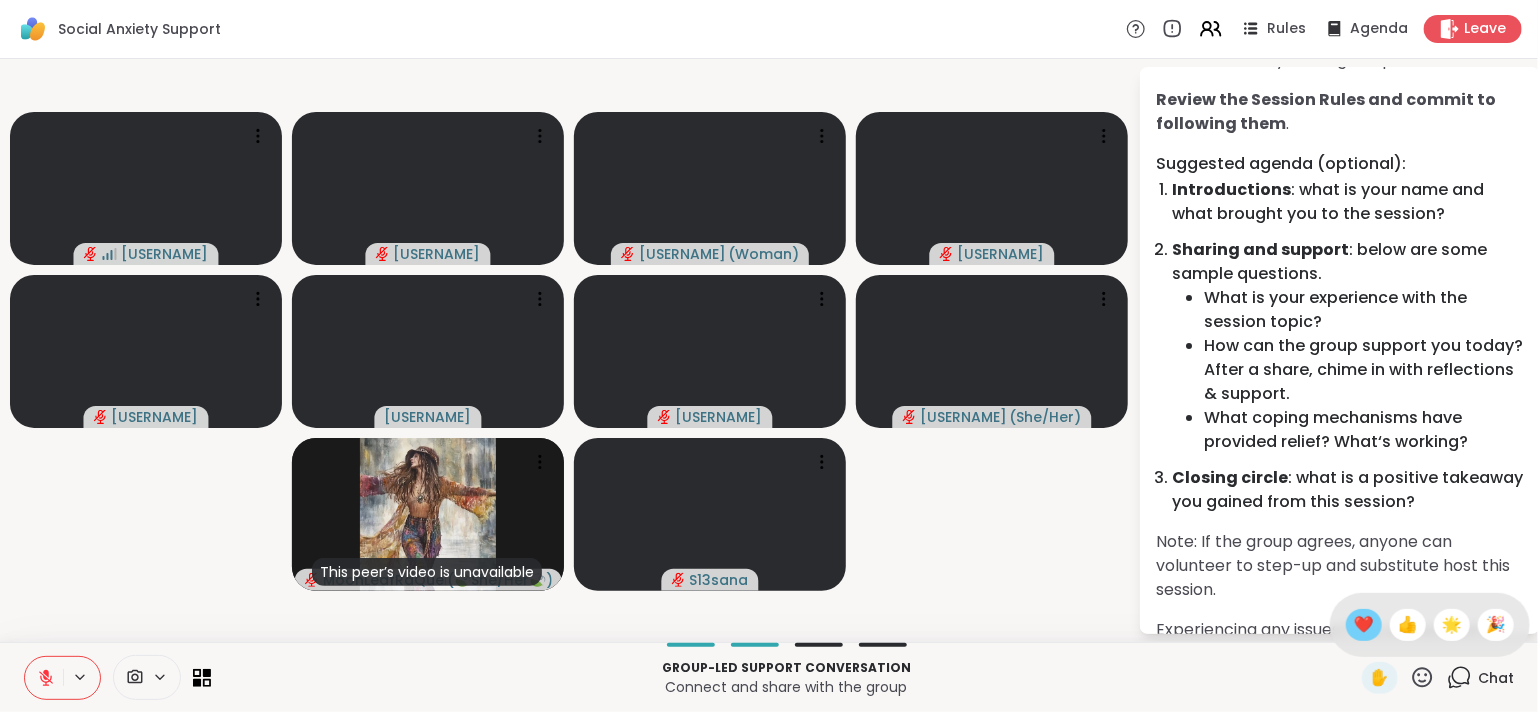 click on "❤️" at bounding box center (1364, 625) 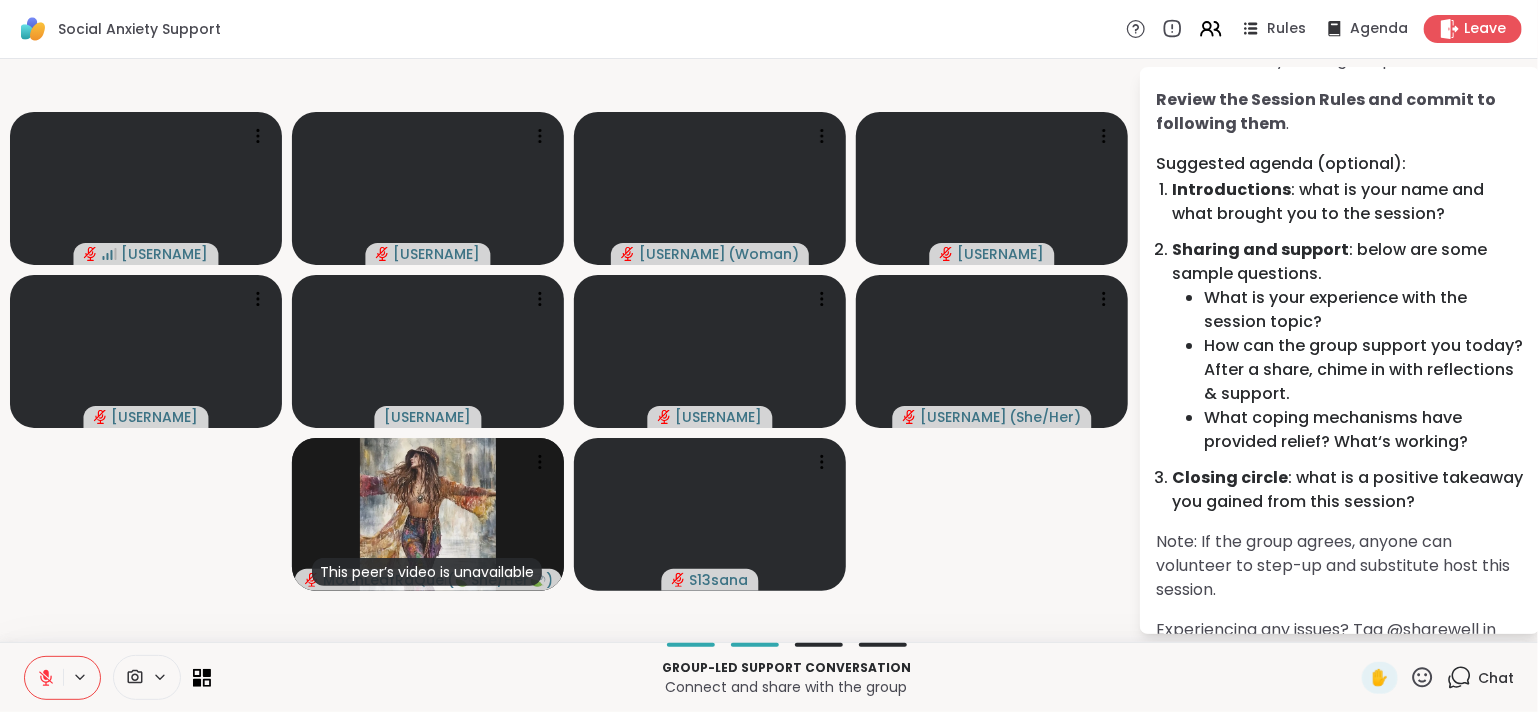 click at bounding box center [44, 678] 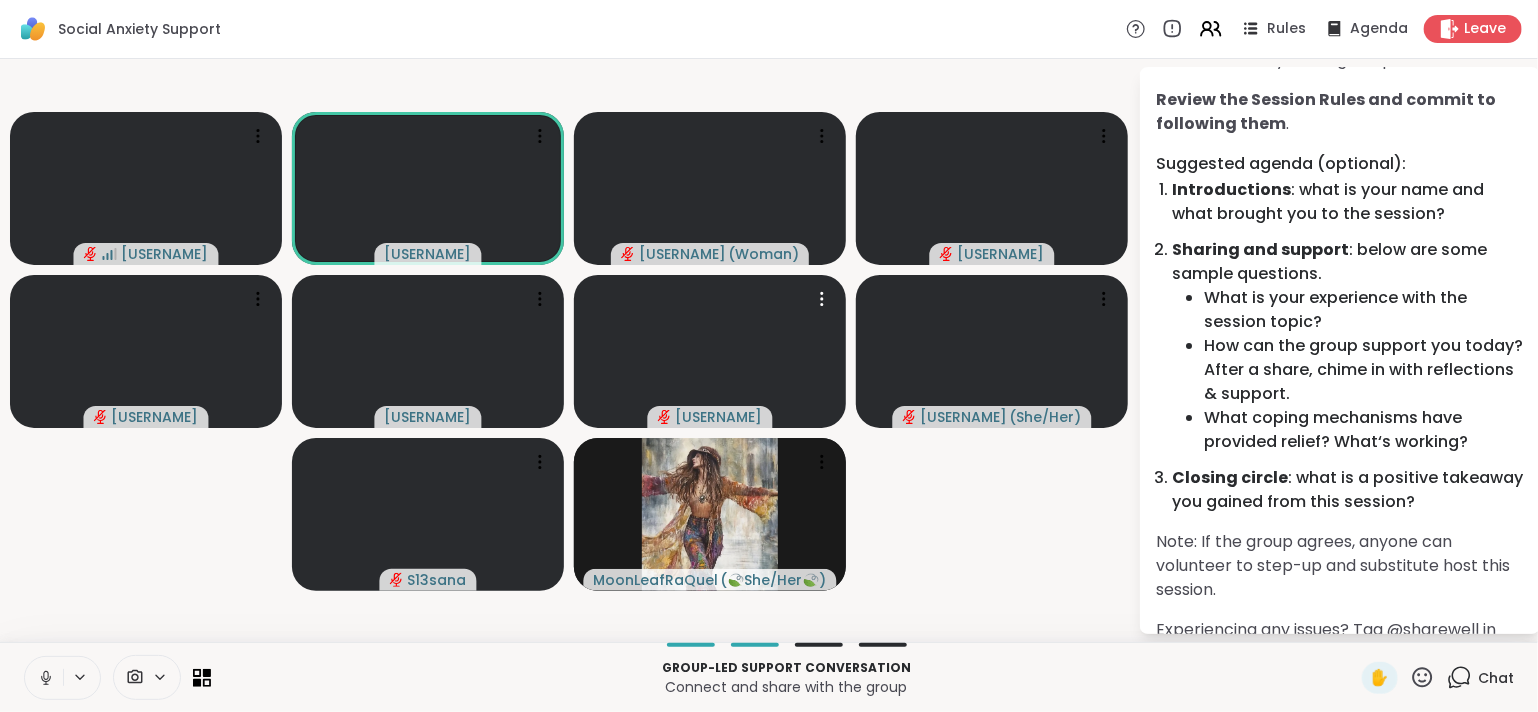 click at bounding box center [44, 678] 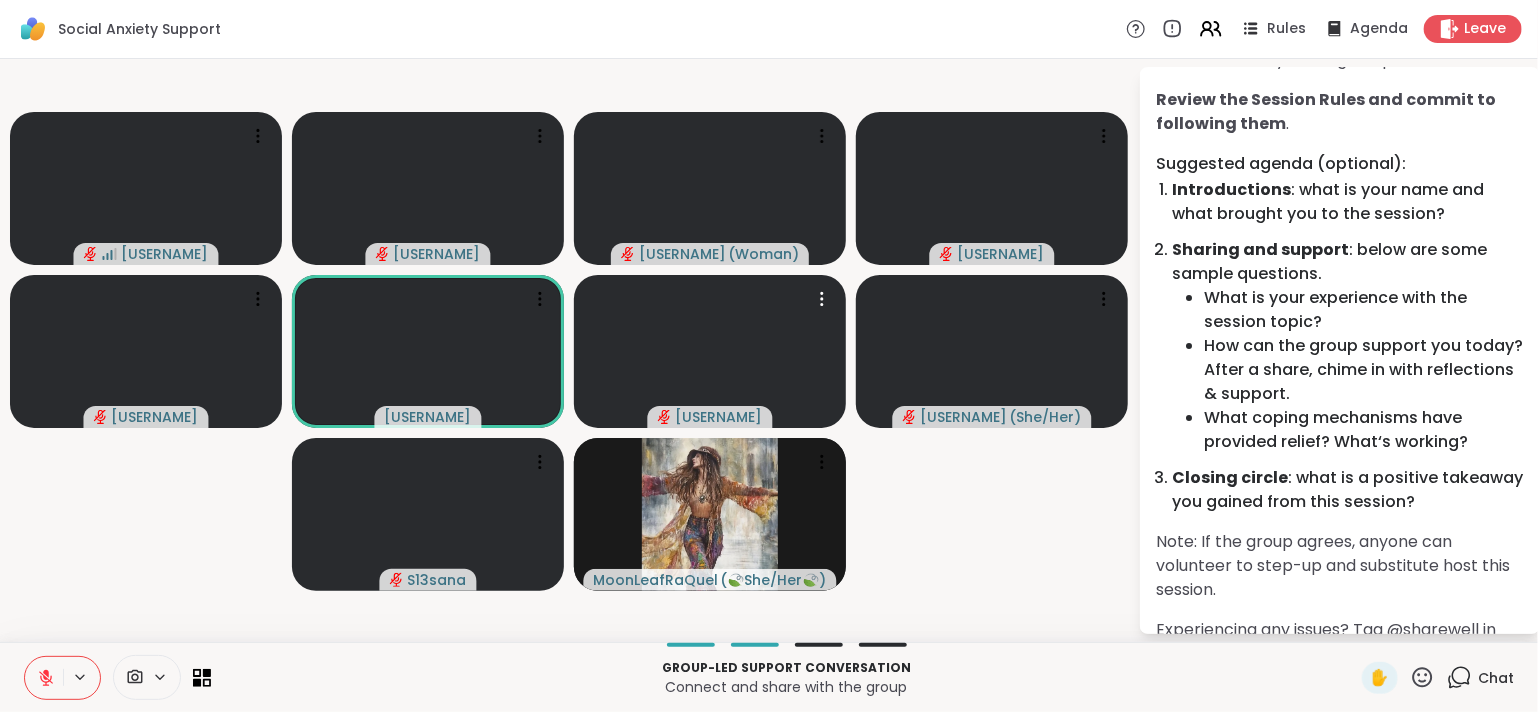 click 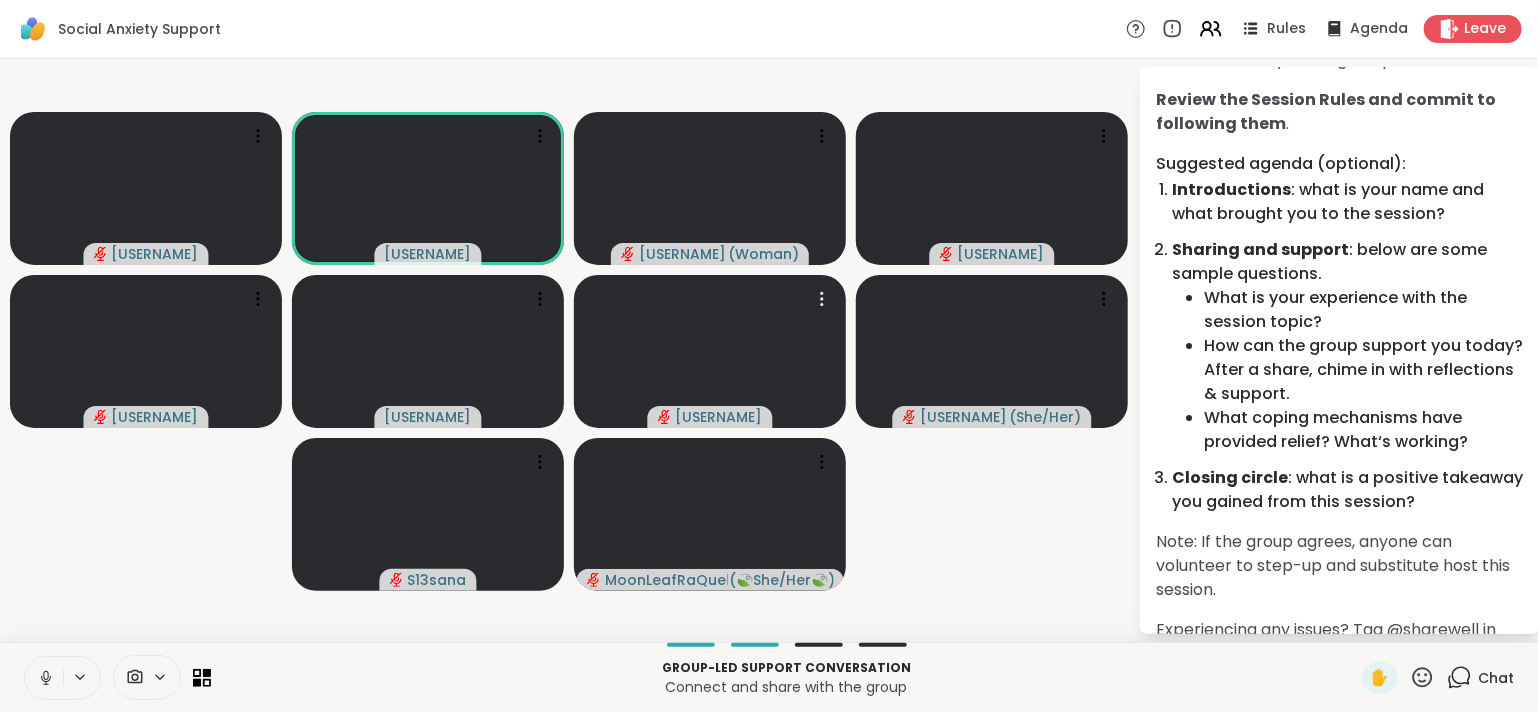 click 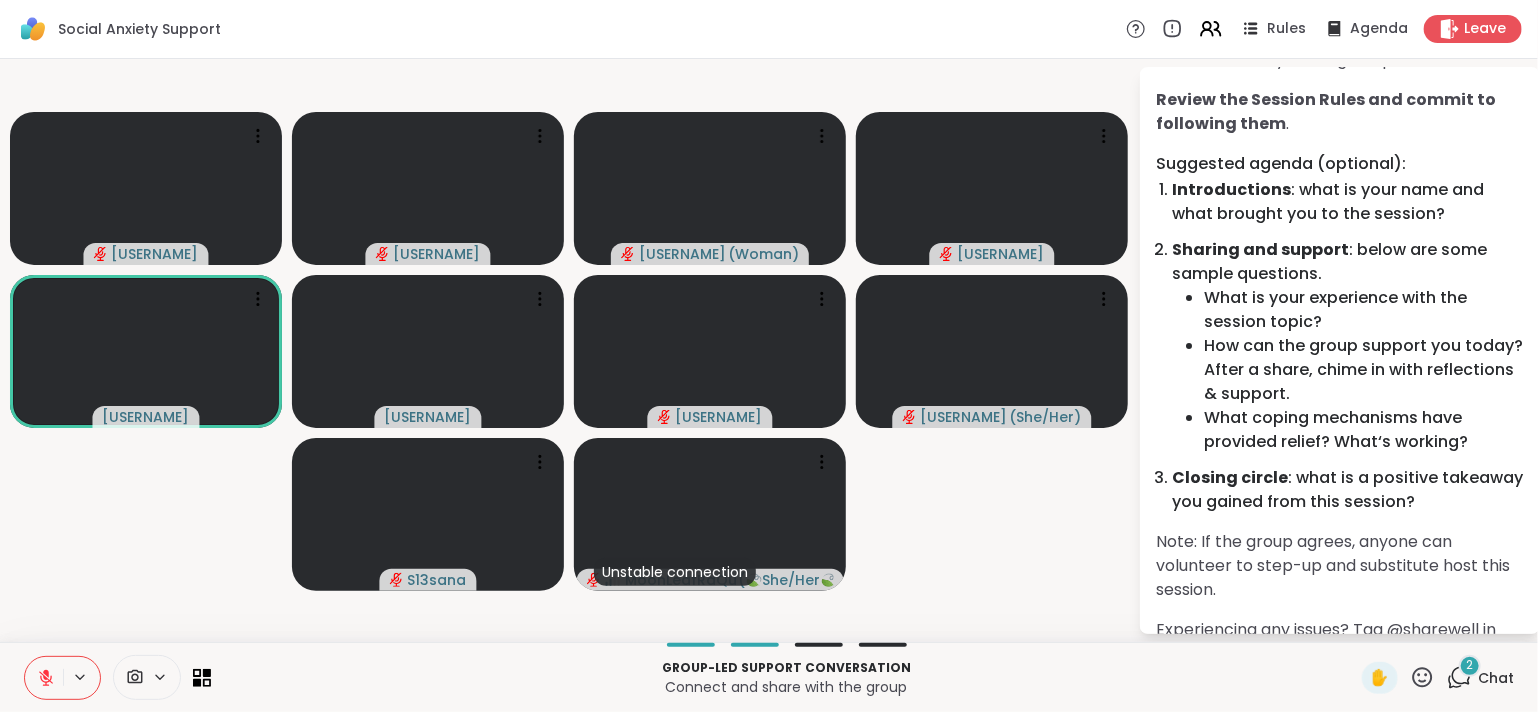 type 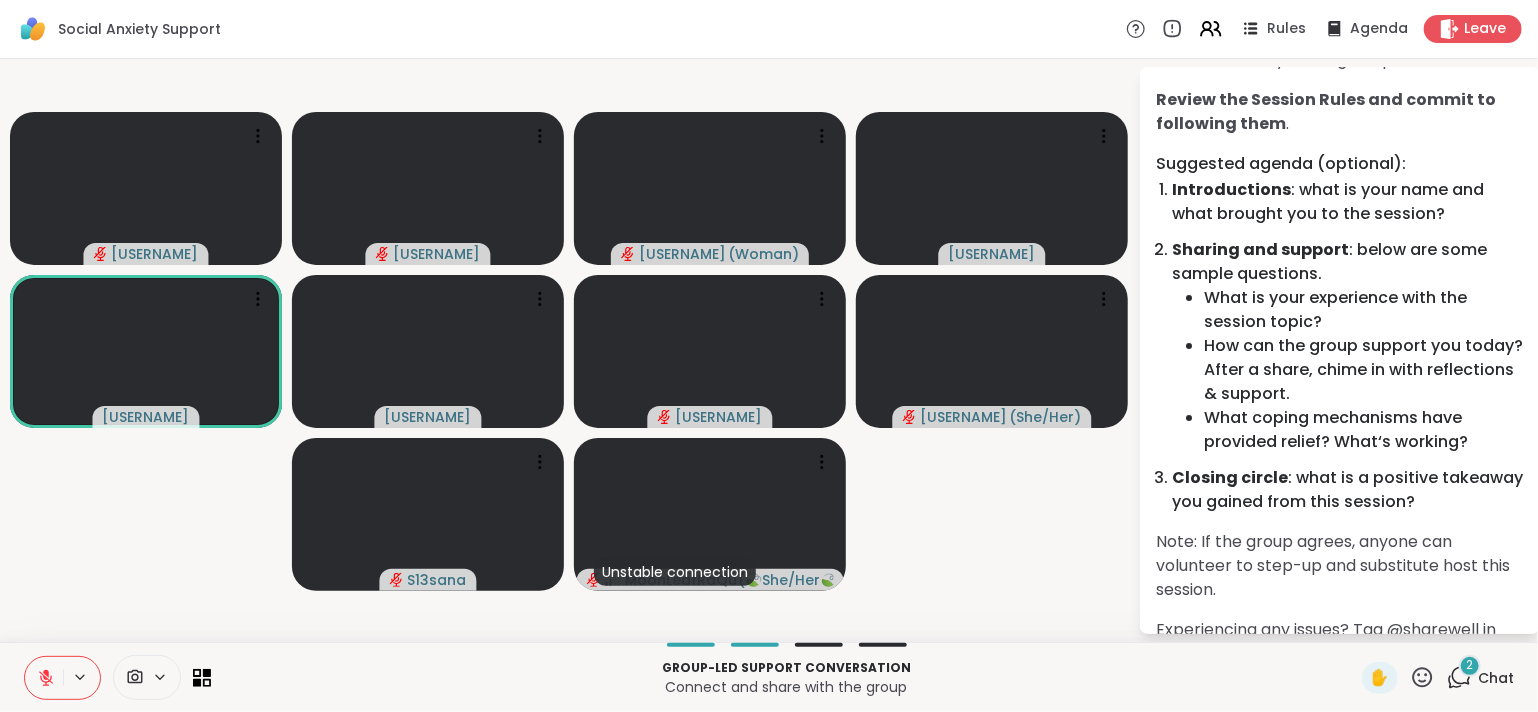 click on "[USERNAME] [USERNAME] [USERNAME] ( Woman ) [USERNAME] [USERNAME] [USERNAME] [USERNAME] [USERNAME] ( She/Her ) [USERNAME] Unstable connection [USERNAME] ( 🍃She/Her🍃 ) Group-hosted Agenda: Please follow the session agenda below . You can start by sharing in alphabetical order. Review the Session Rules and commit to following them . Suggested agenda (optional): Introductions : what is your name and what brought you to the session? Sharing and support : below are some sample questions. What is your experience with the session topic? How can the group support you today? After a share, chime in with reflections & support. What coping mechanisms have provided relief? What‘s working? Closing circle : what is a positive takeaway you gained from this session? Note: If the group agrees, anyone can volunteer to step-up and substitute host this session. Experiencing any issues? Tag @sharewell in the chat." at bounding box center [769, 350] 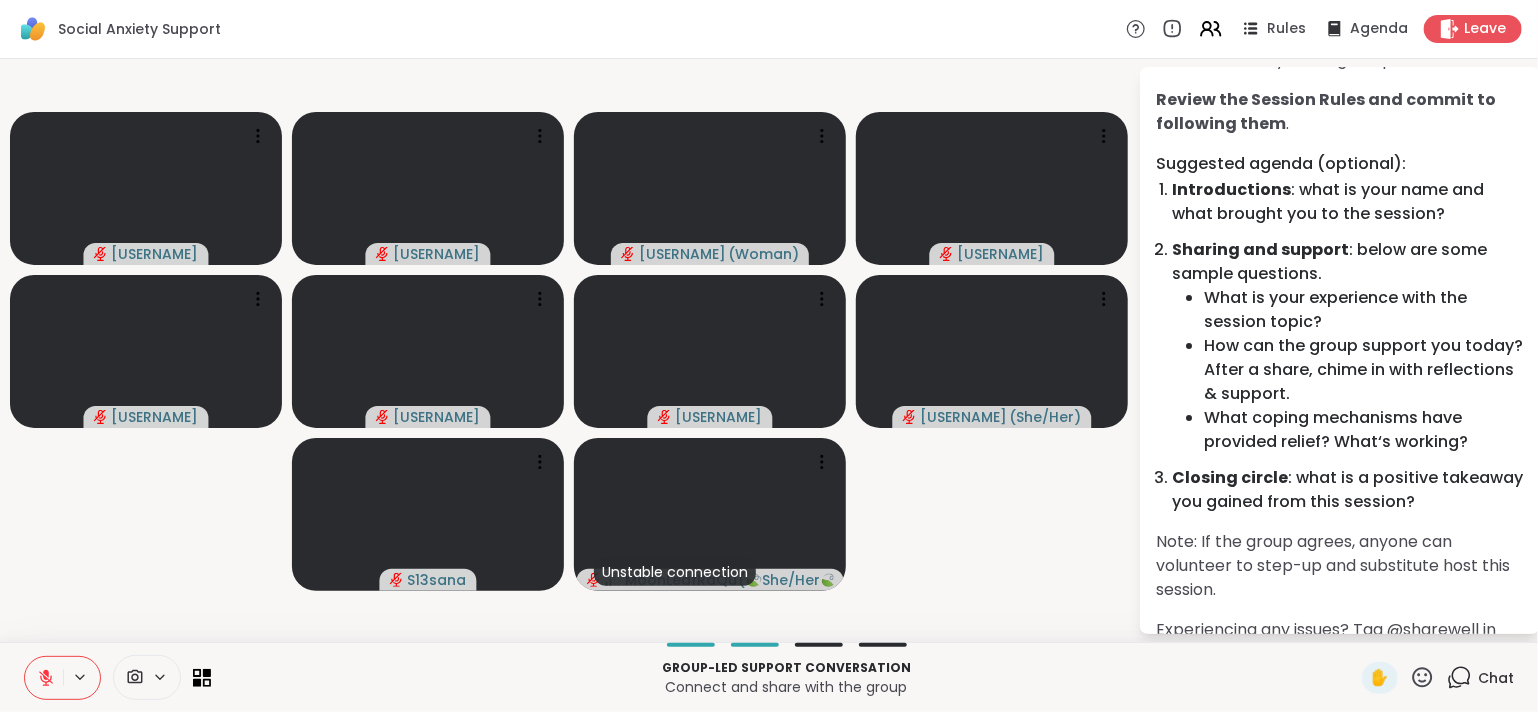click 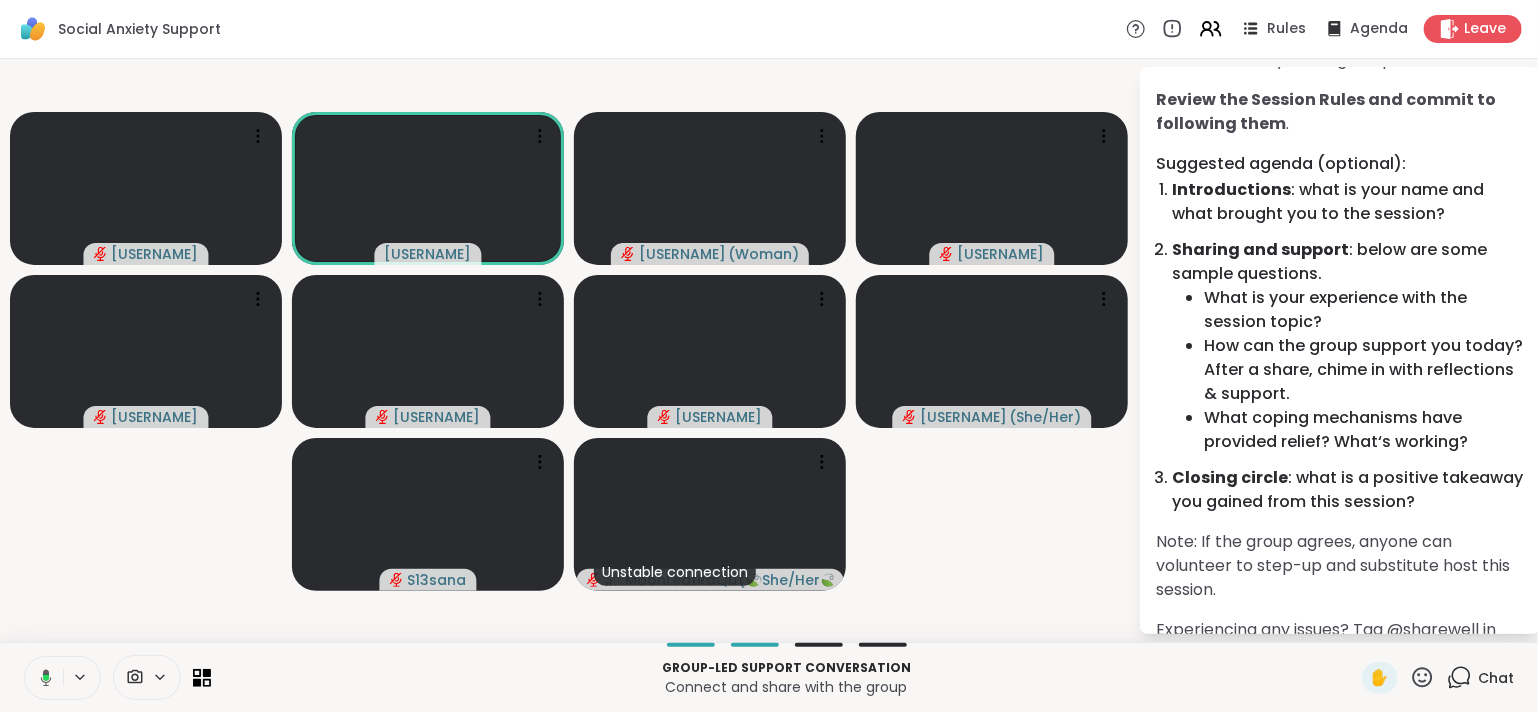 click 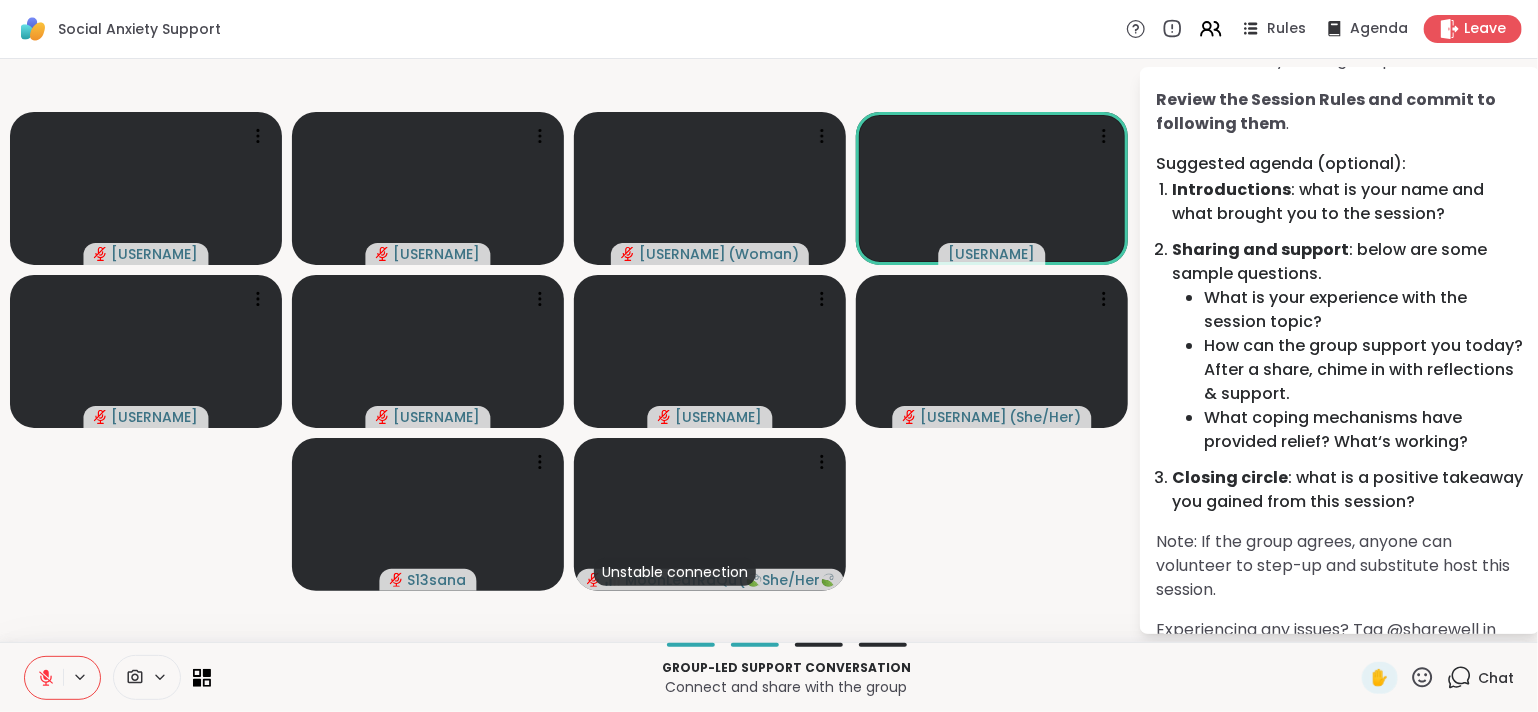 click at bounding box center [44, 678] 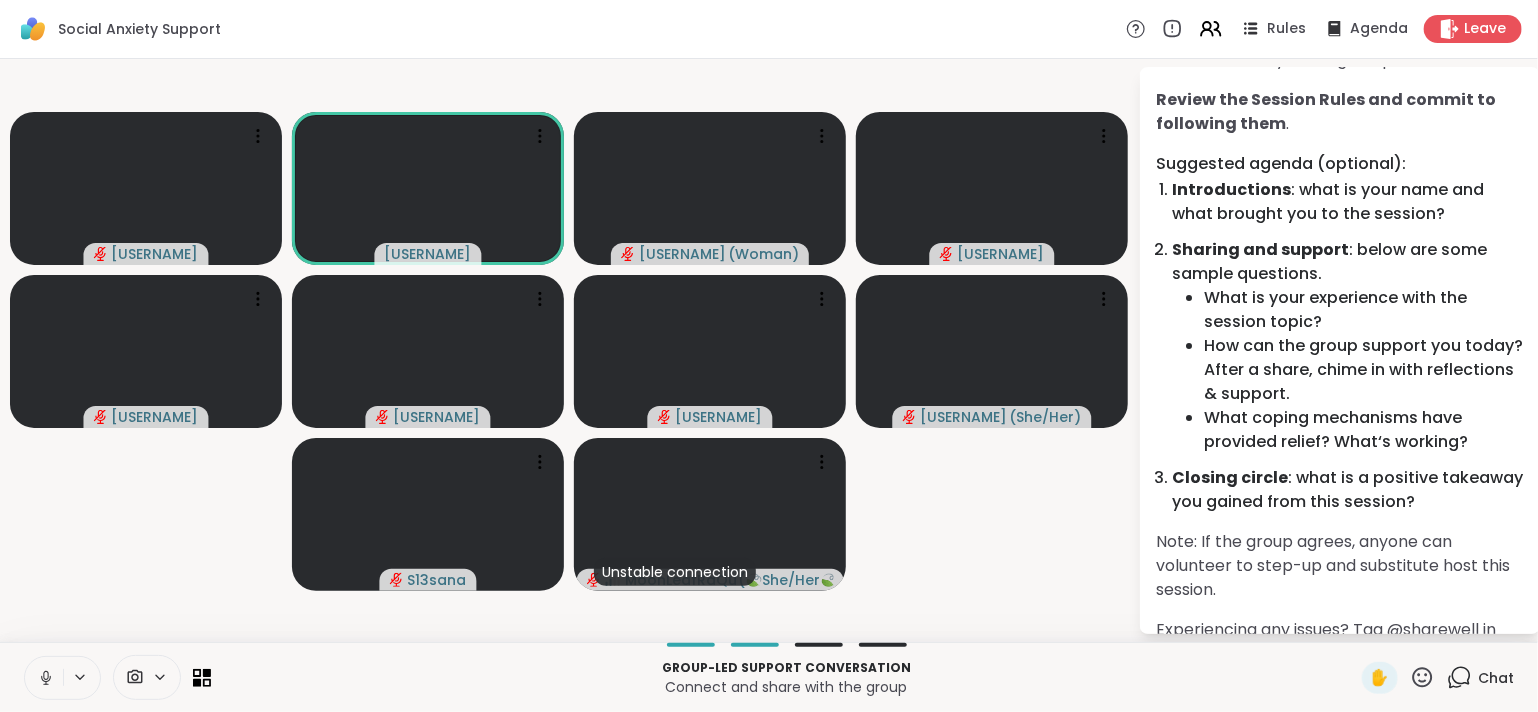 click 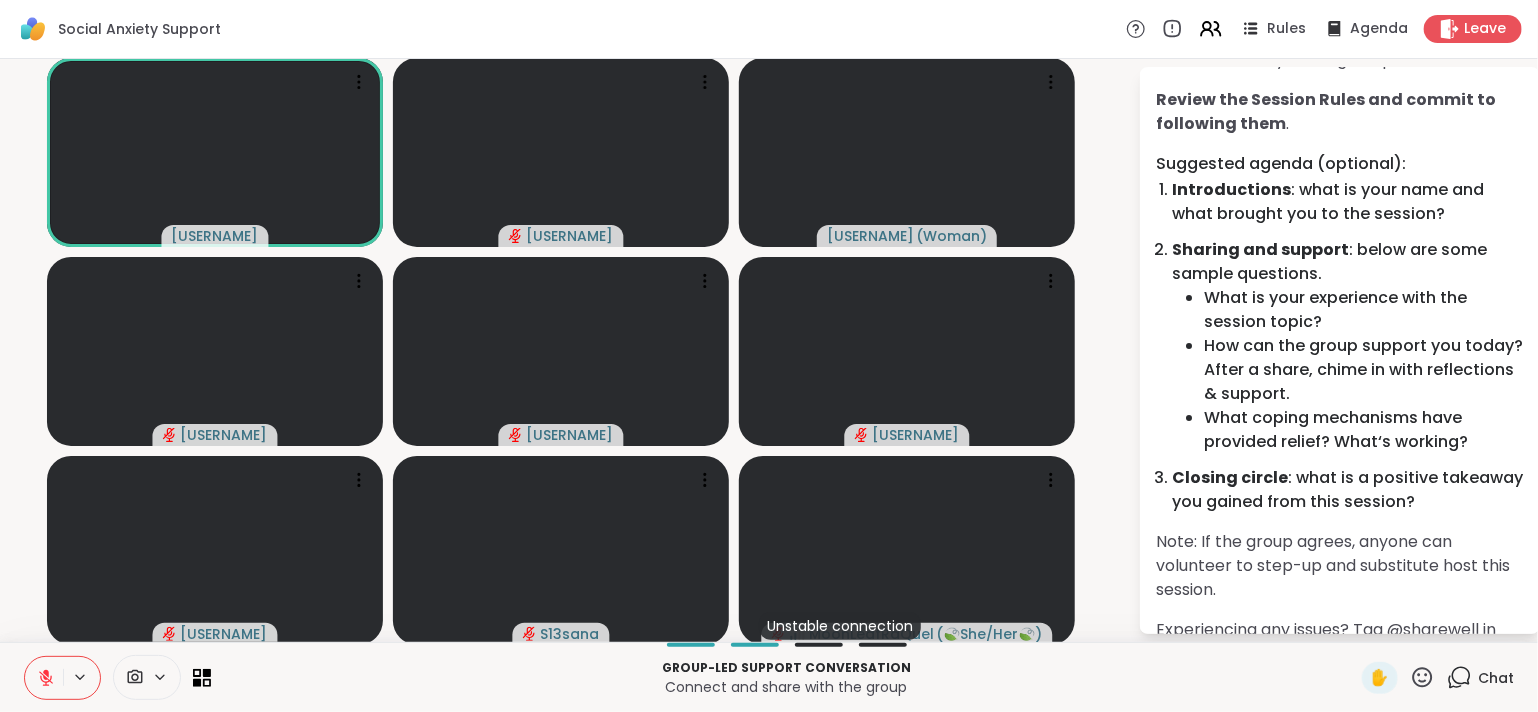 click on "Note: If the group agrees, anyone can volunteer to step-up and substitute host this session." at bounding box center (1340, 566) 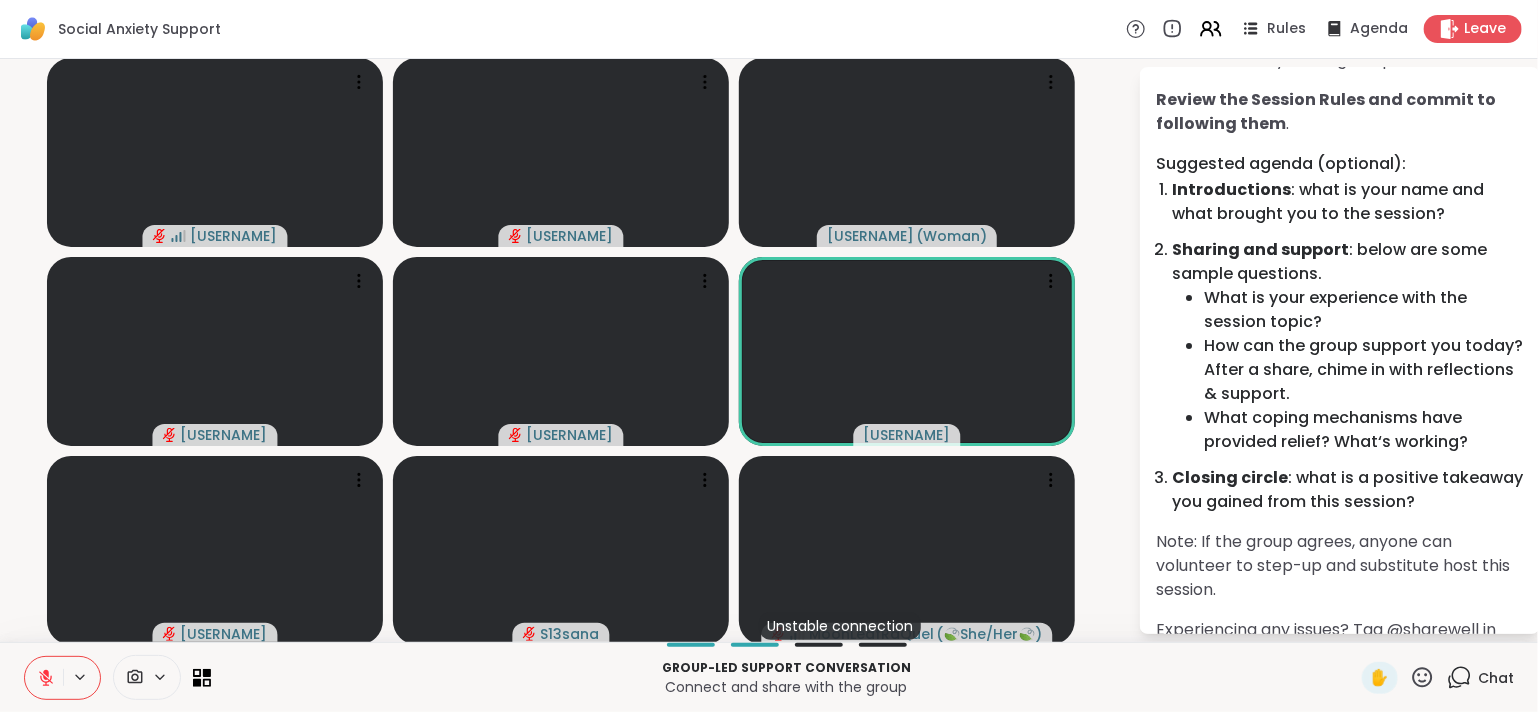 click 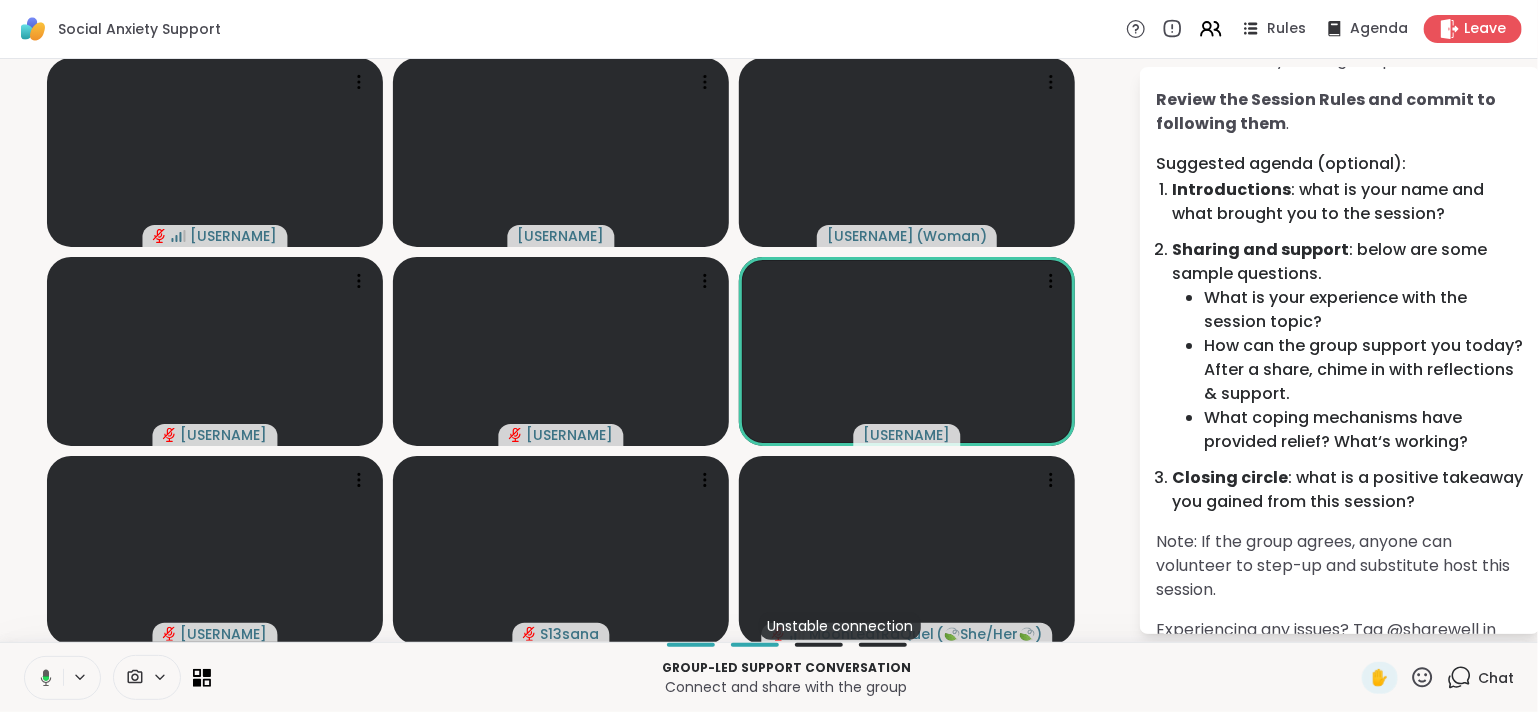 click at bounding box center [42, 678] 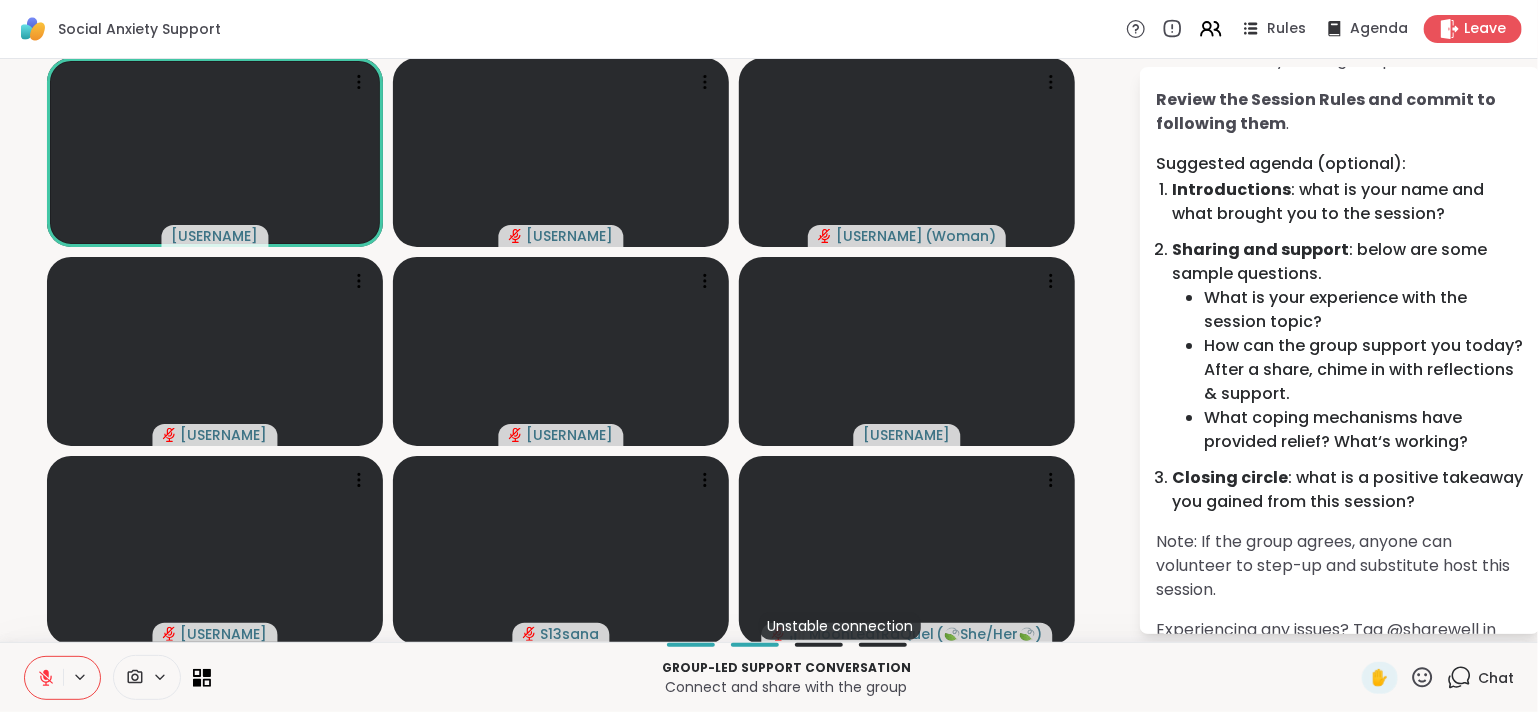 click at bounding box center (44, 678) 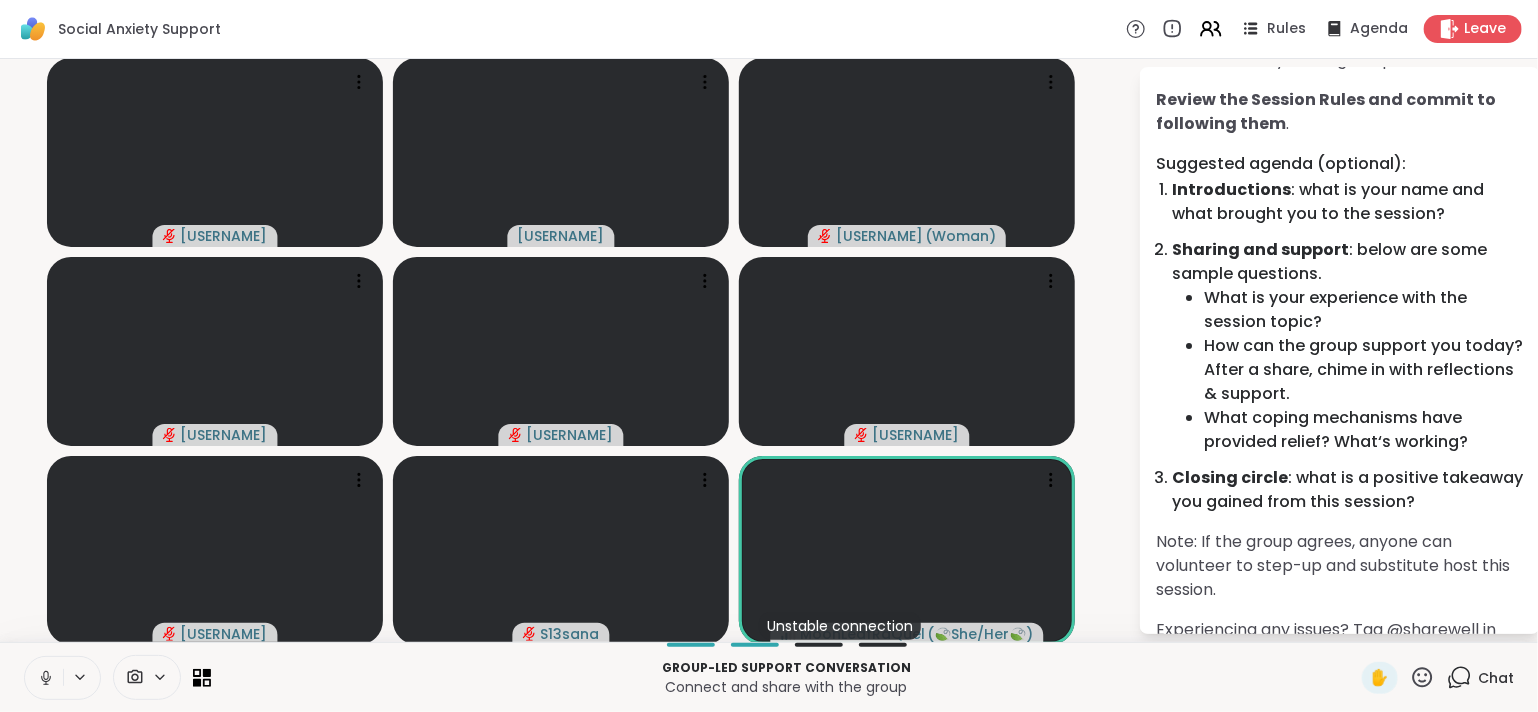 click 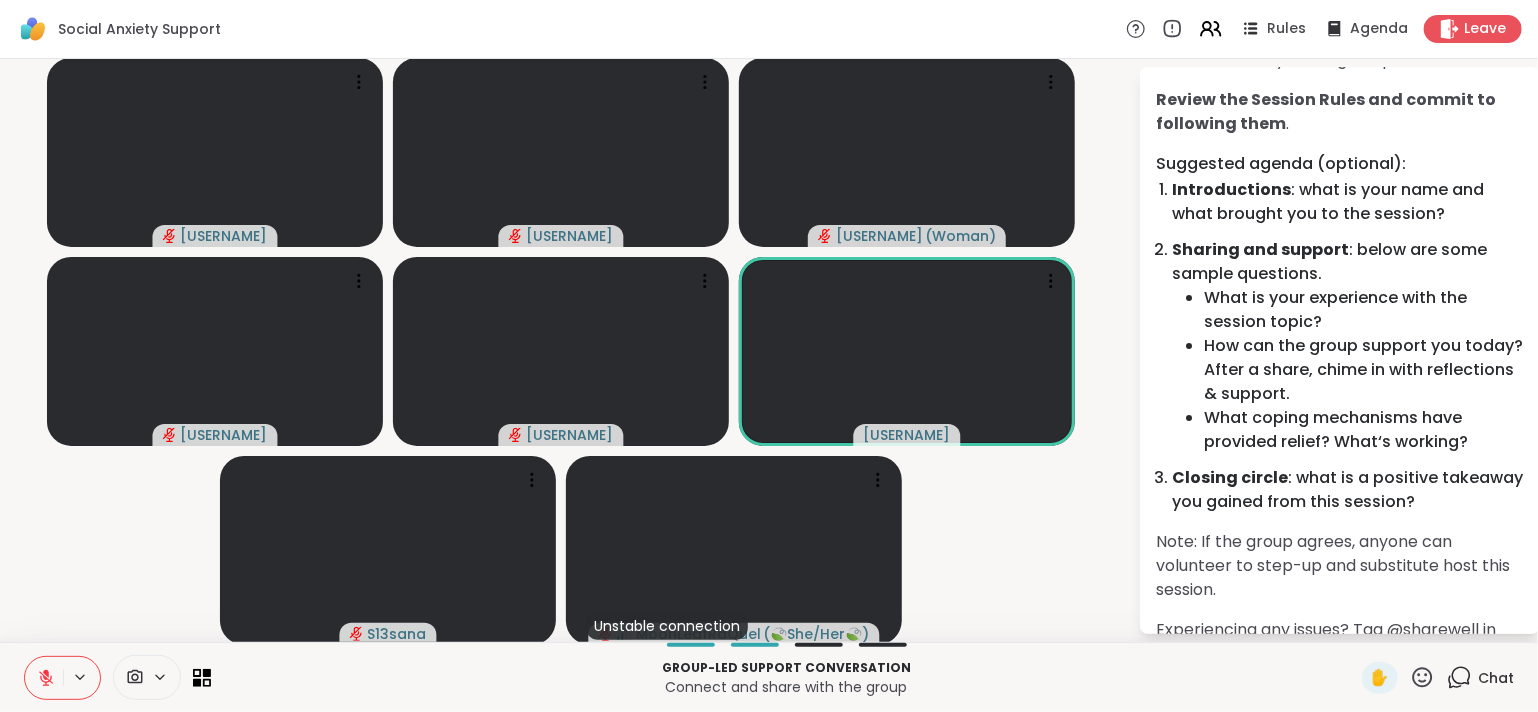 click at bounding box center (44, 678) 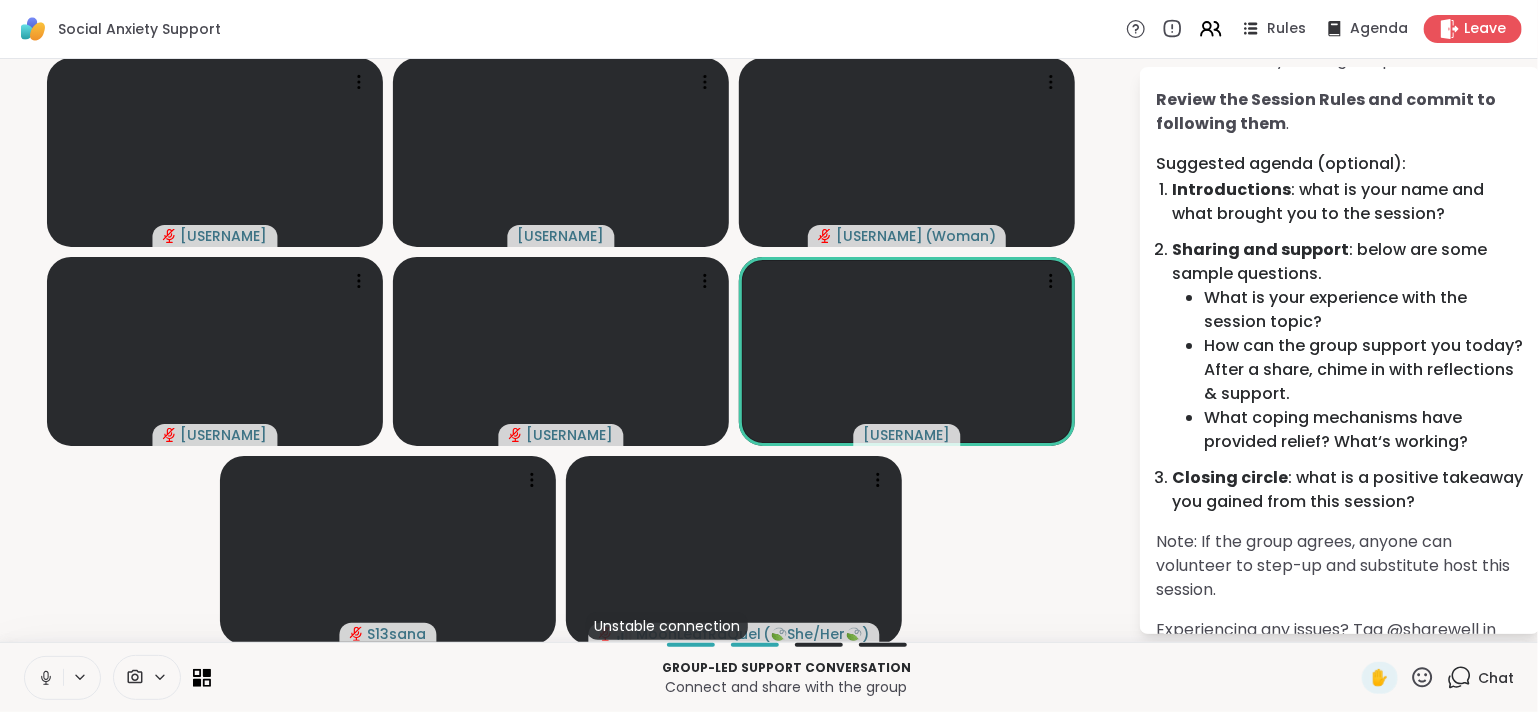 click 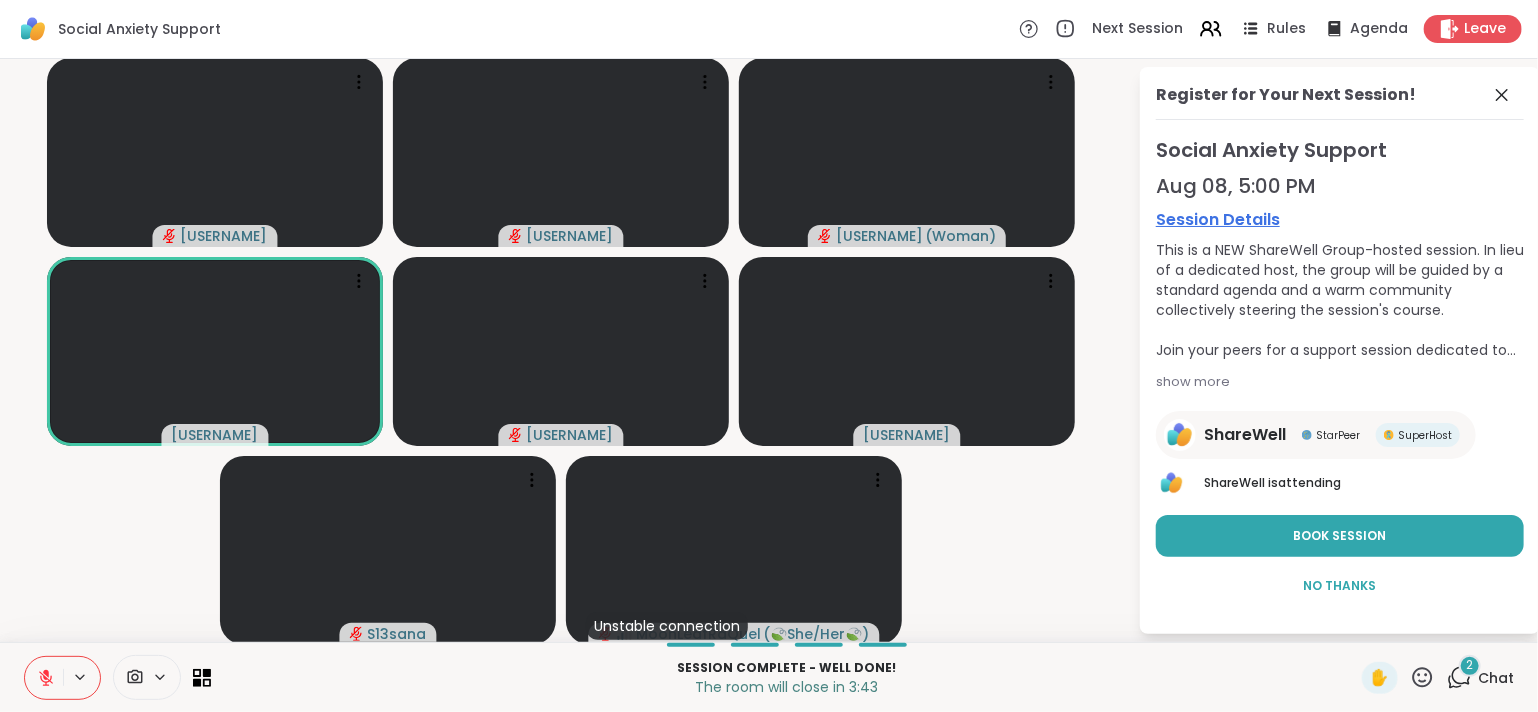 click 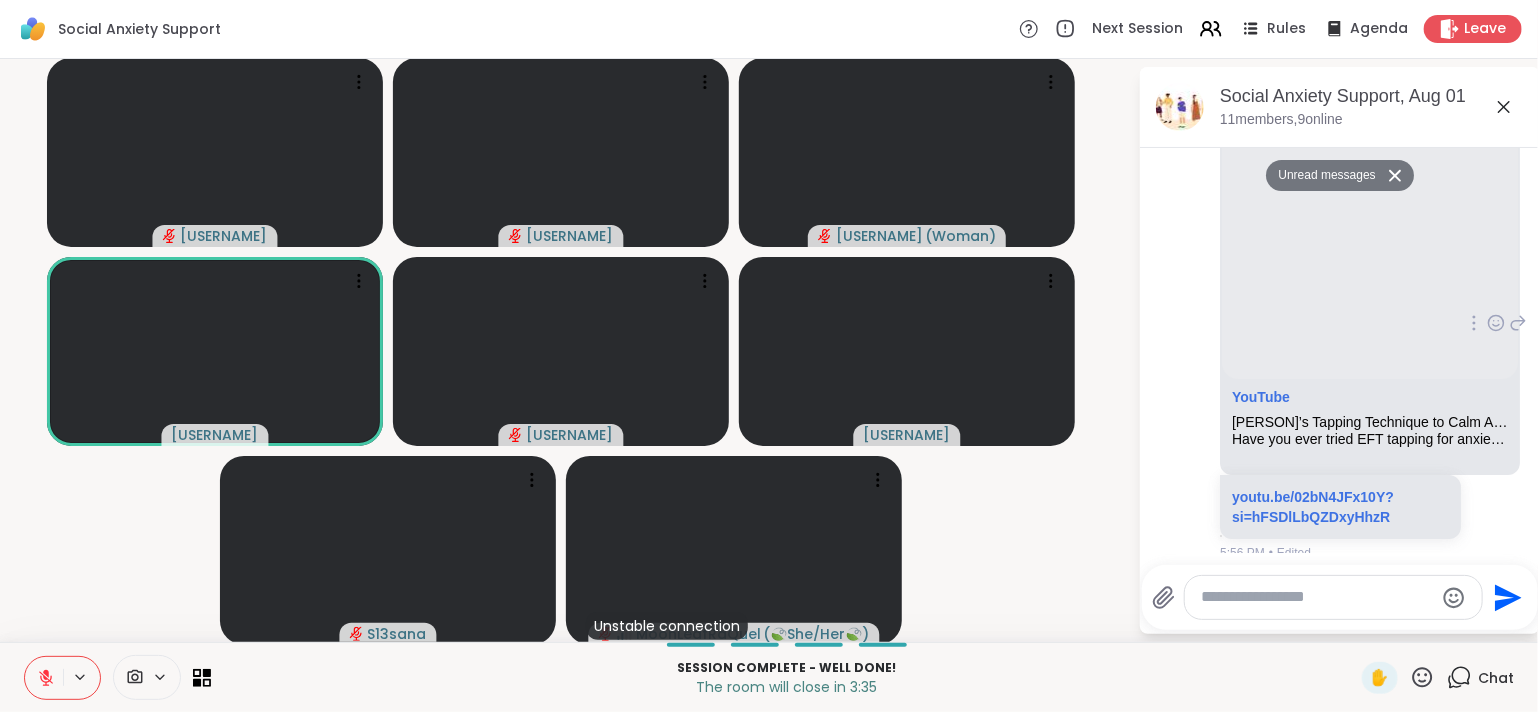 scroll, scrollTop: 660, scrollLeft: 0, axis: vertical 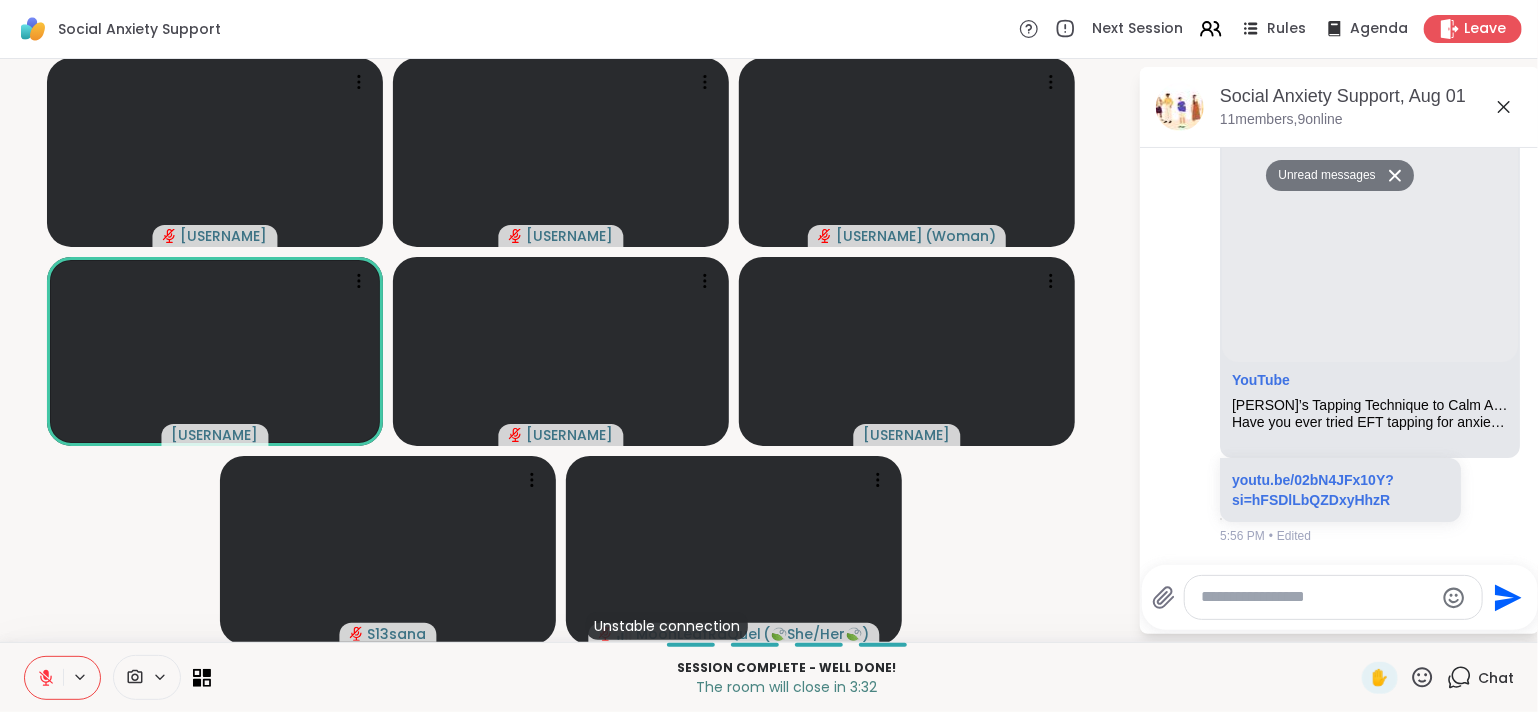 click at bounding box center (1317, 597) 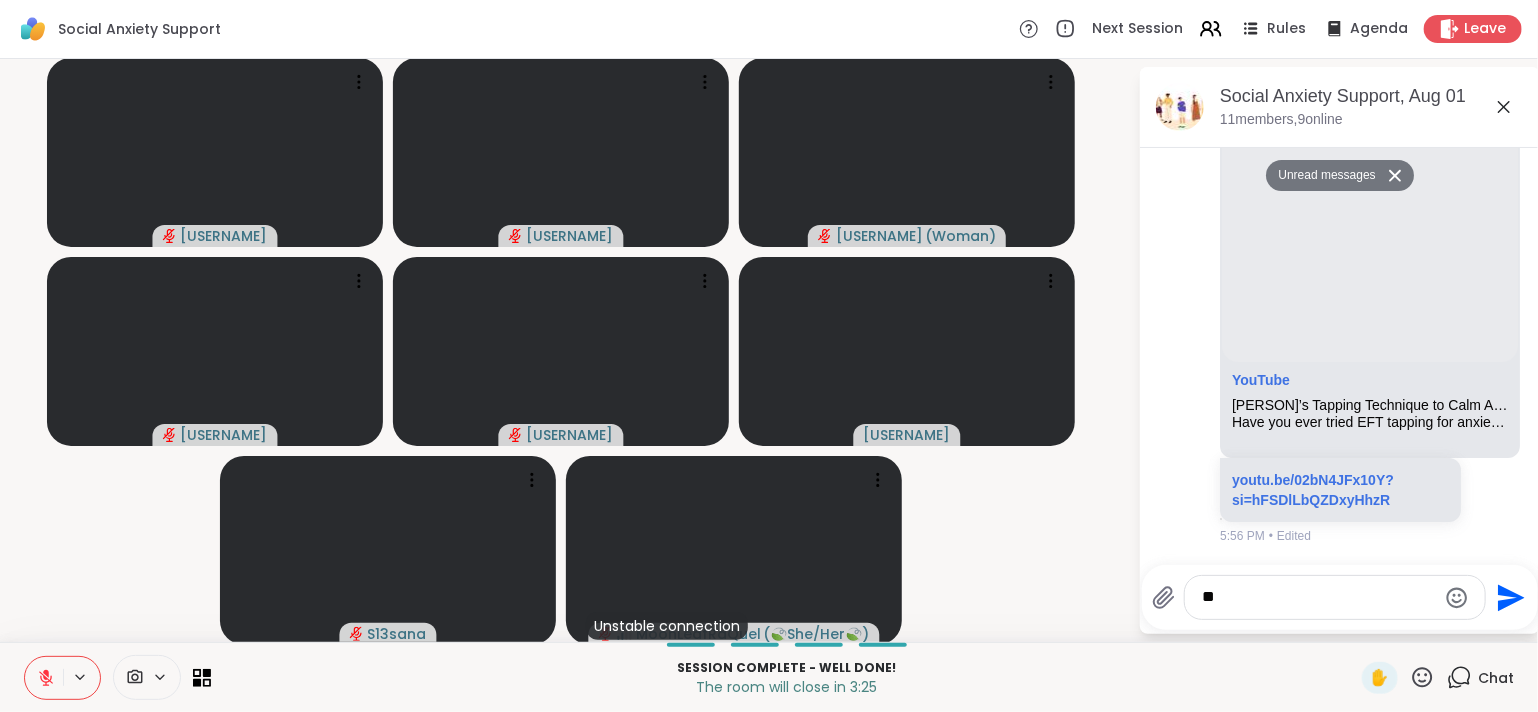 type on "*" 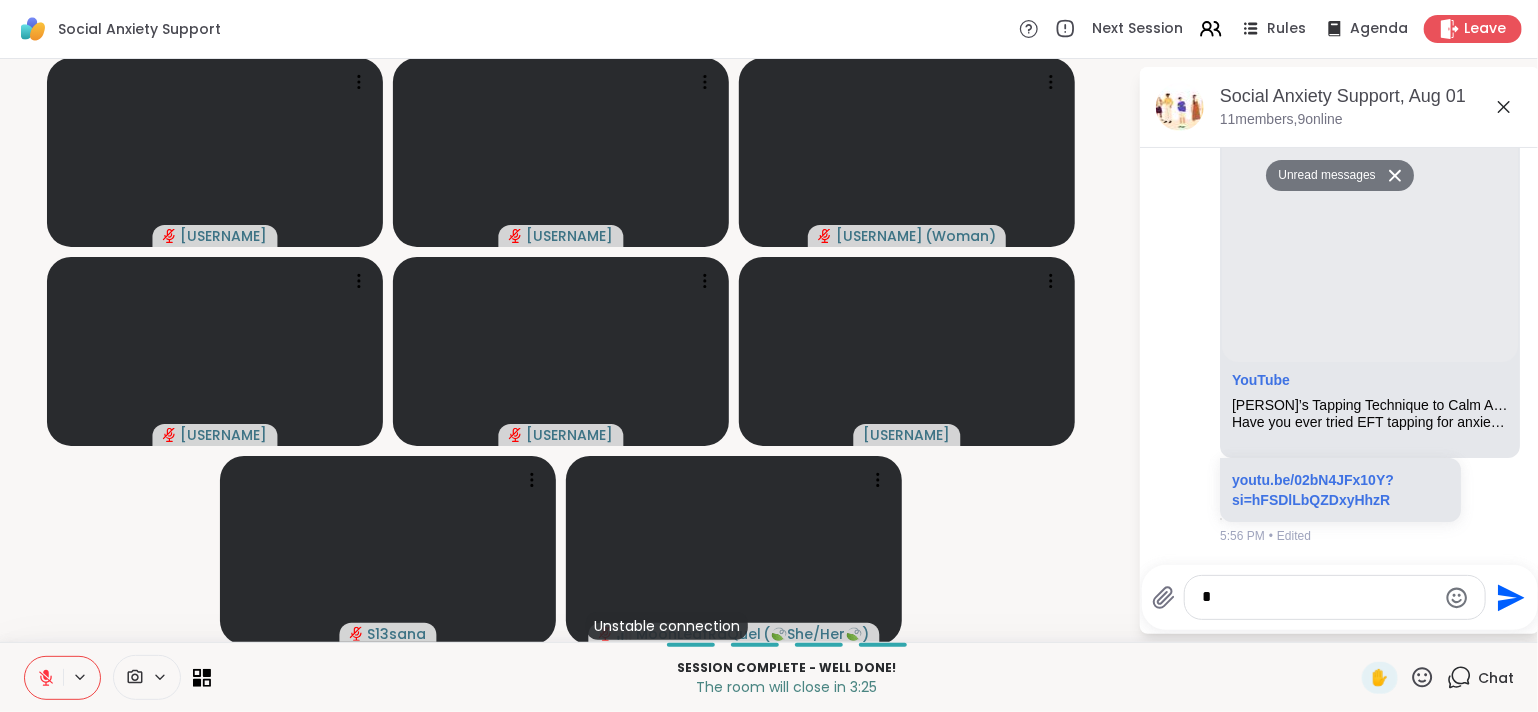 type 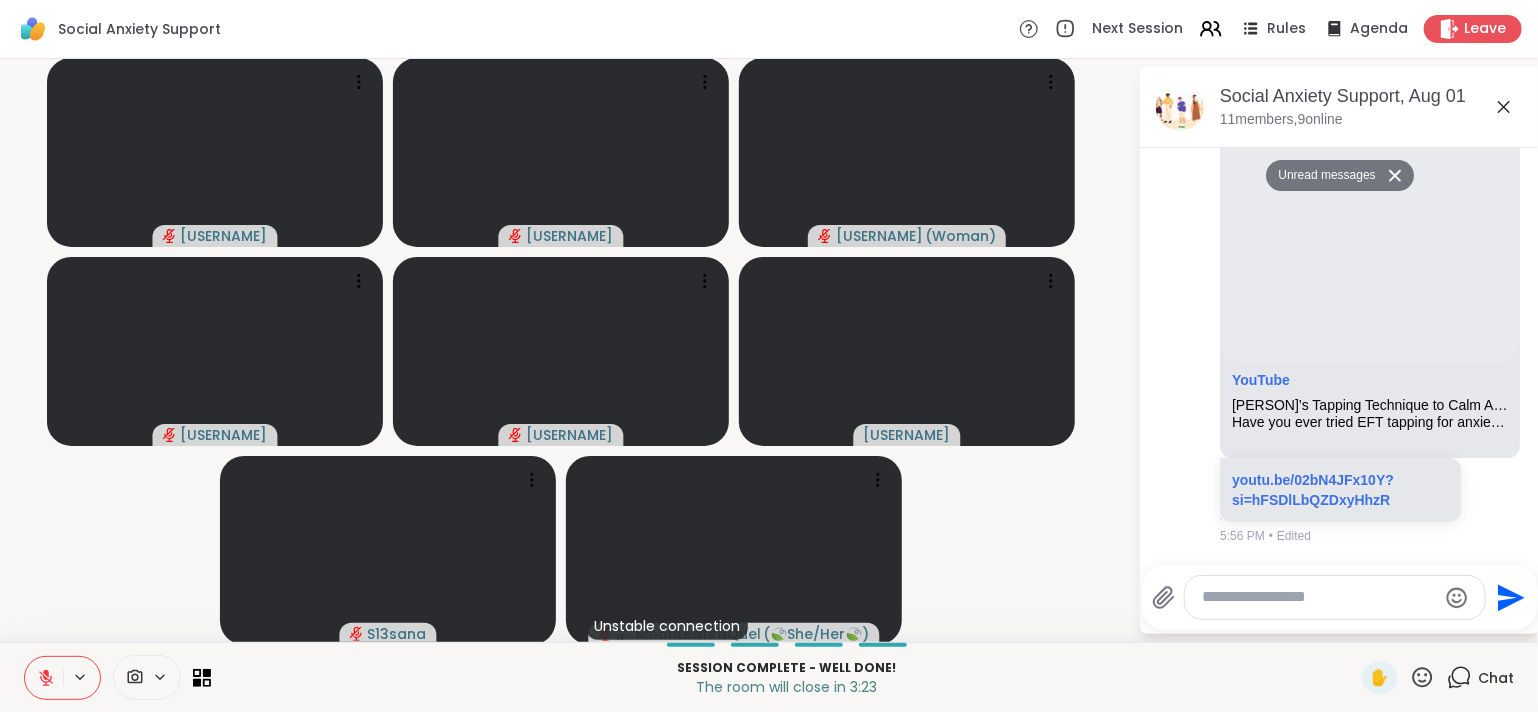 click 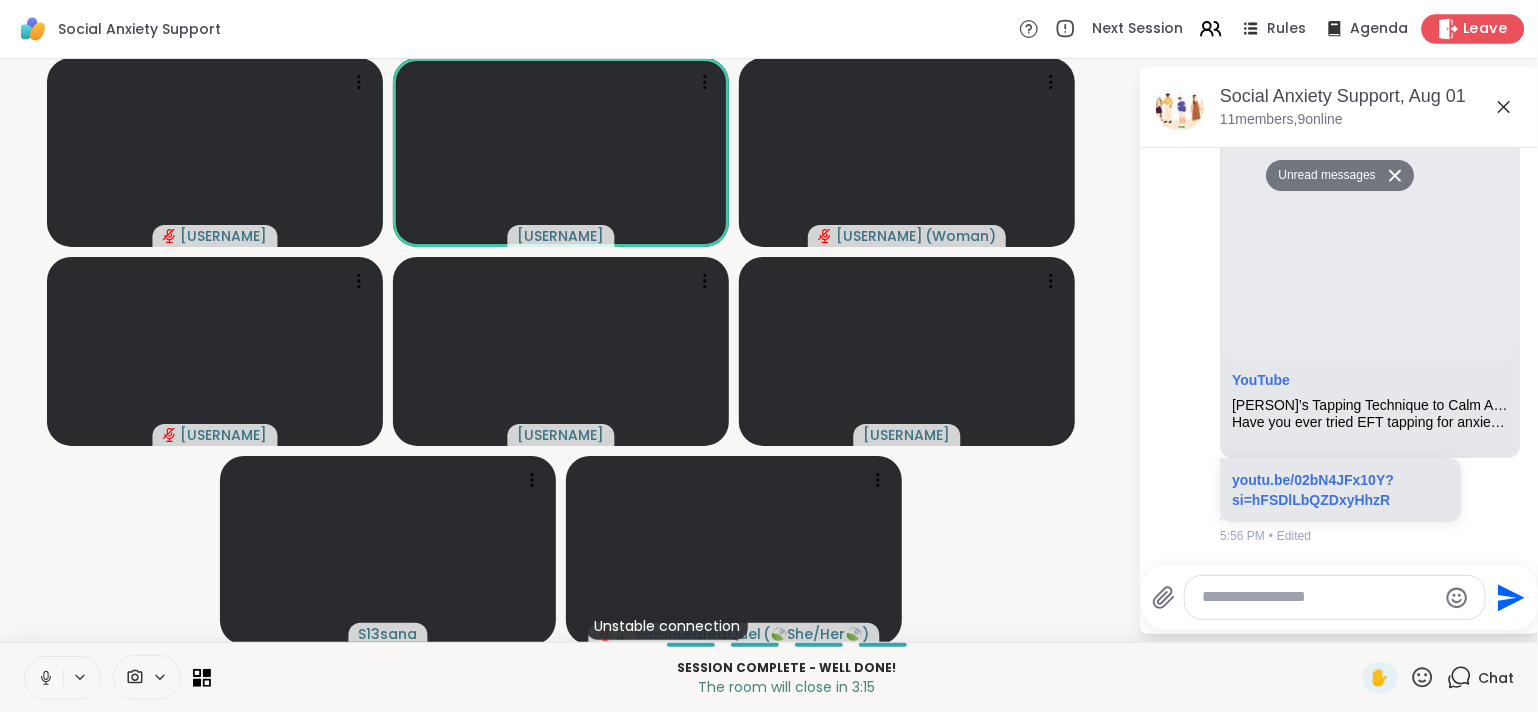 click on "Leave" at bounding box center (1486, 29) 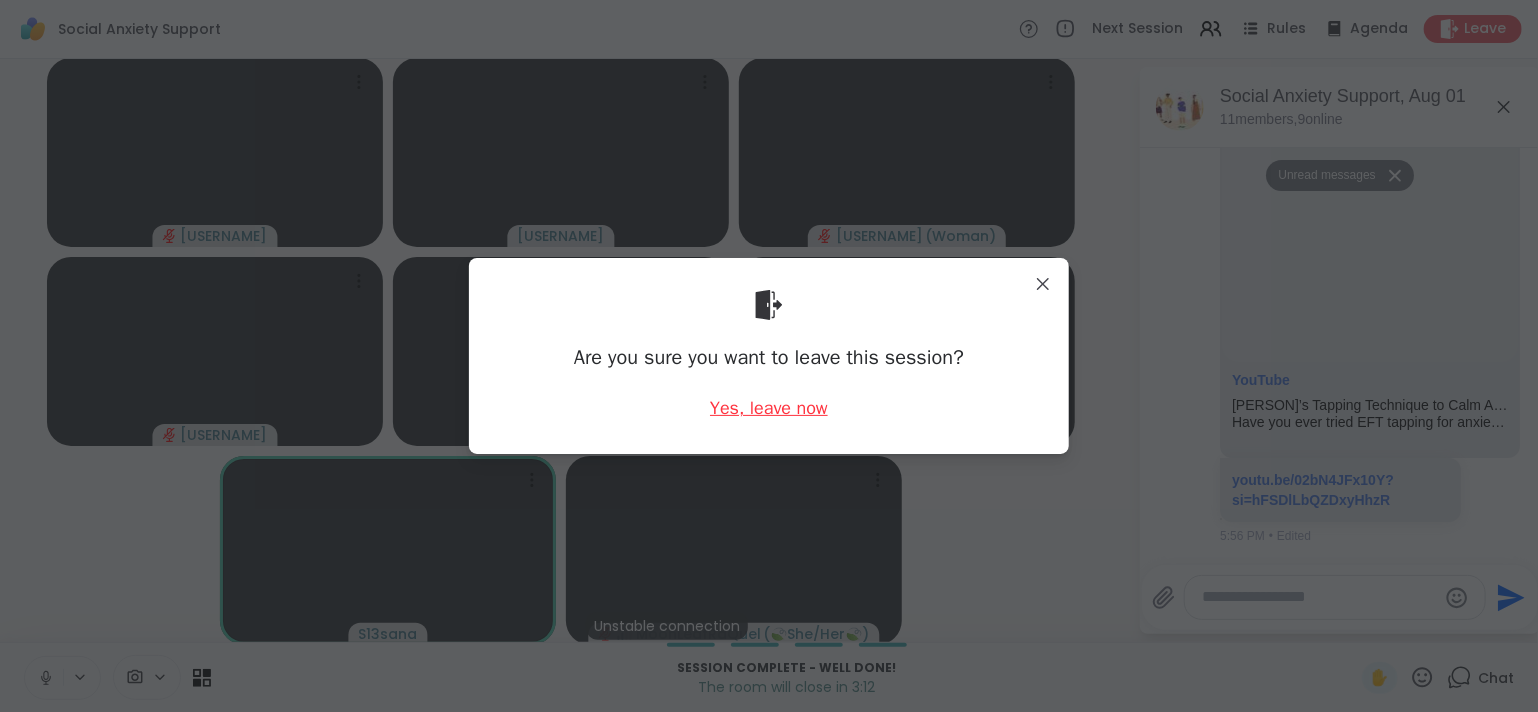 click on "Yes, leave now" at bounding box center (769, 408) 